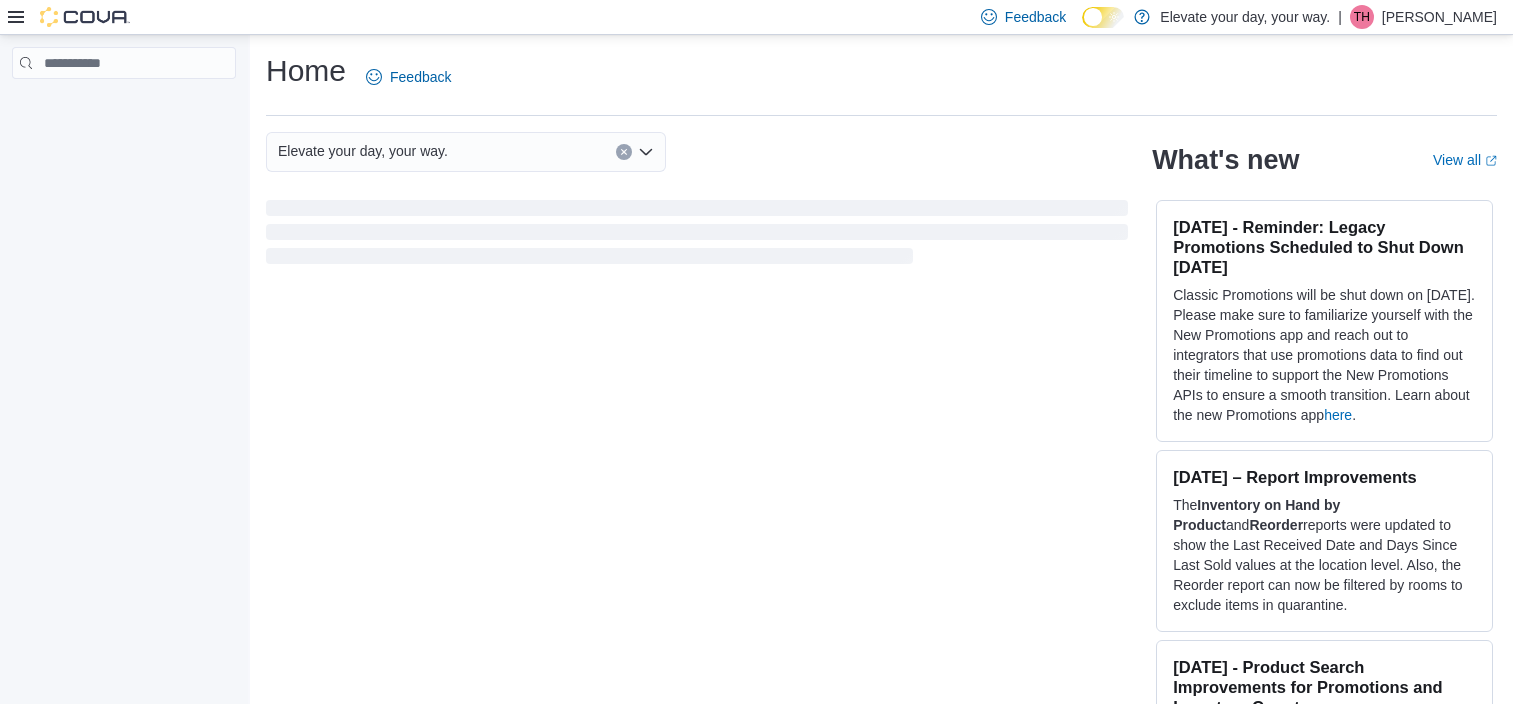 scroll, scrollTop: 0, scrollLeft: 0, axis: both 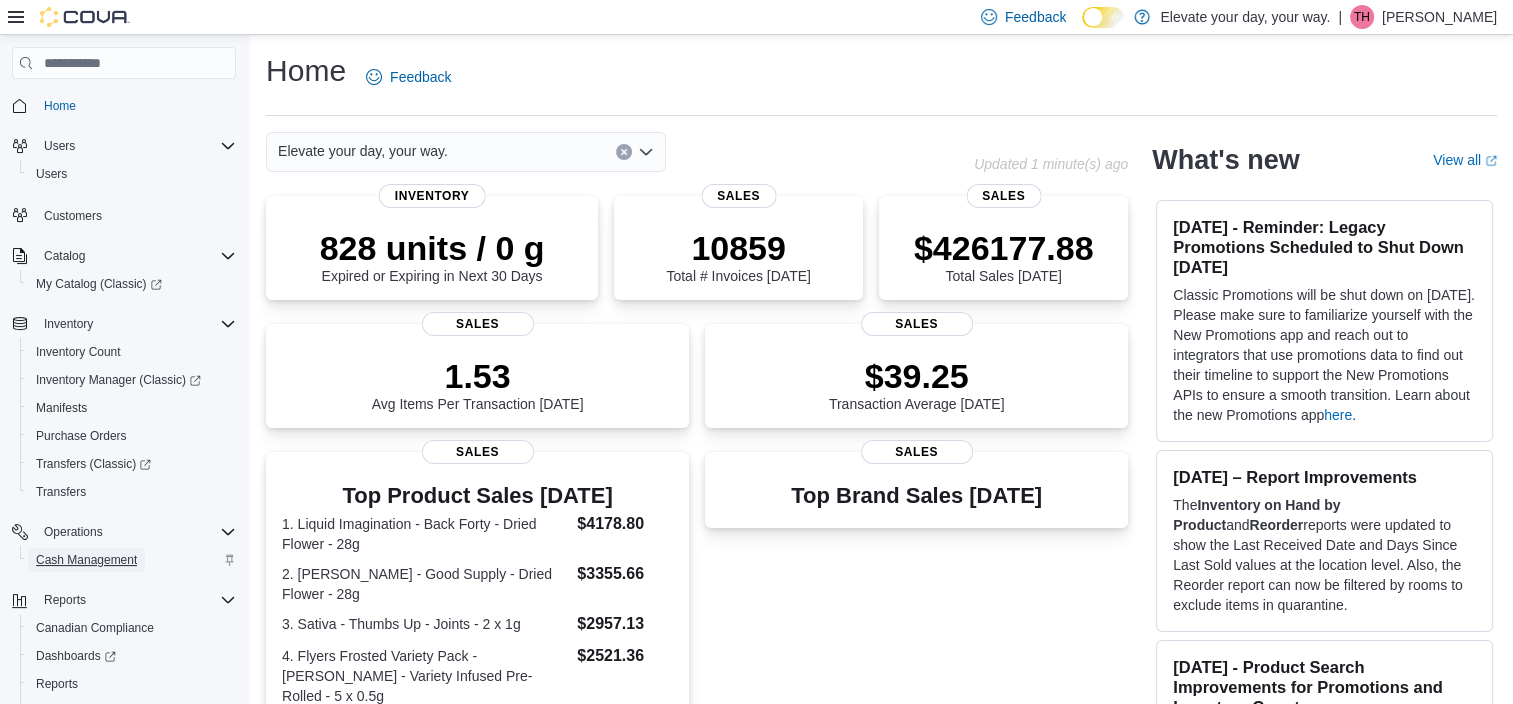 click on "Cash Management" at bounding box center (86, 560) 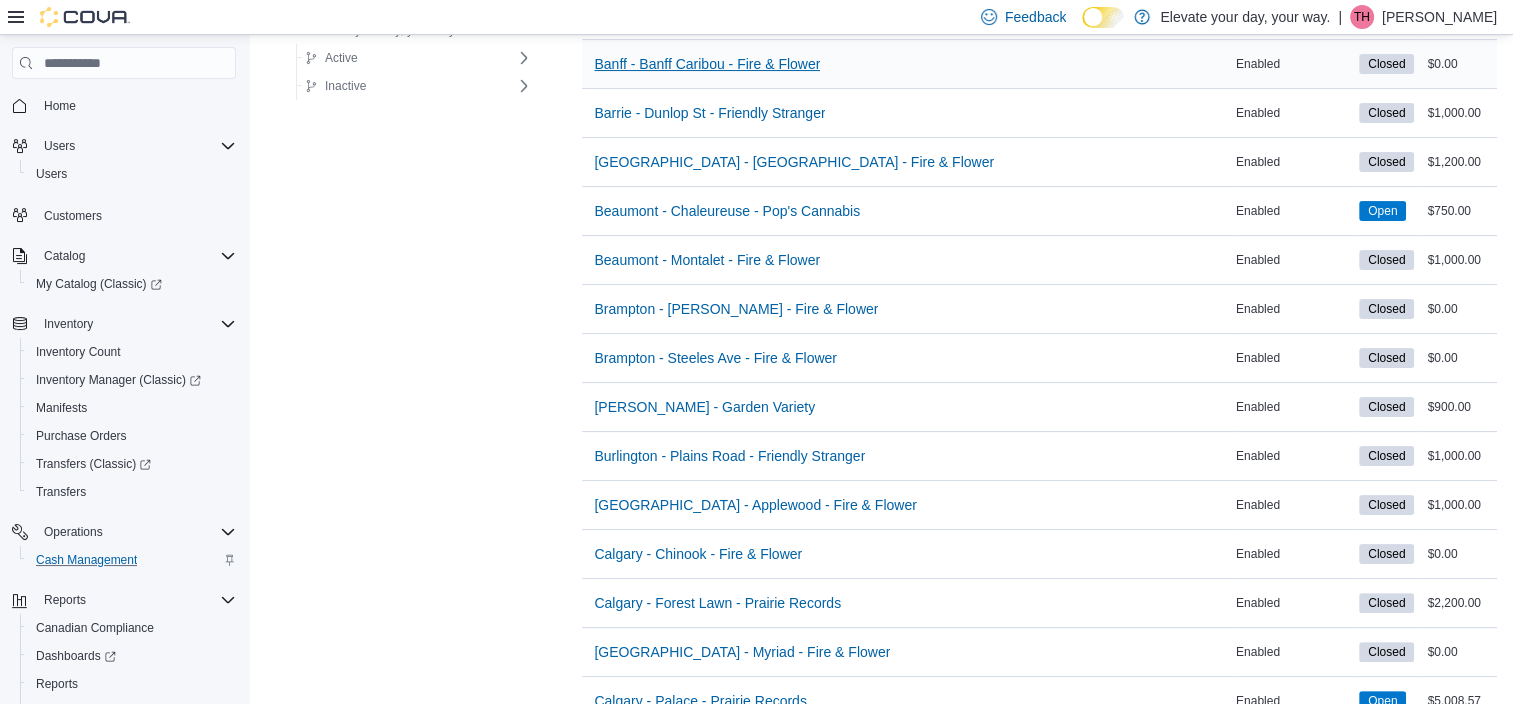scroll, scrollTop: 1543, scrollLeft: 0, axis: vertical 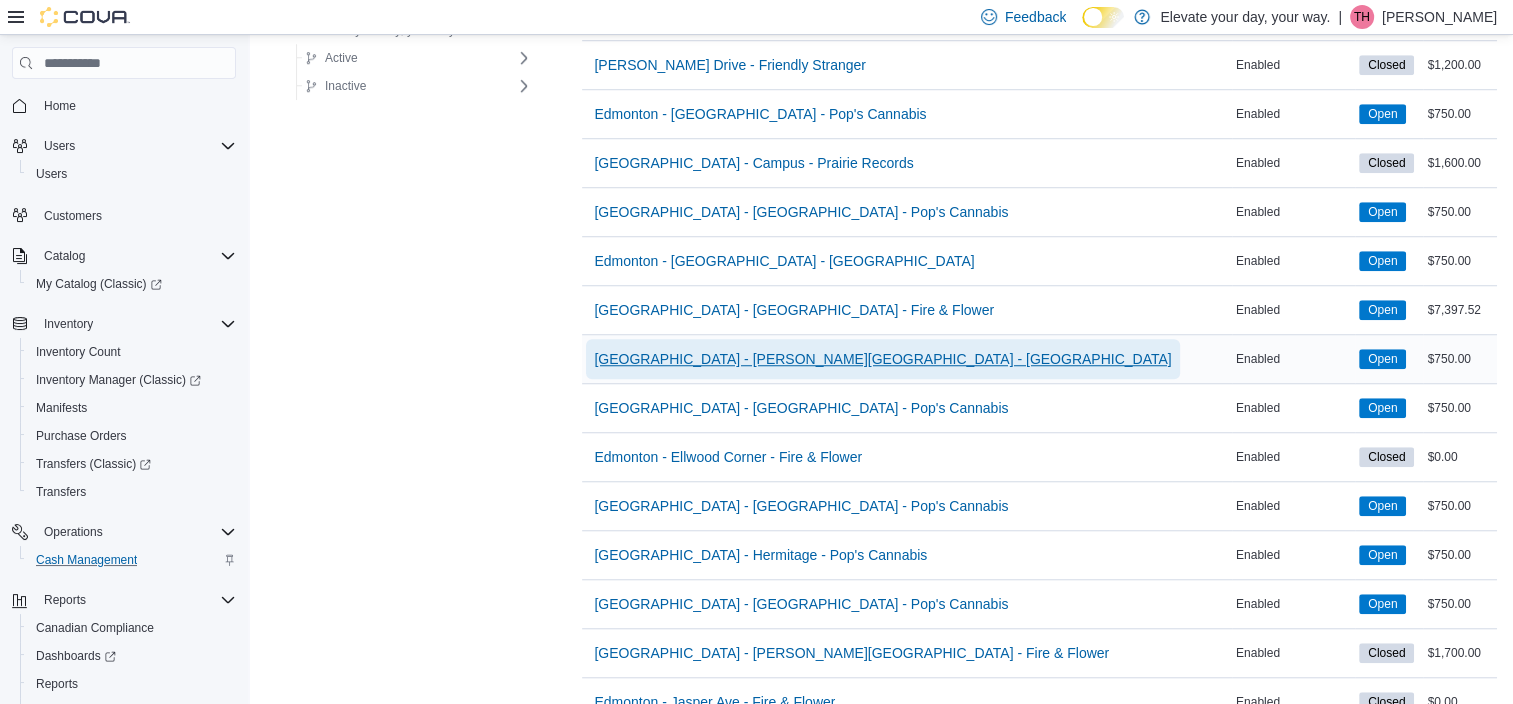 click on "[GEOGRAPHIC_DATA] - [PERSON_NAME][GEOGRAPHIC_DATA] - [GEOGRAPHIC_DATA]" at bounding box center [882, 359] 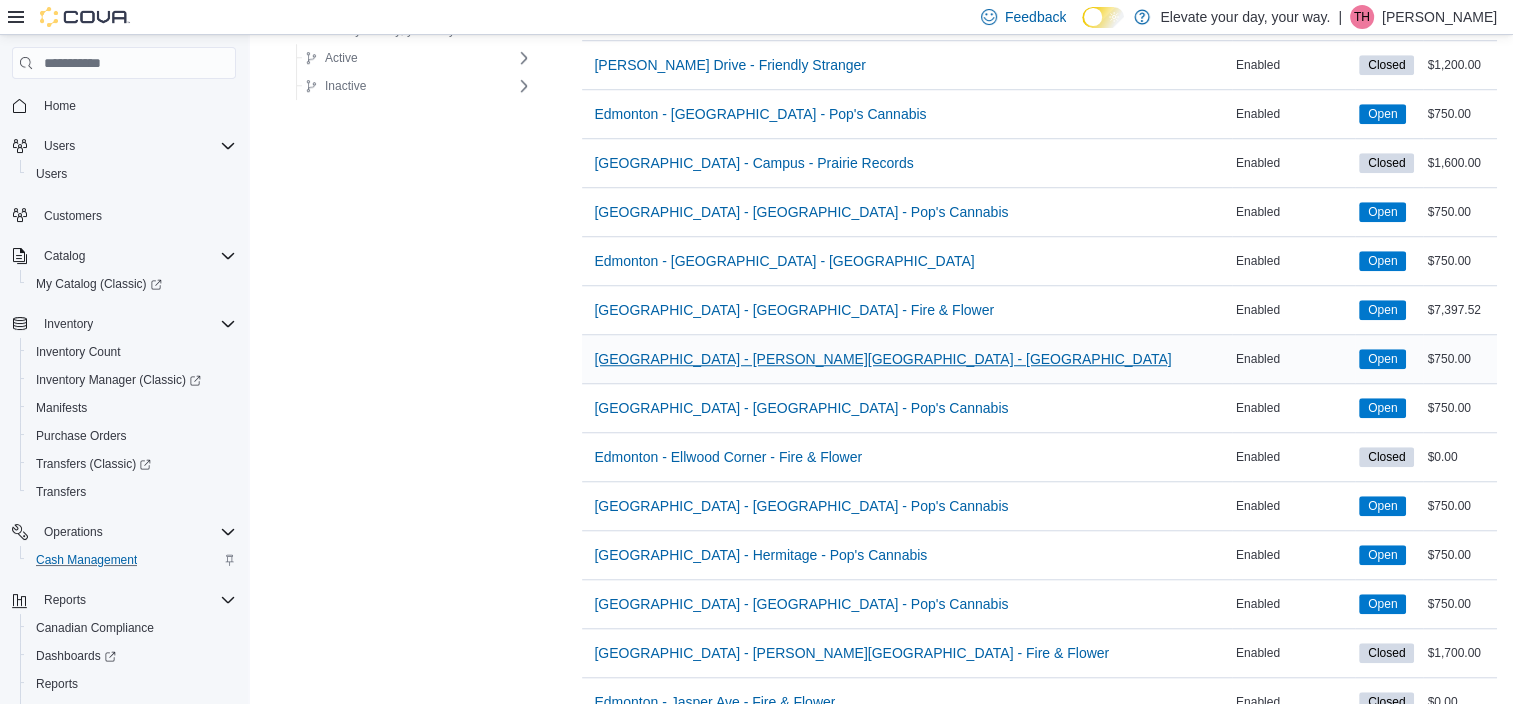 scroll, scrollTop: 0, scrollLeft: 0, axis: both 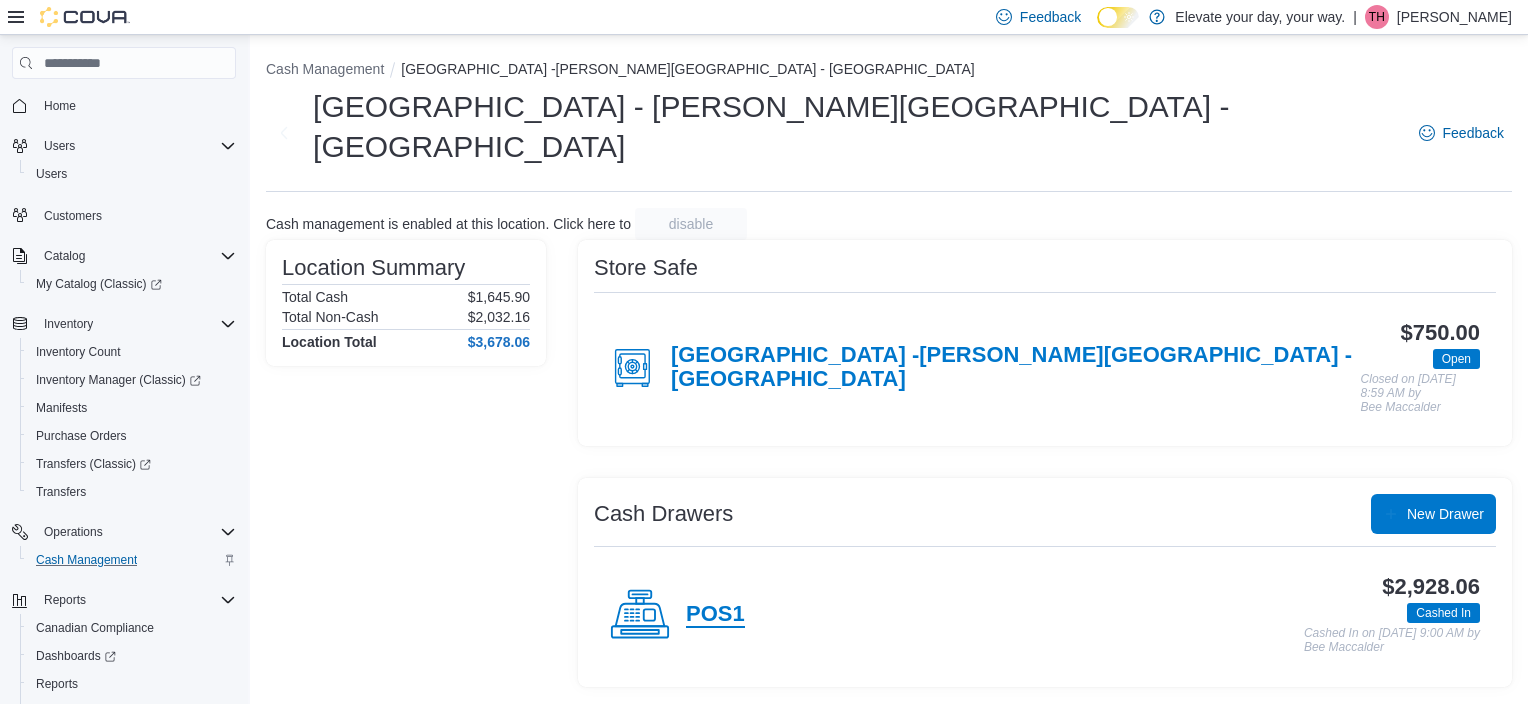 click on "POS1" at bounding box center [715, 615] 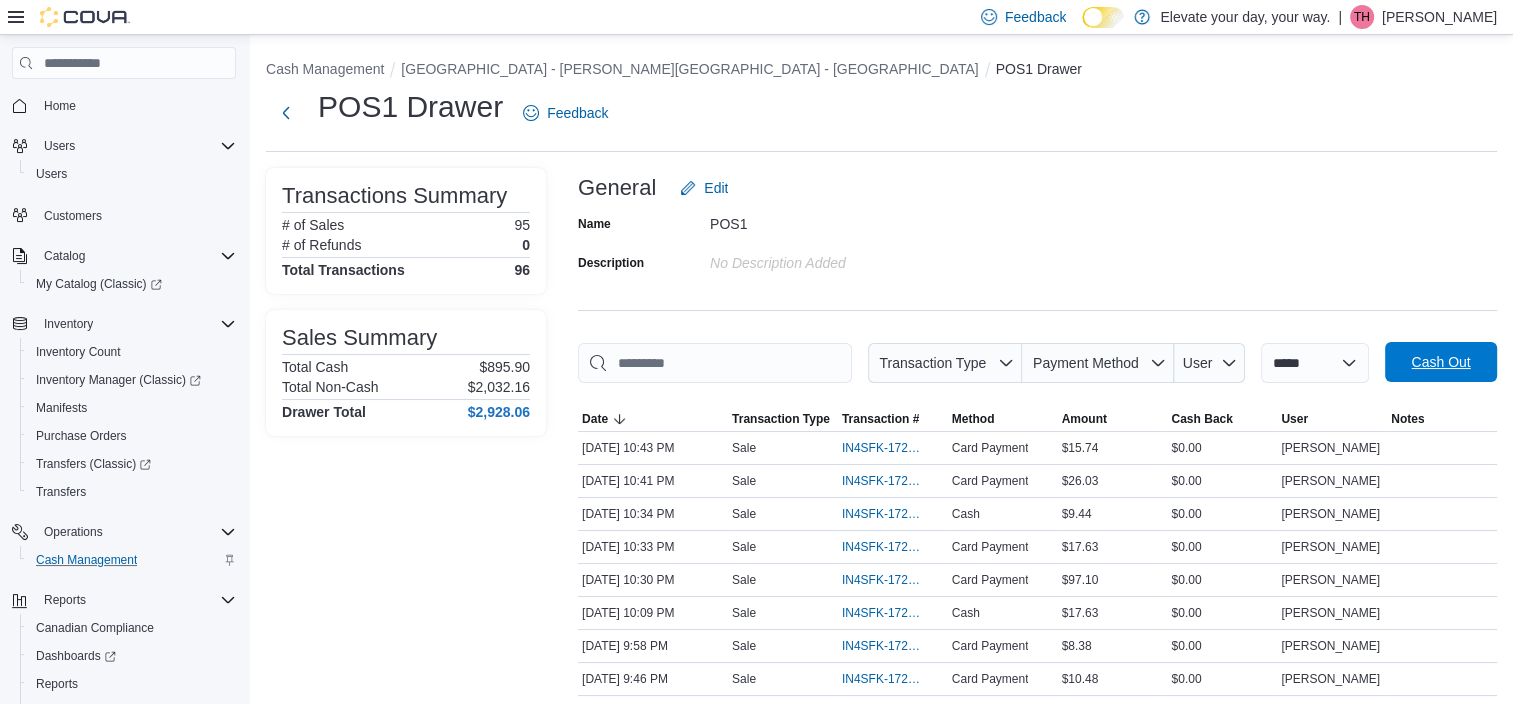 click on "Cash Out" at bounding box center (1440, 362) 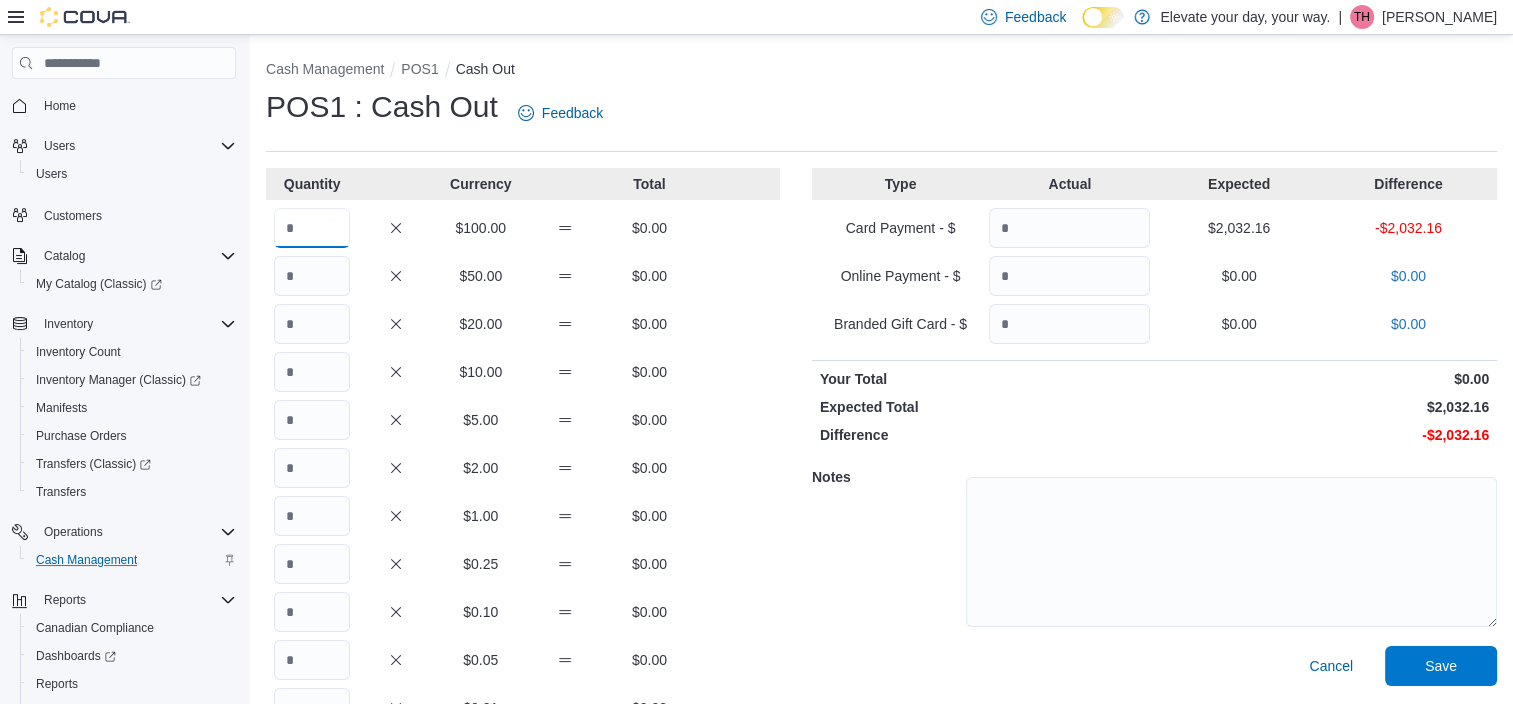click at bounding box center [312, 228] 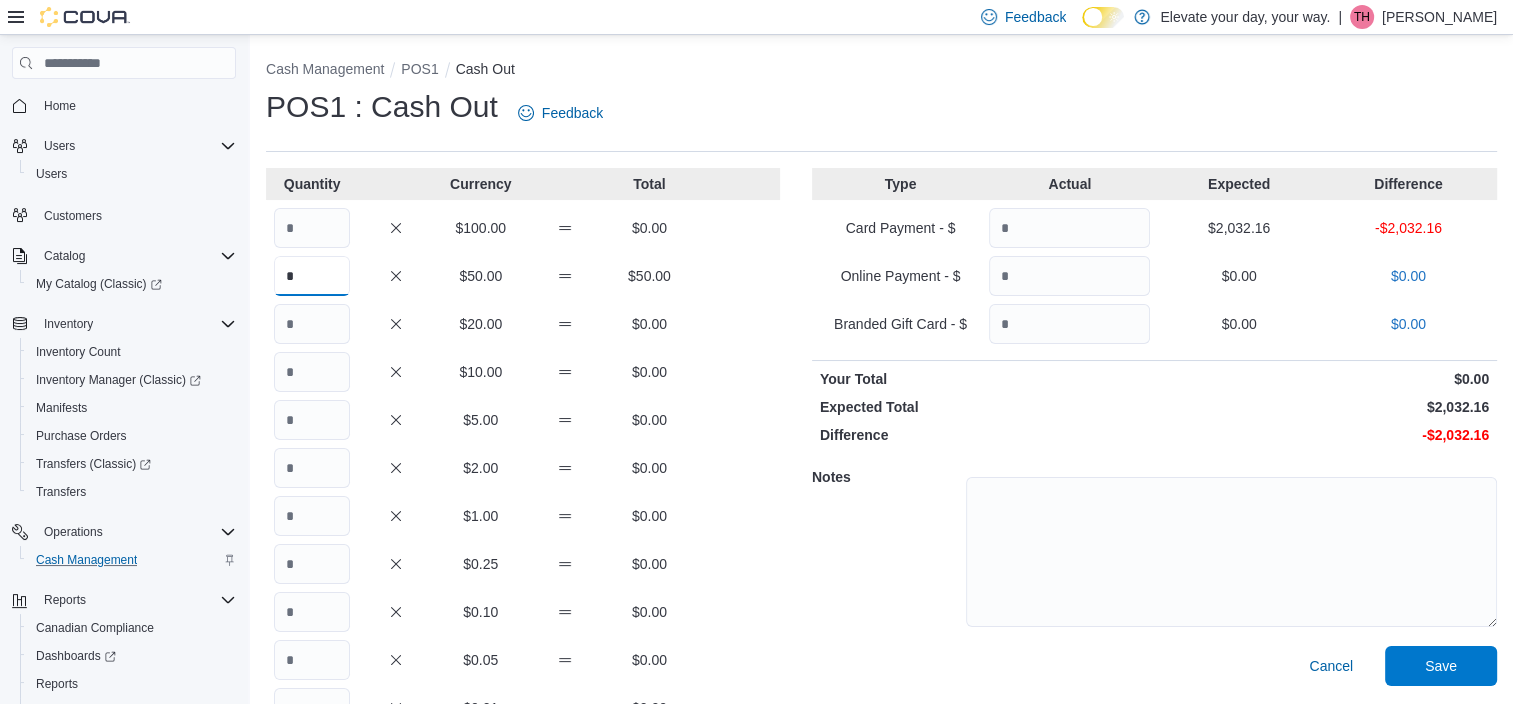type on "*" 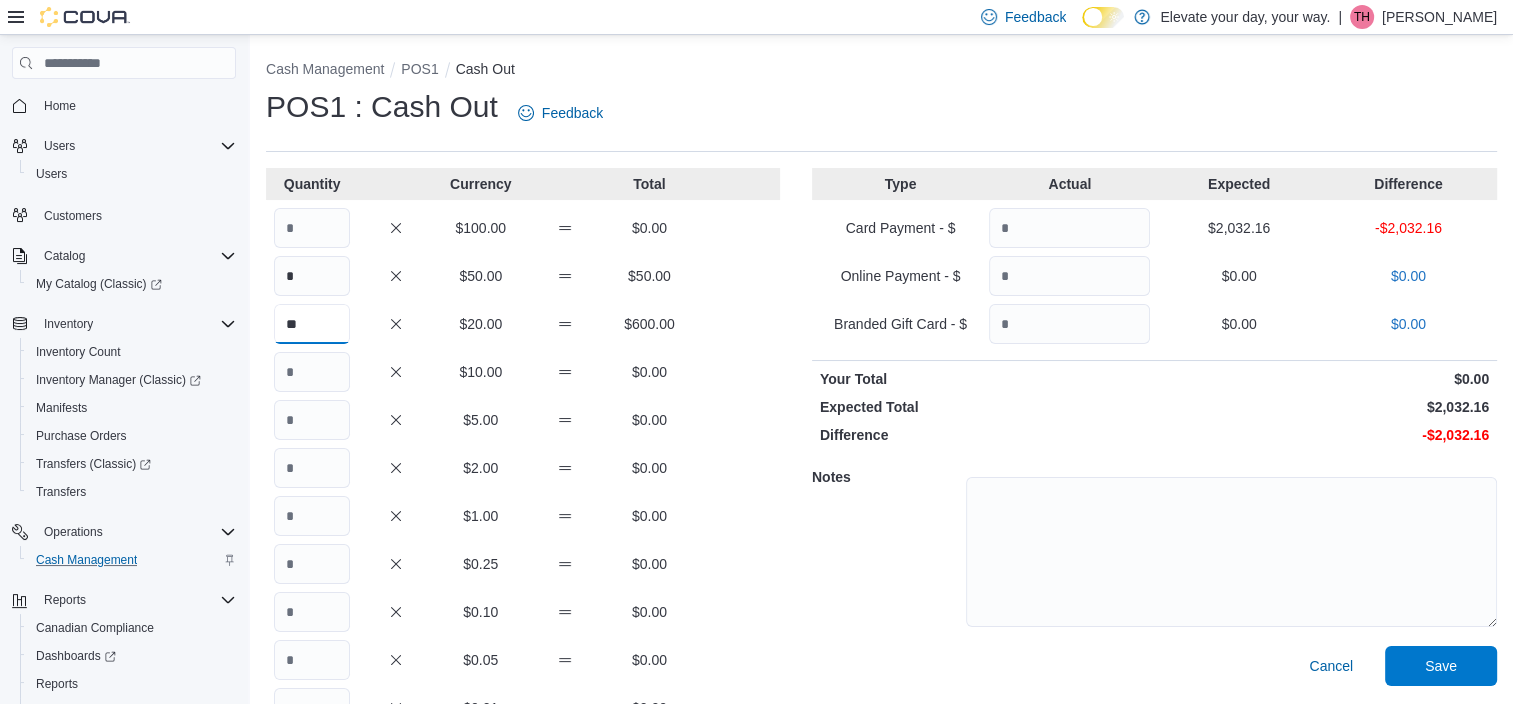 type on "**" 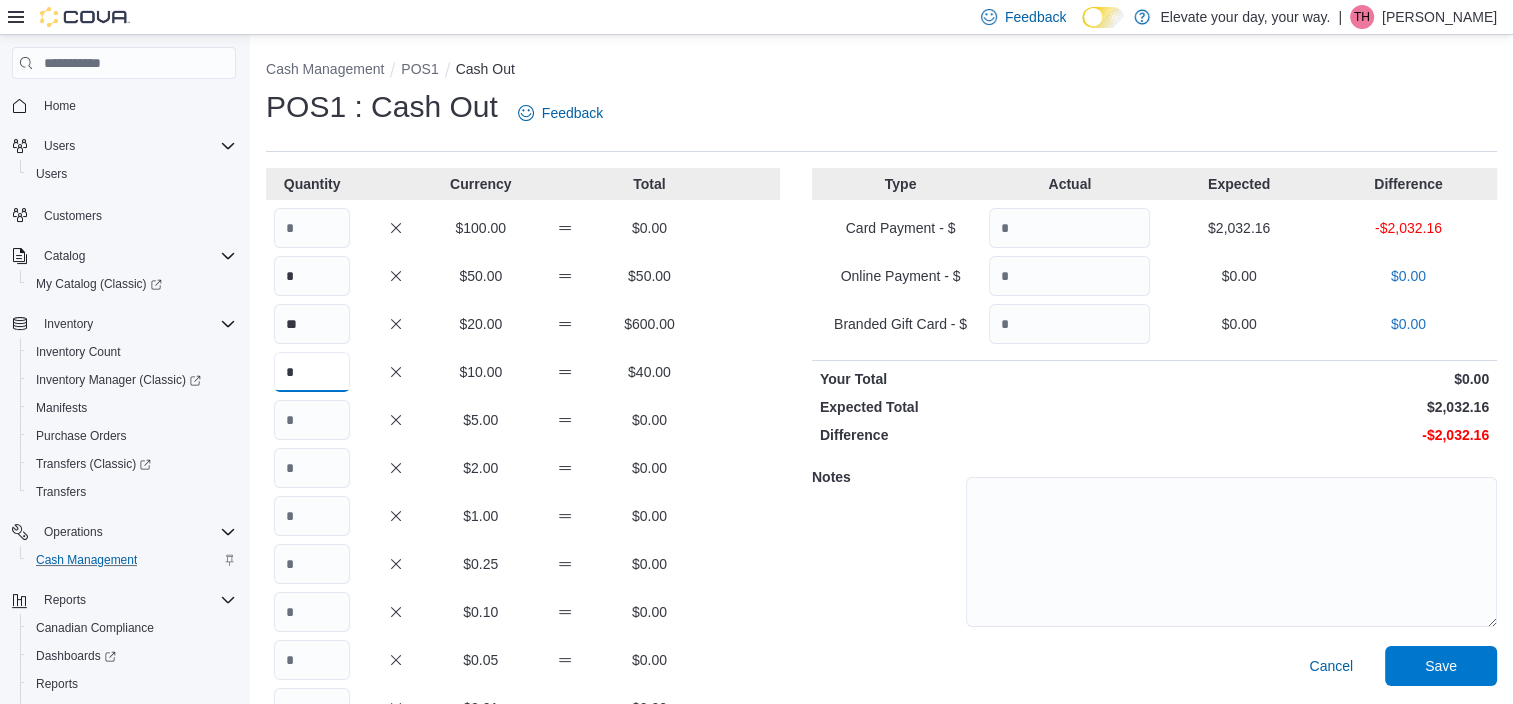 type on "*" 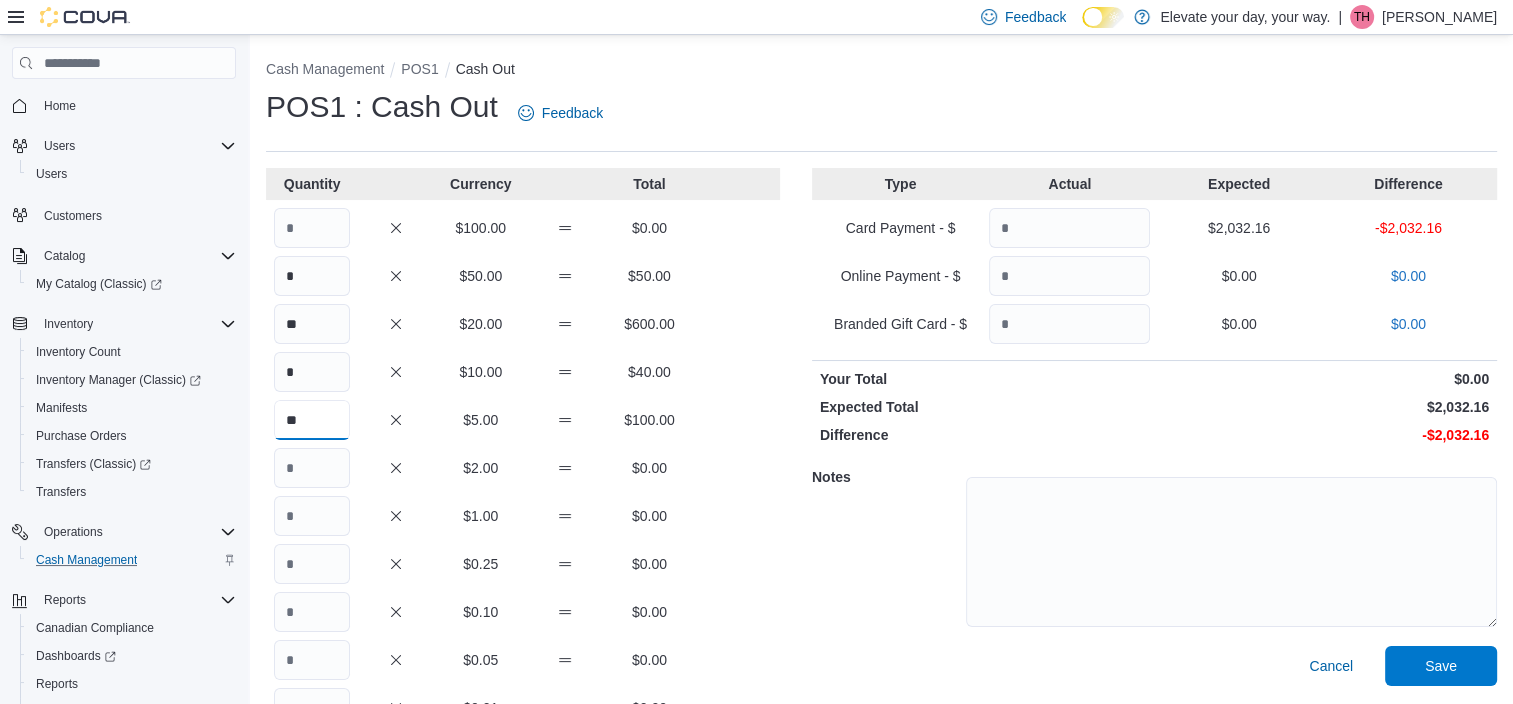 type on "**" 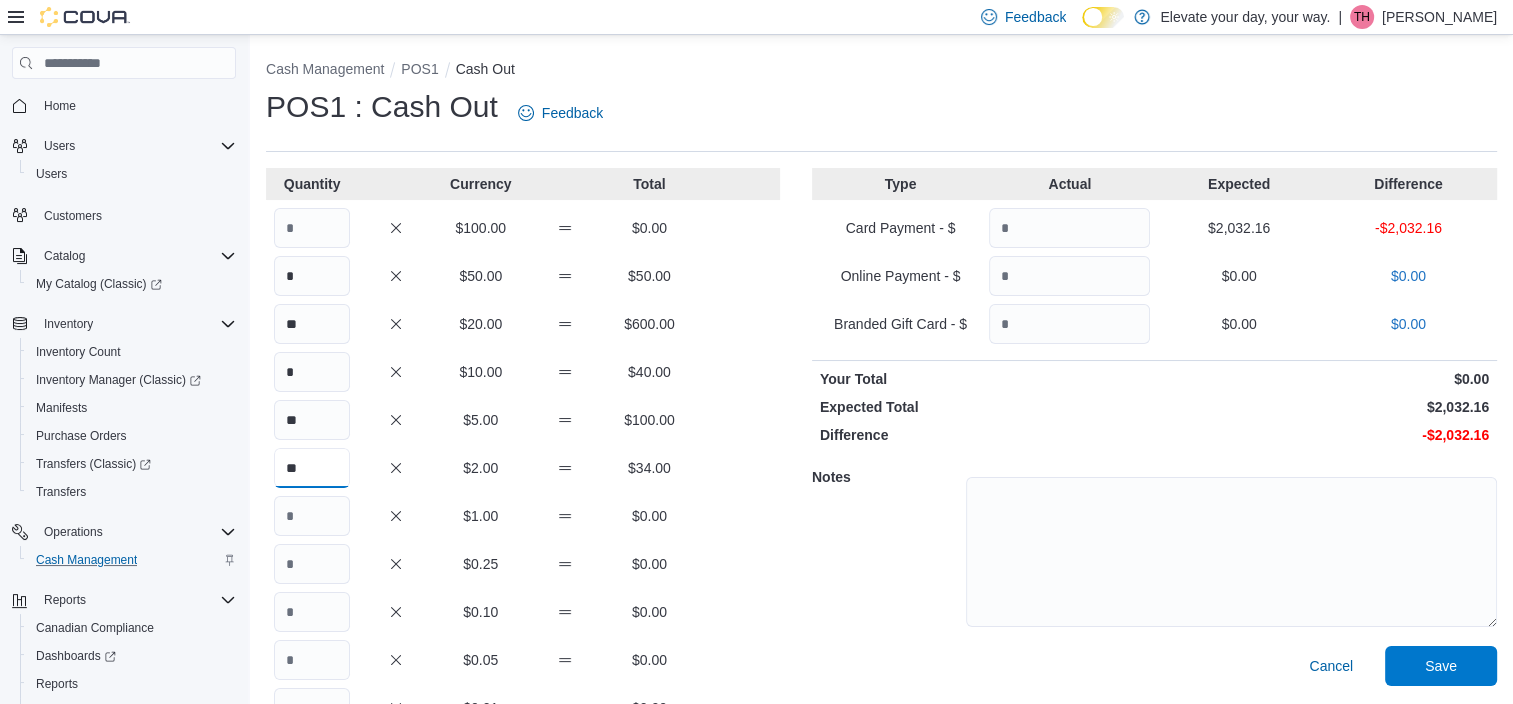 type on "**" 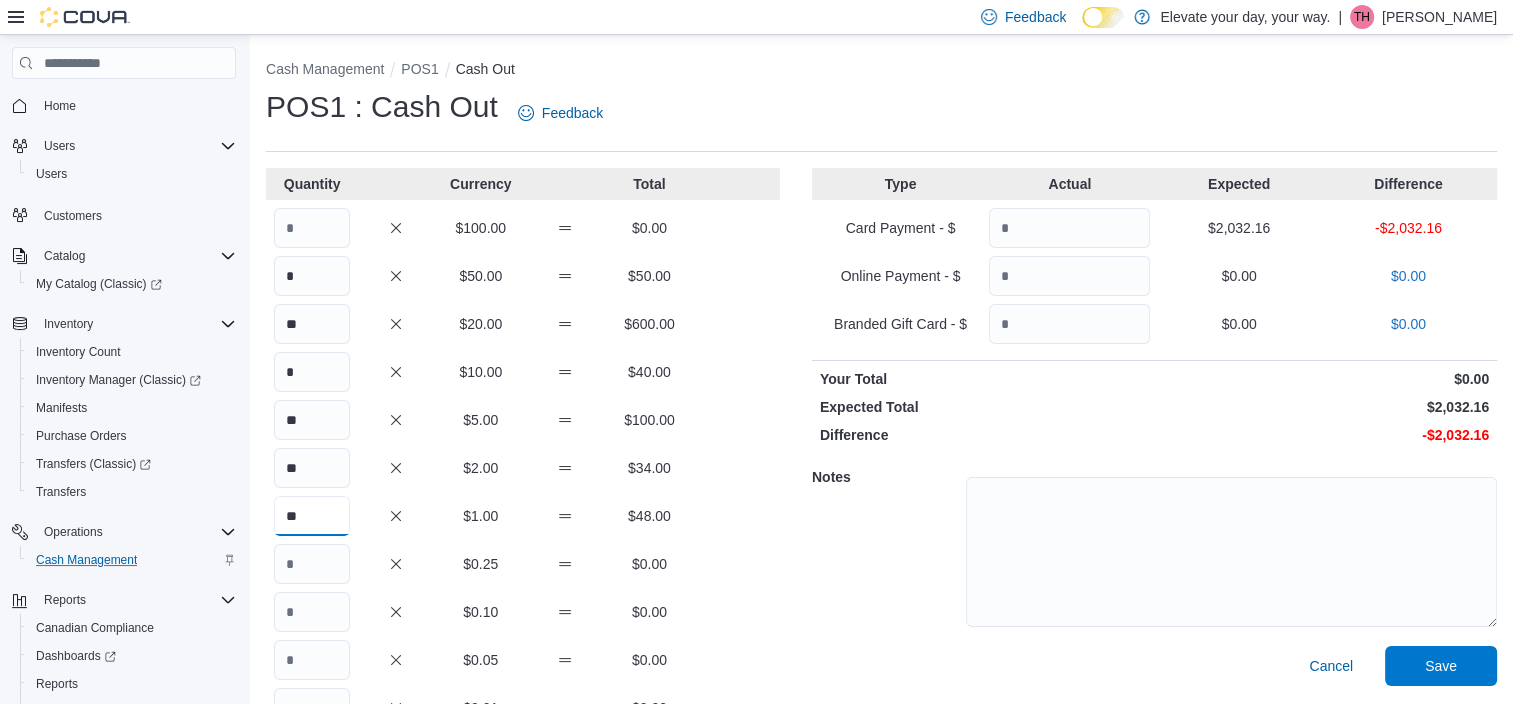 type on "**" 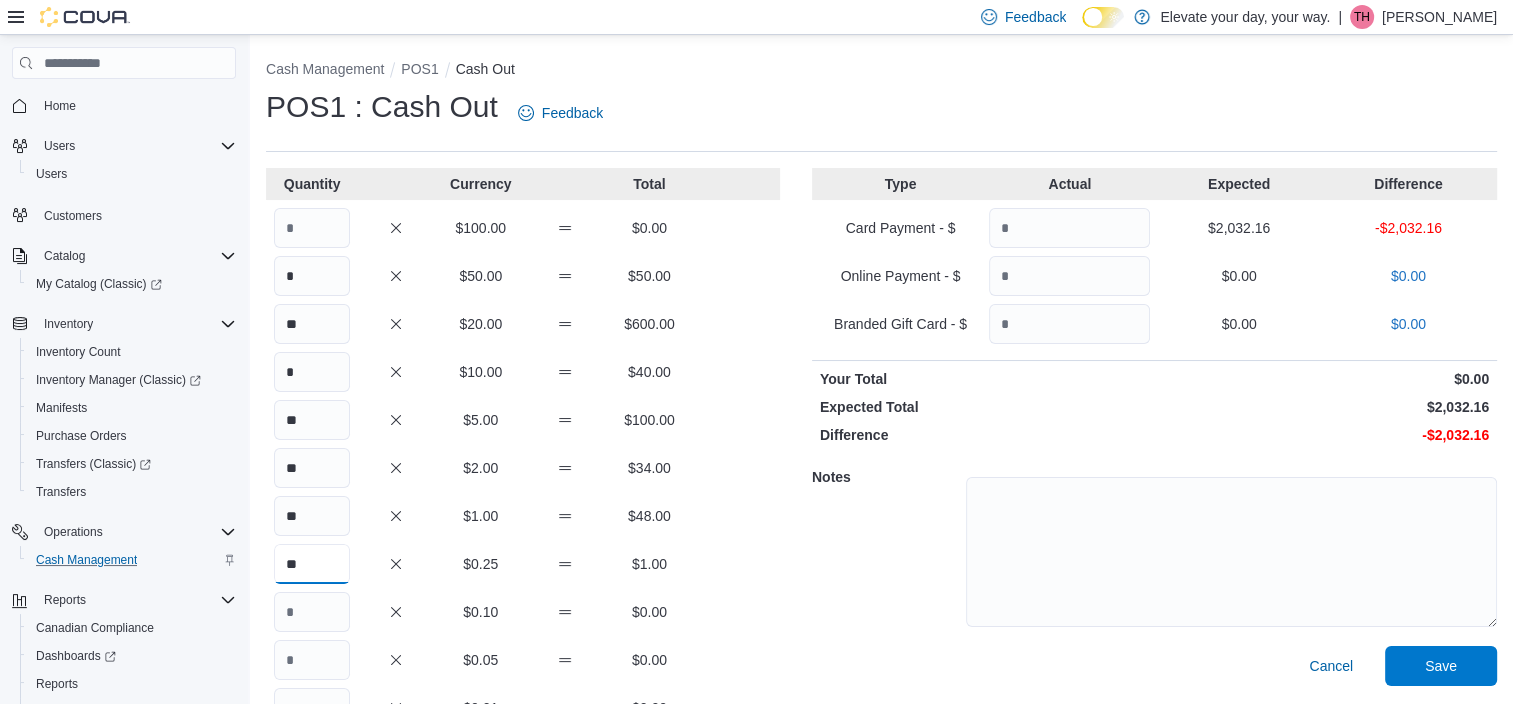 type on "**" 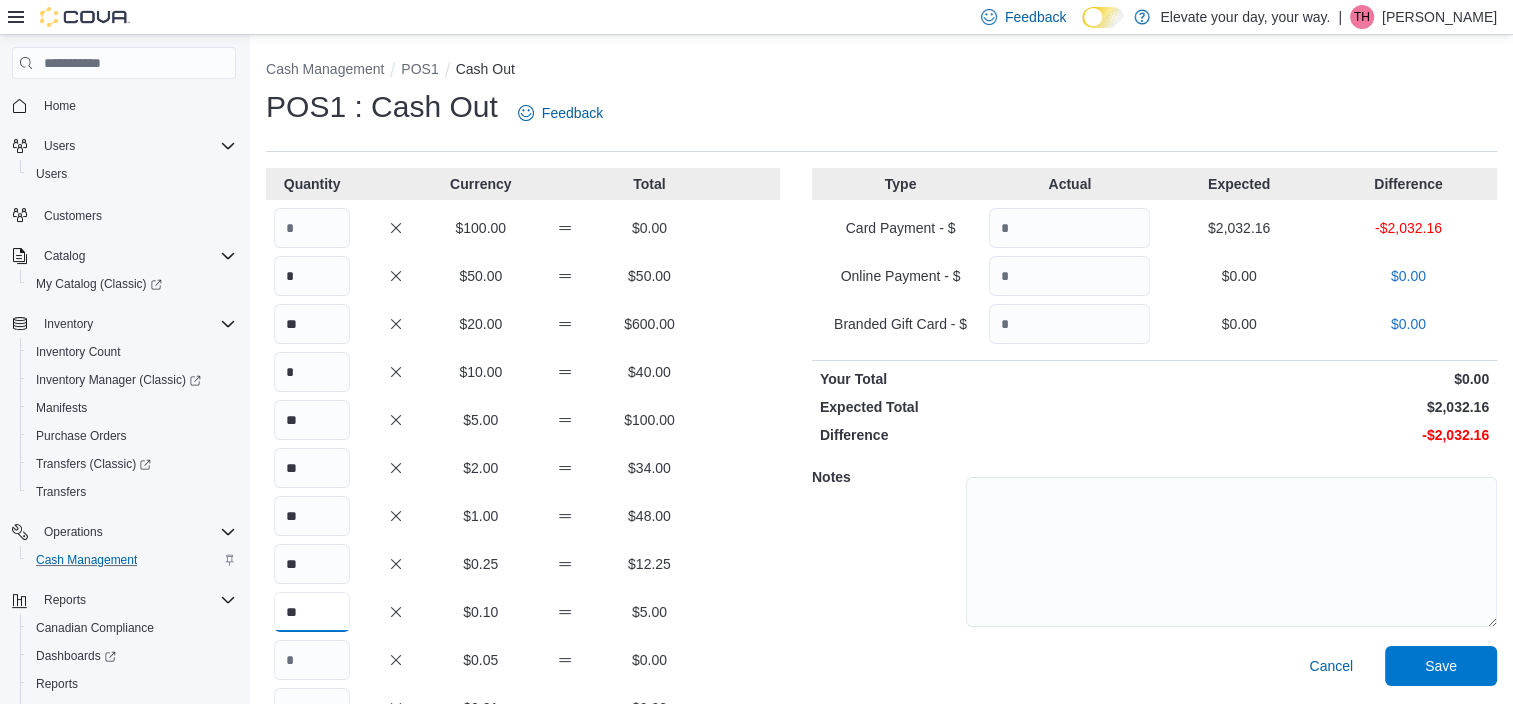 type on "**" 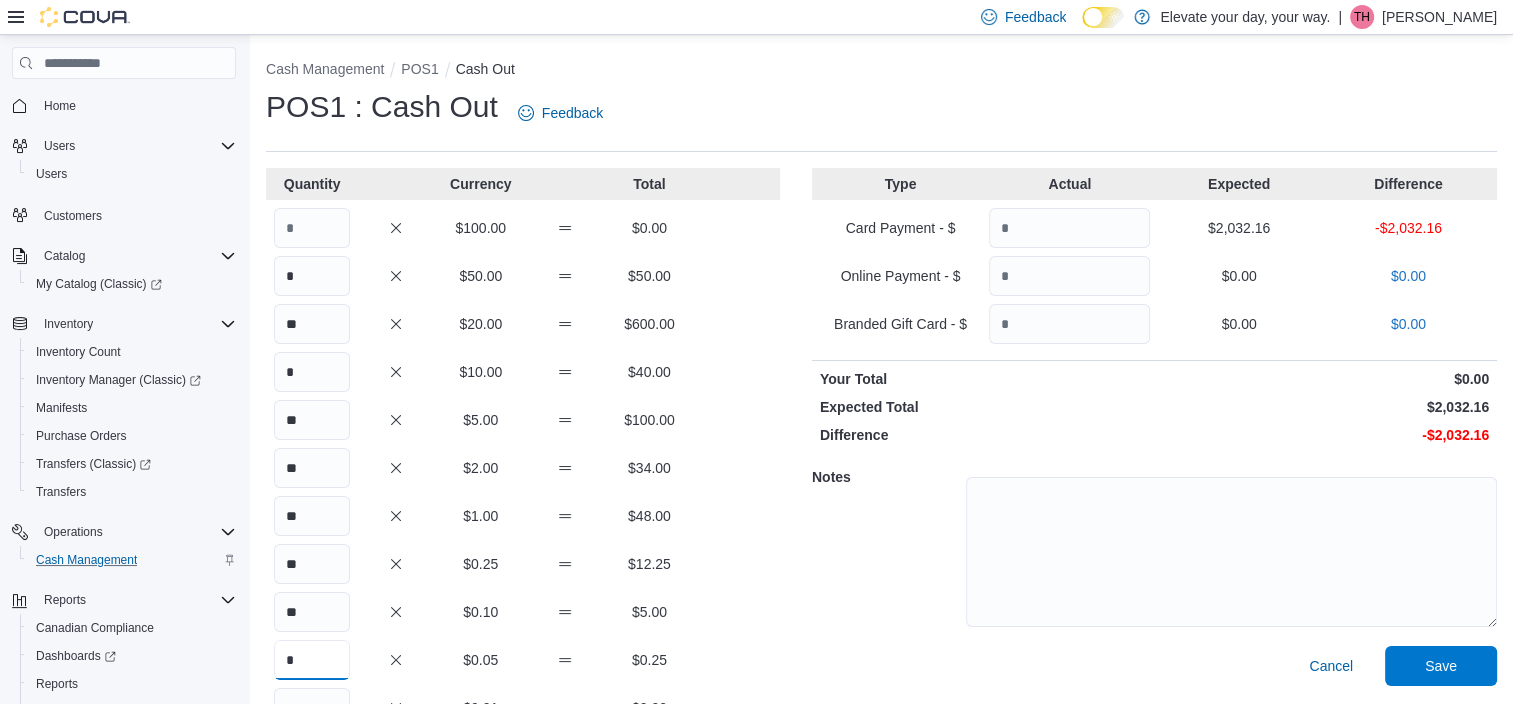 scroll, scrollTop: 149, scrollLeft: 0, axis: vertical 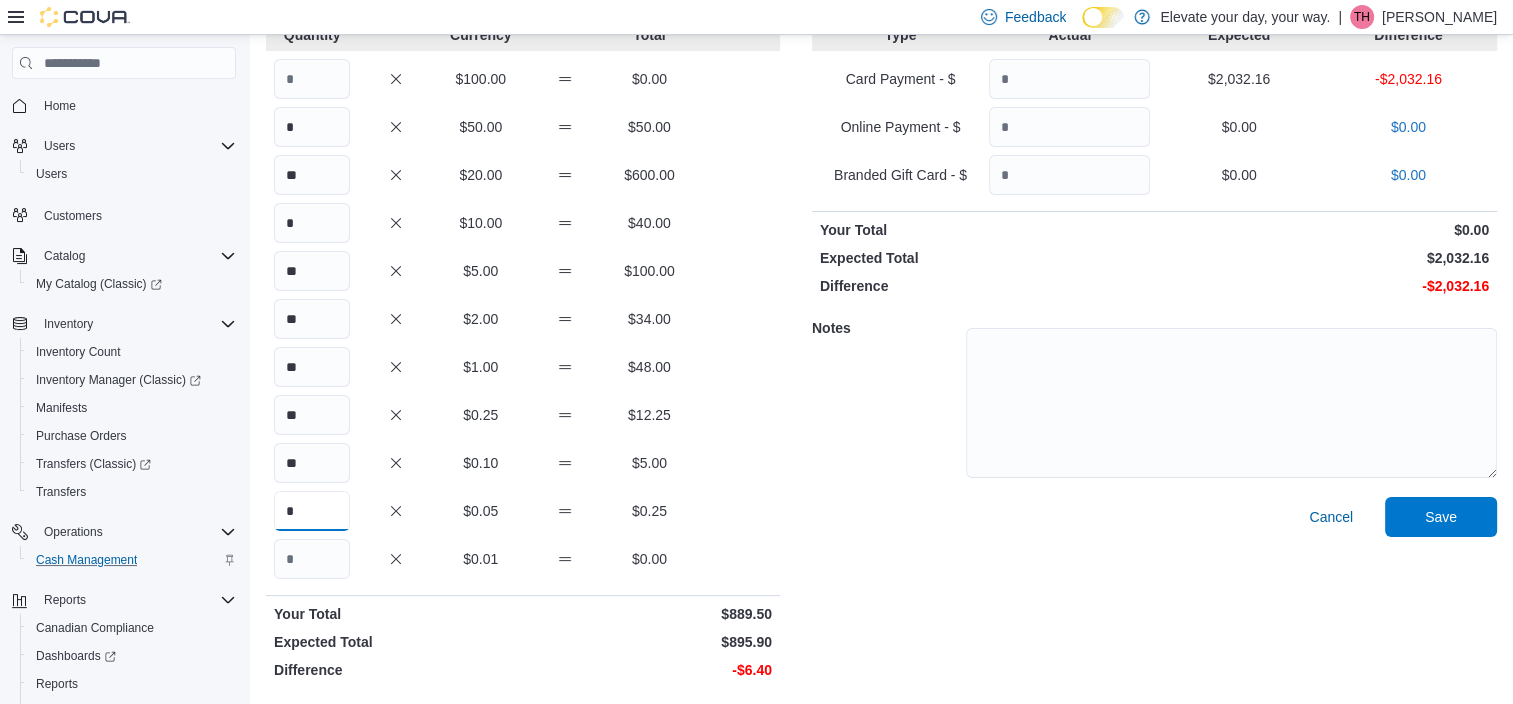 type on "*" 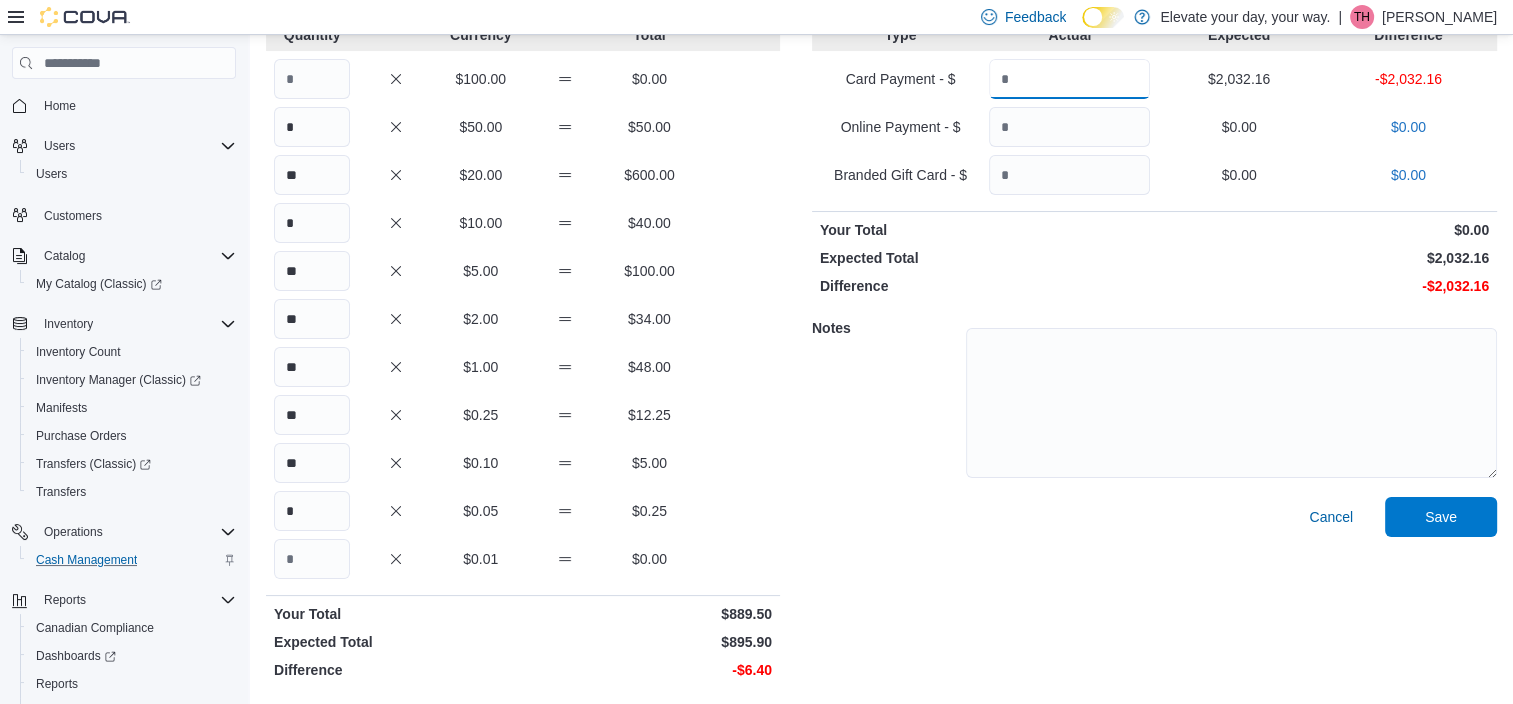 click at bounding box center (1069, 79) 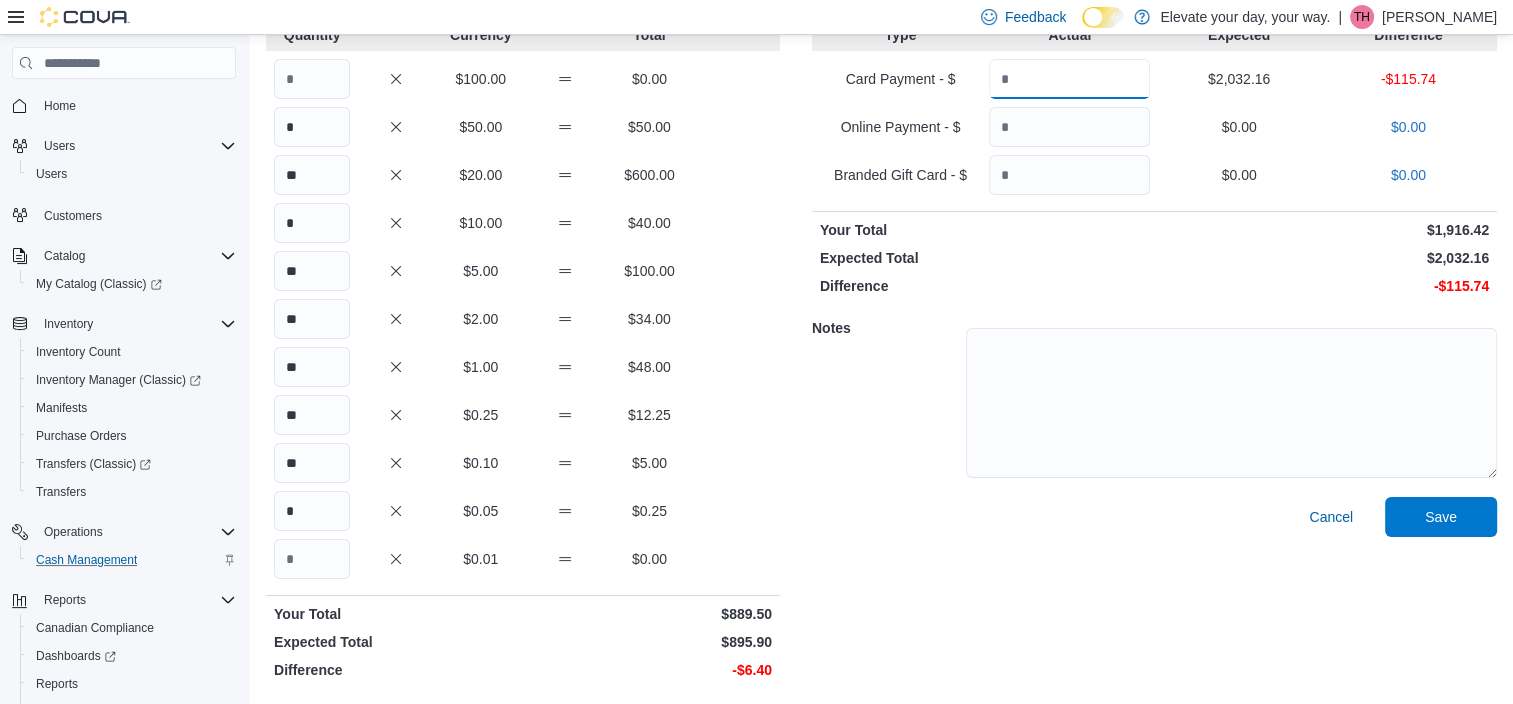 type on "*******" 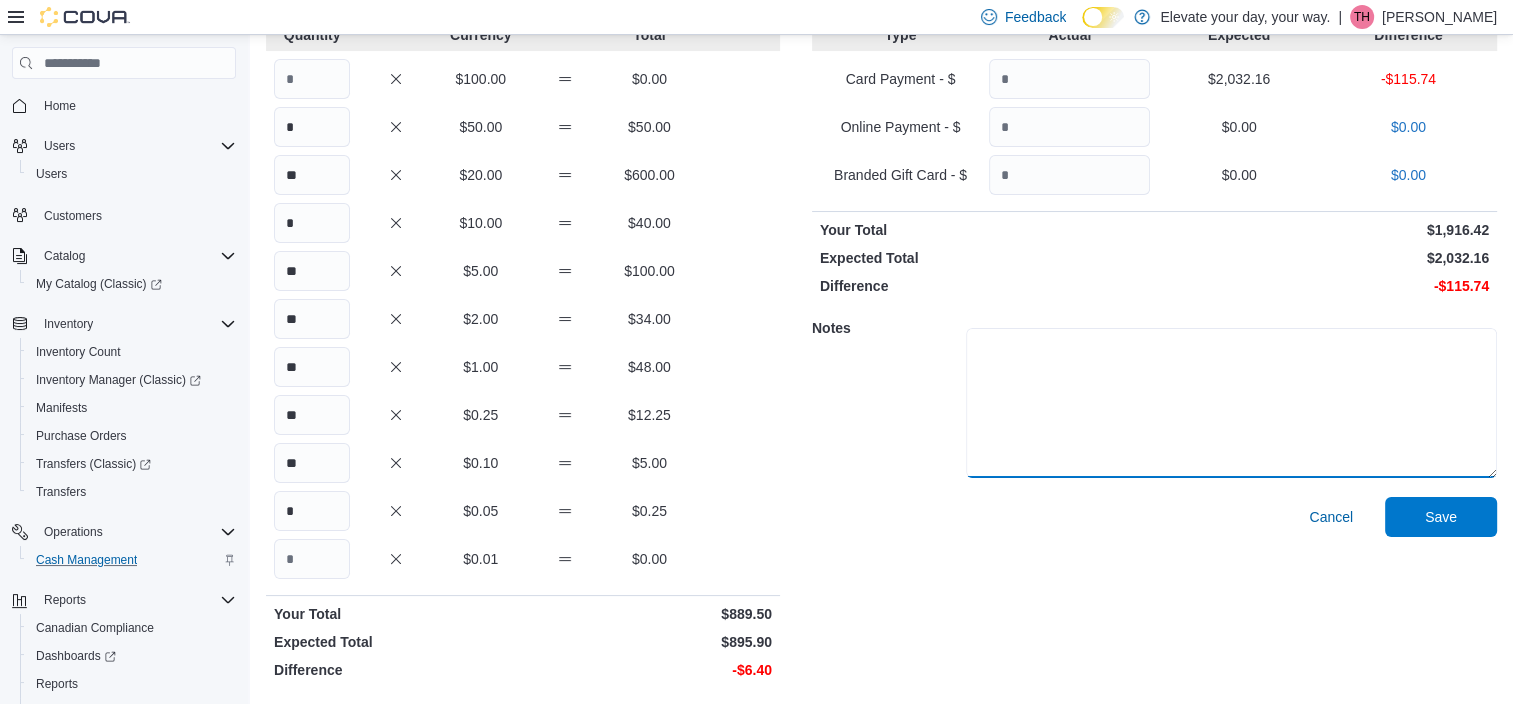 click at bounding box center [1231, 403] 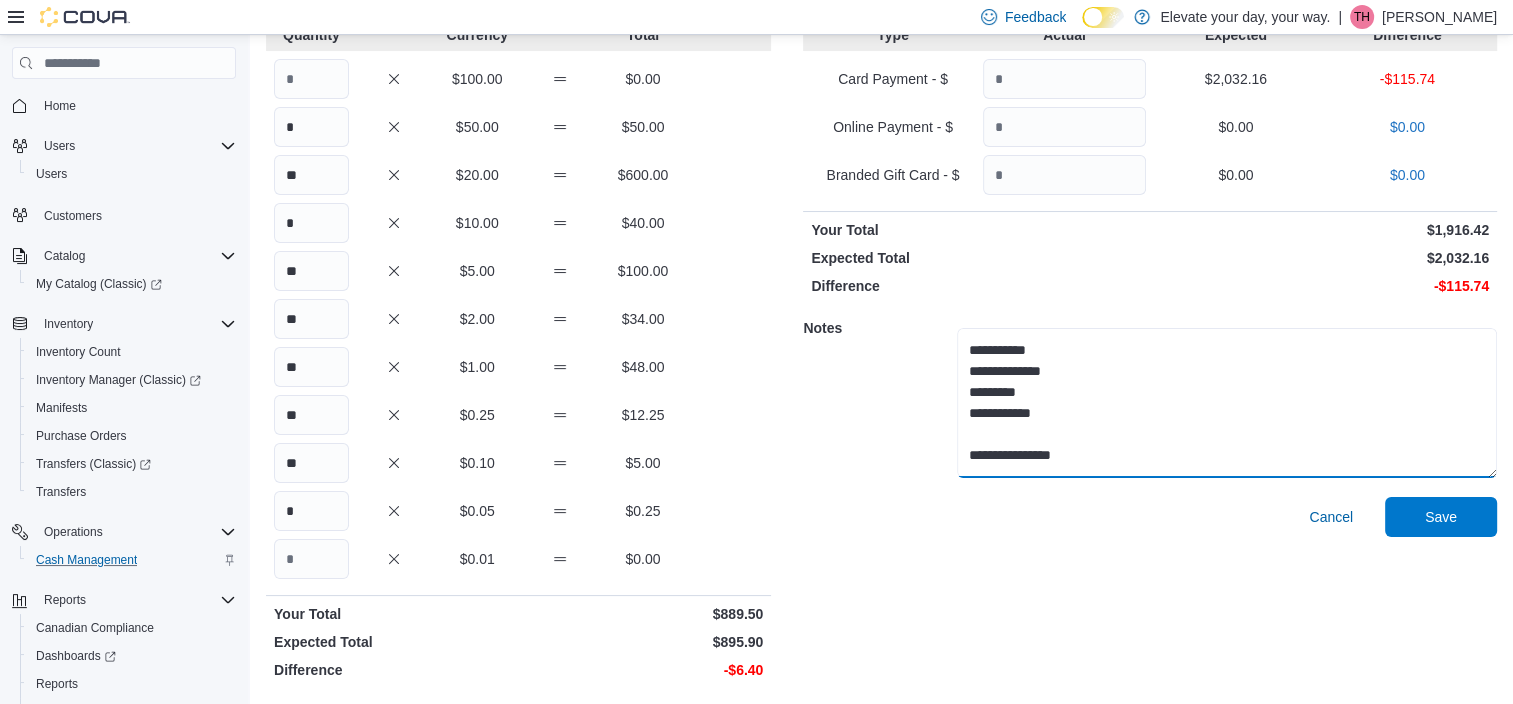 scroll, scrollTop: 28, scrollLeft: 0, axis: vertical 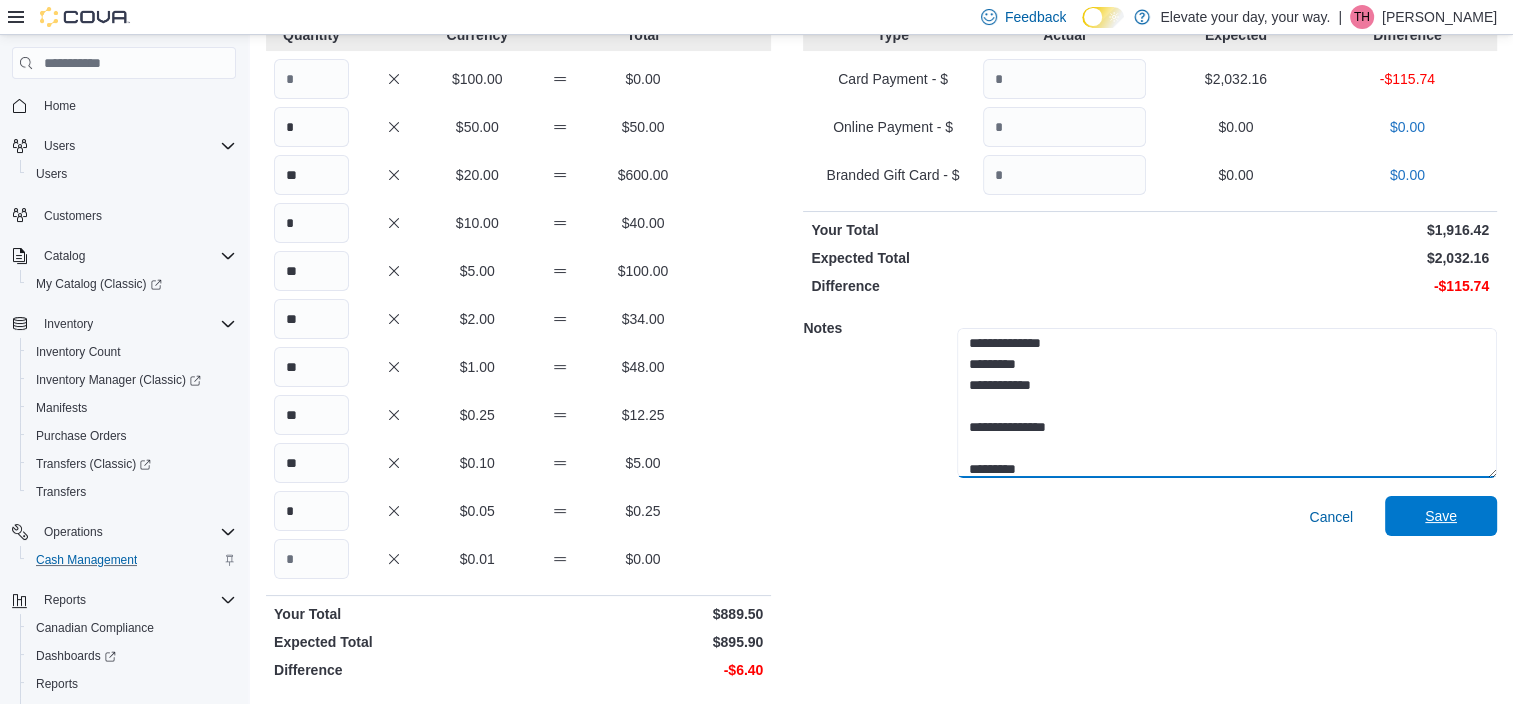 type on "**********" 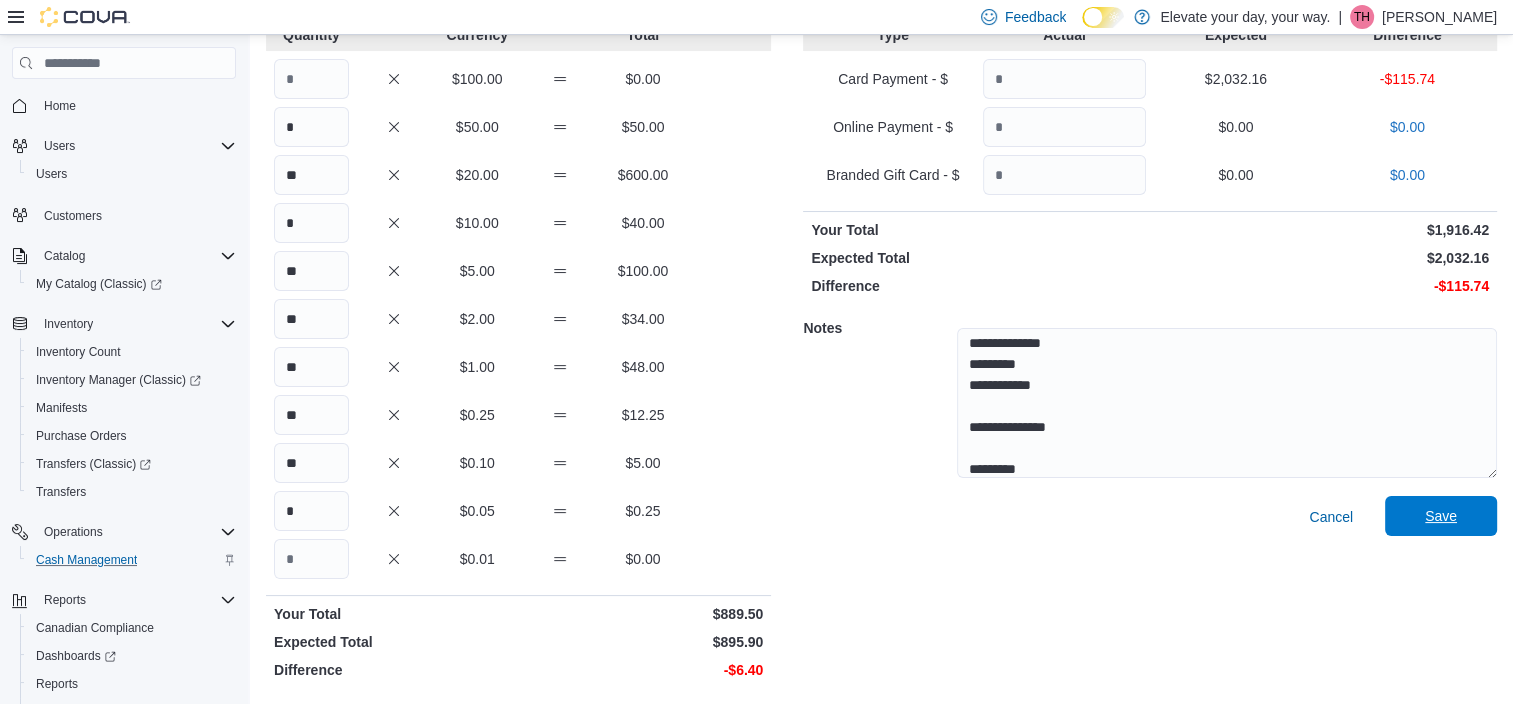 click on "Save" at bounding box center (1441, 516) 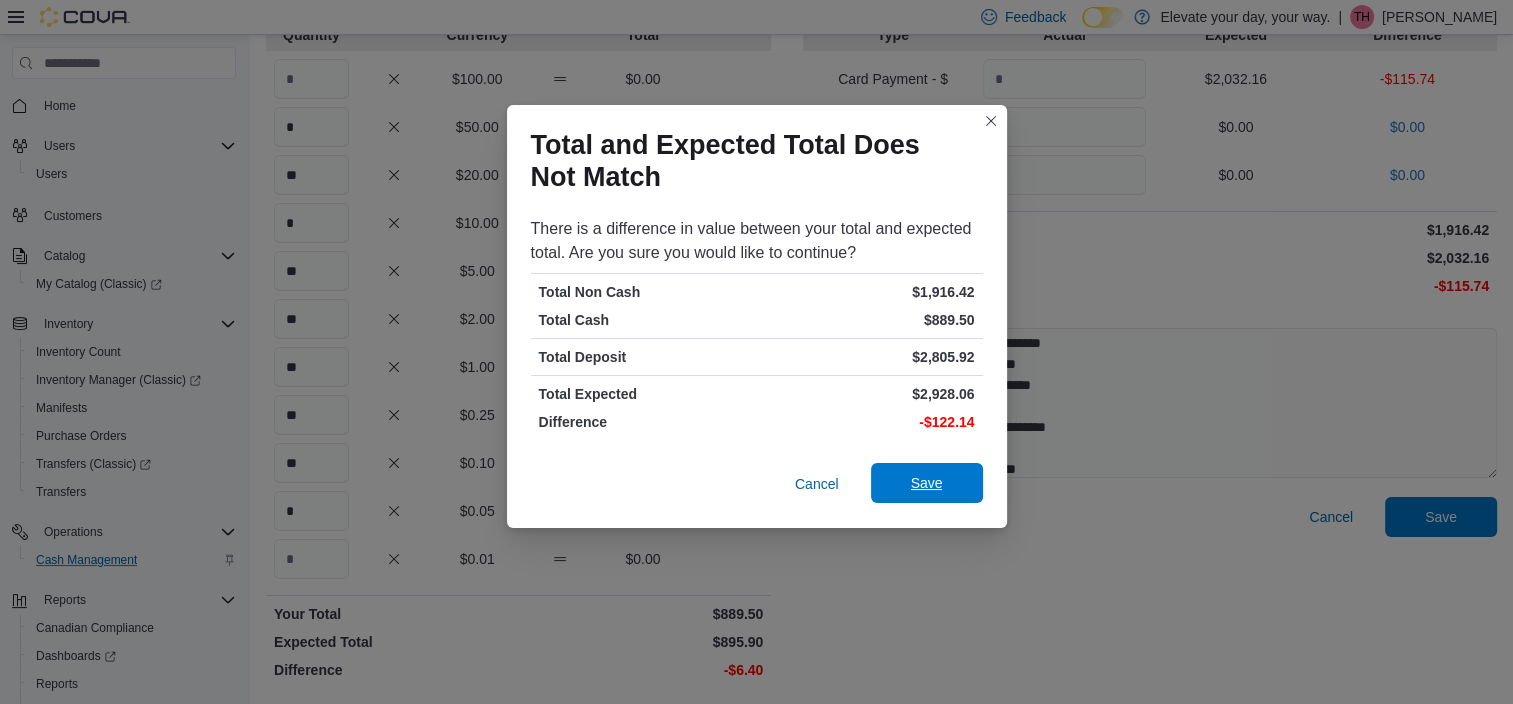 click on "Save" at bounding box center (927, 483) 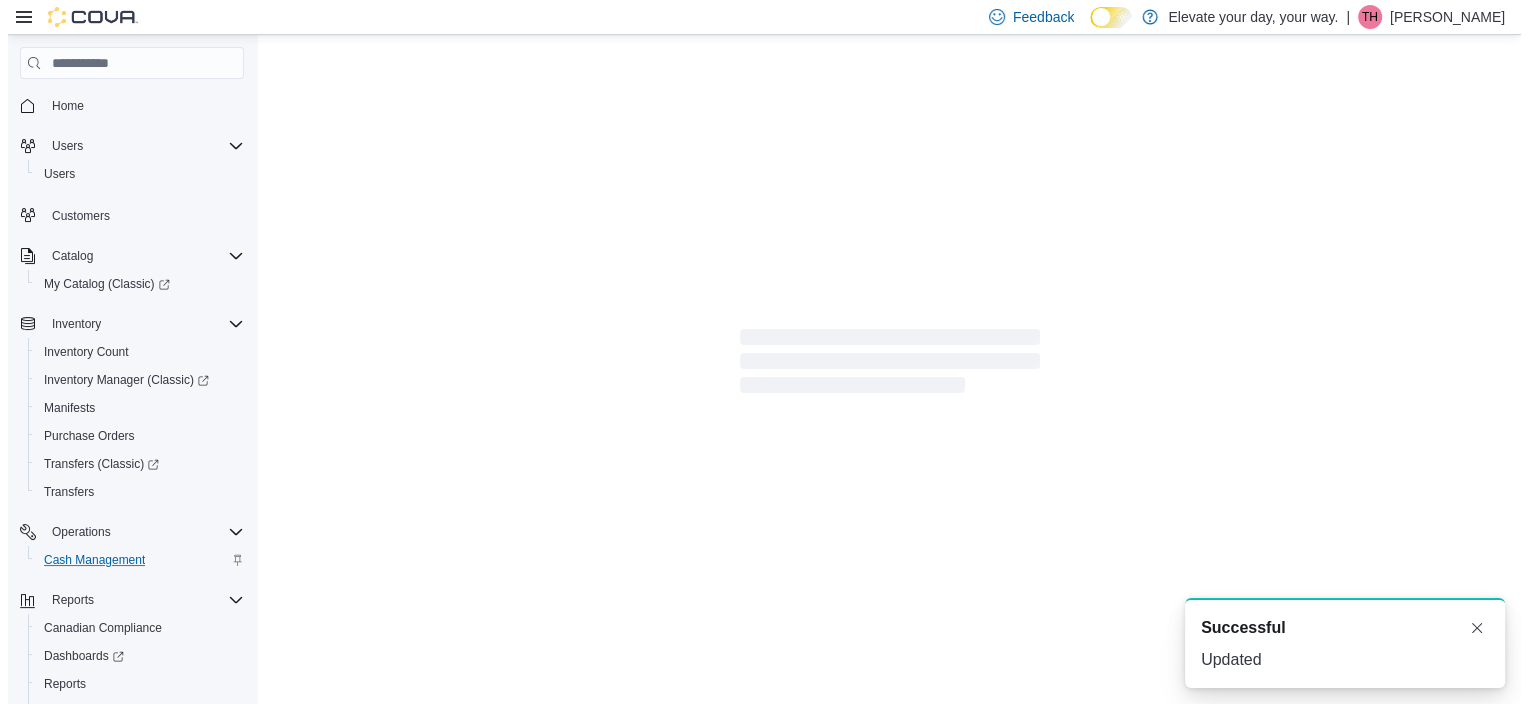 scroll, scrollTop: 0, scrollLeft: 0, axis: both 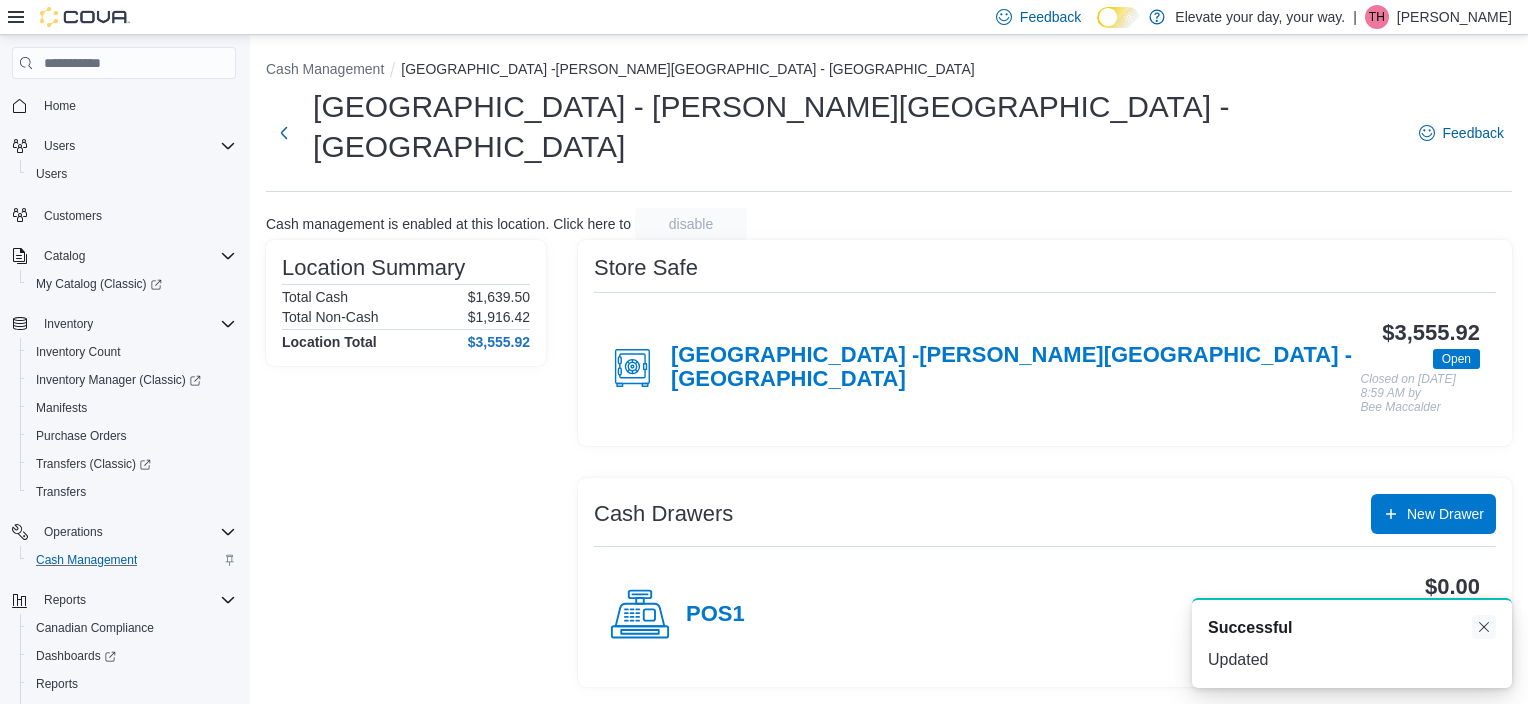 click at bounding box center [1484, 627] 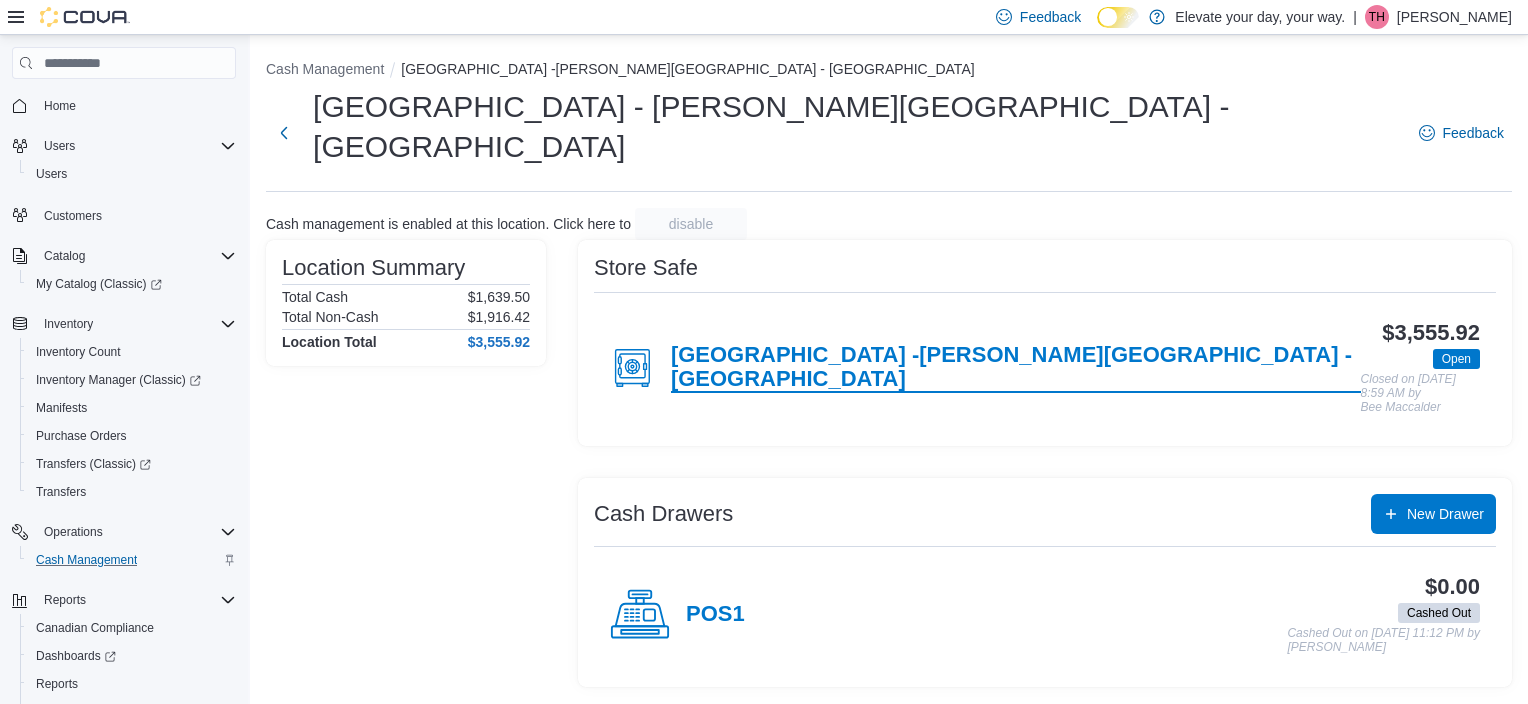 click on "[GEOGRAPHIC_DATA] -[PERSON_NAME][GEOGRAPHIC_DATA] - [GEOGRAPHIC_DATA]" at bounding box center (1016, 368) 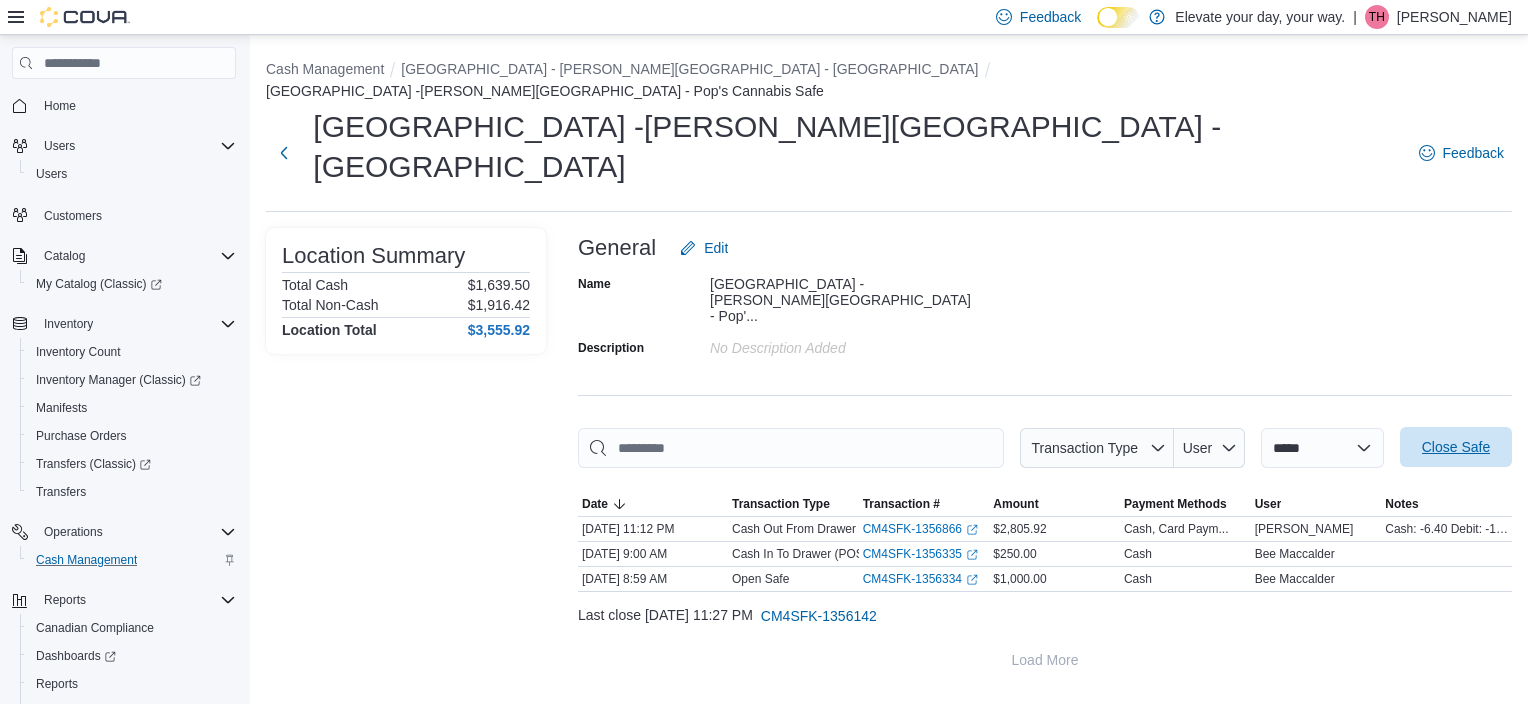 click on "Close Safe" at bounding box center [1456, 447] 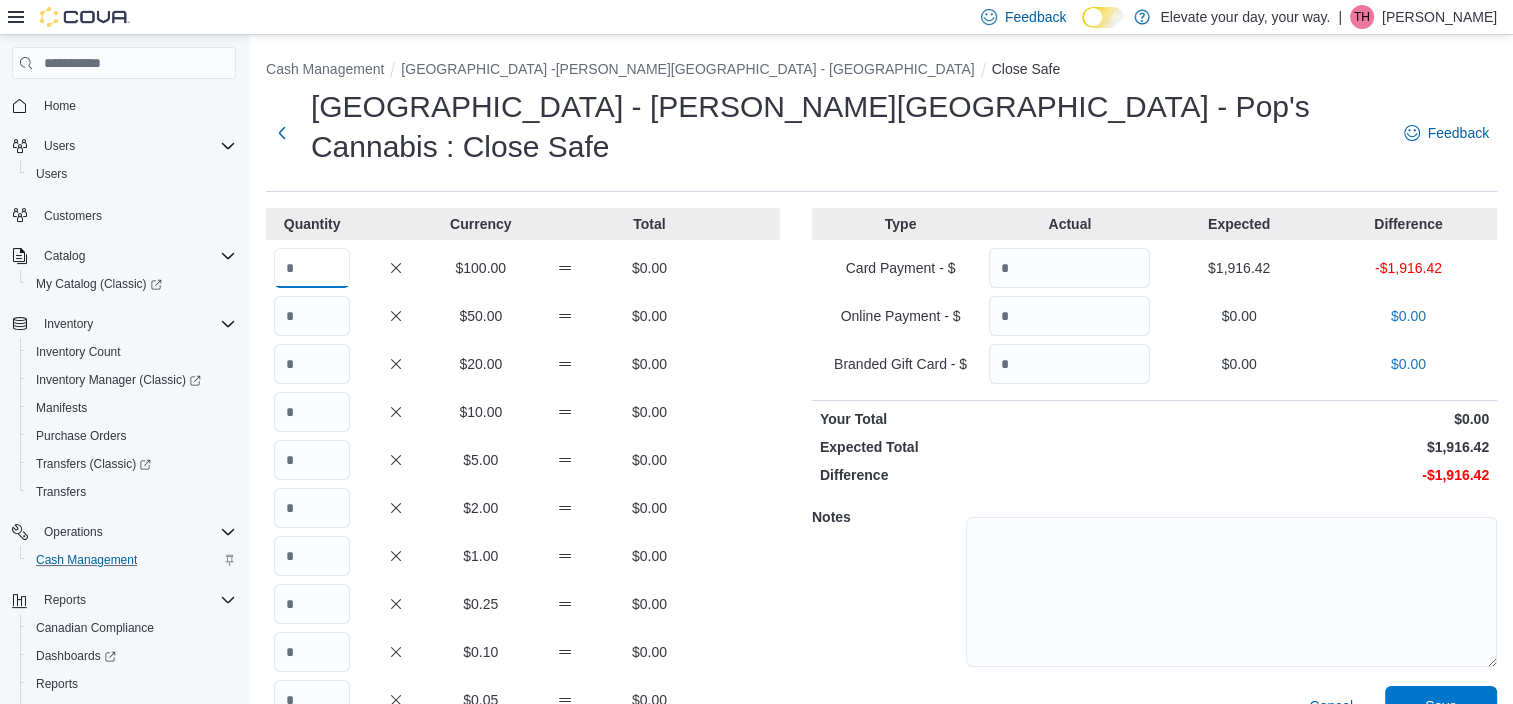 click at bounding box center [312, 268] 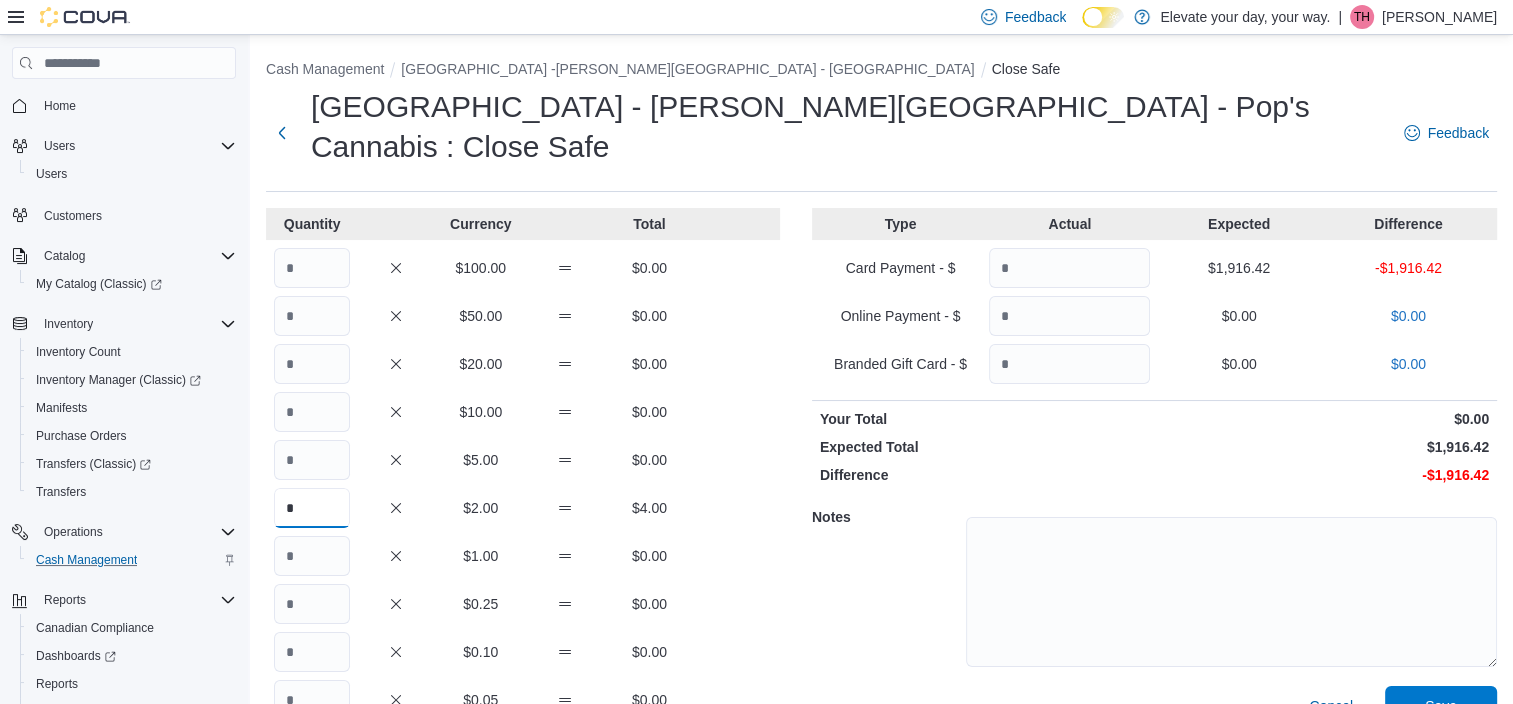 type on "*" 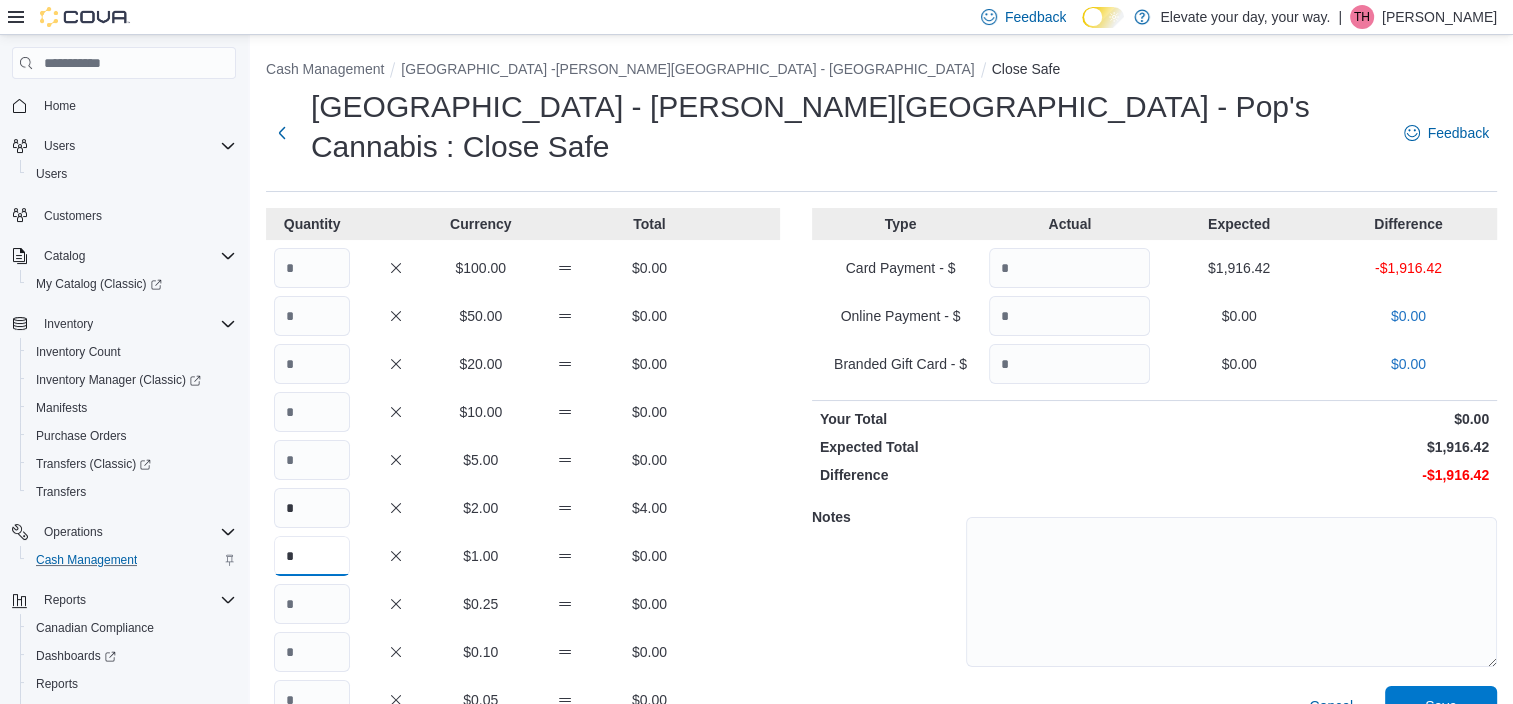 type on "*" 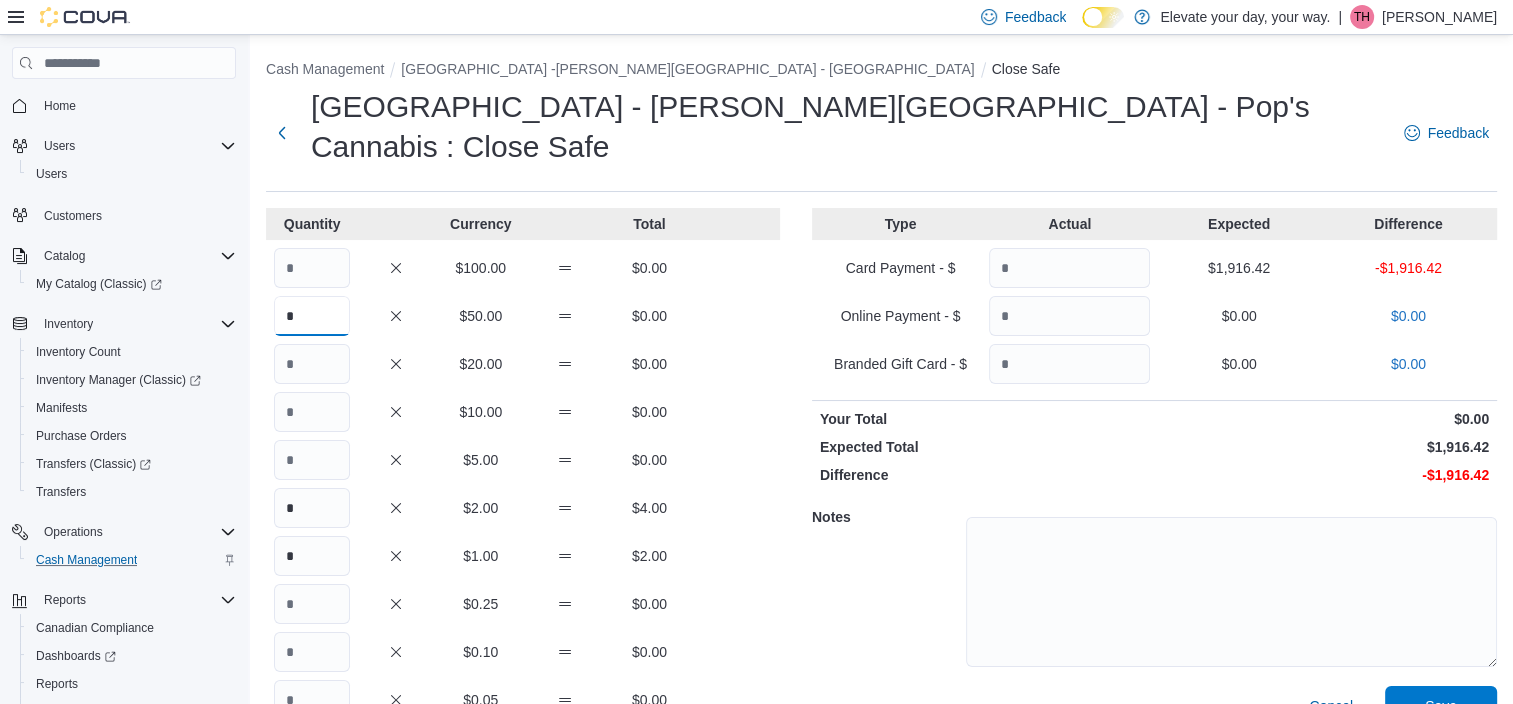 type on "*" 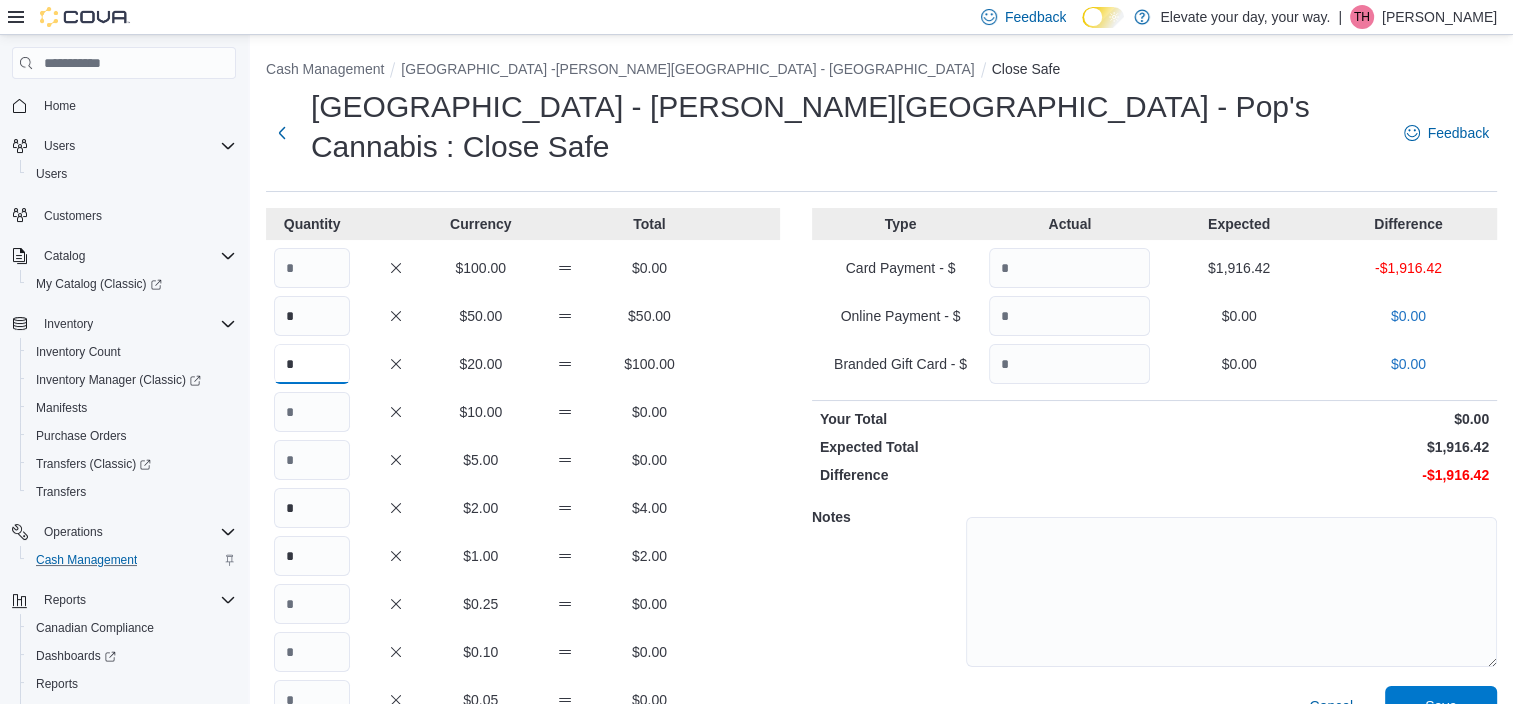 type on "*" 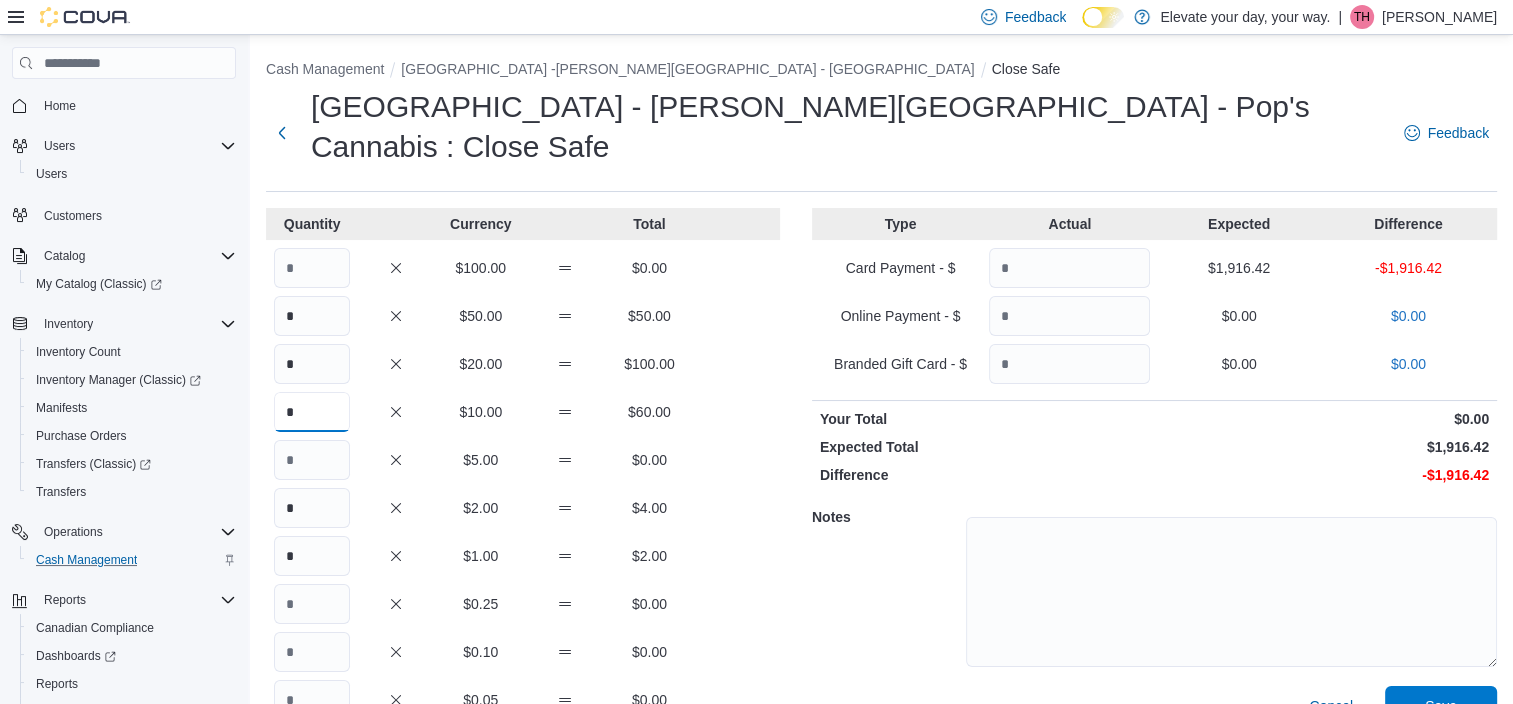 type on "*" 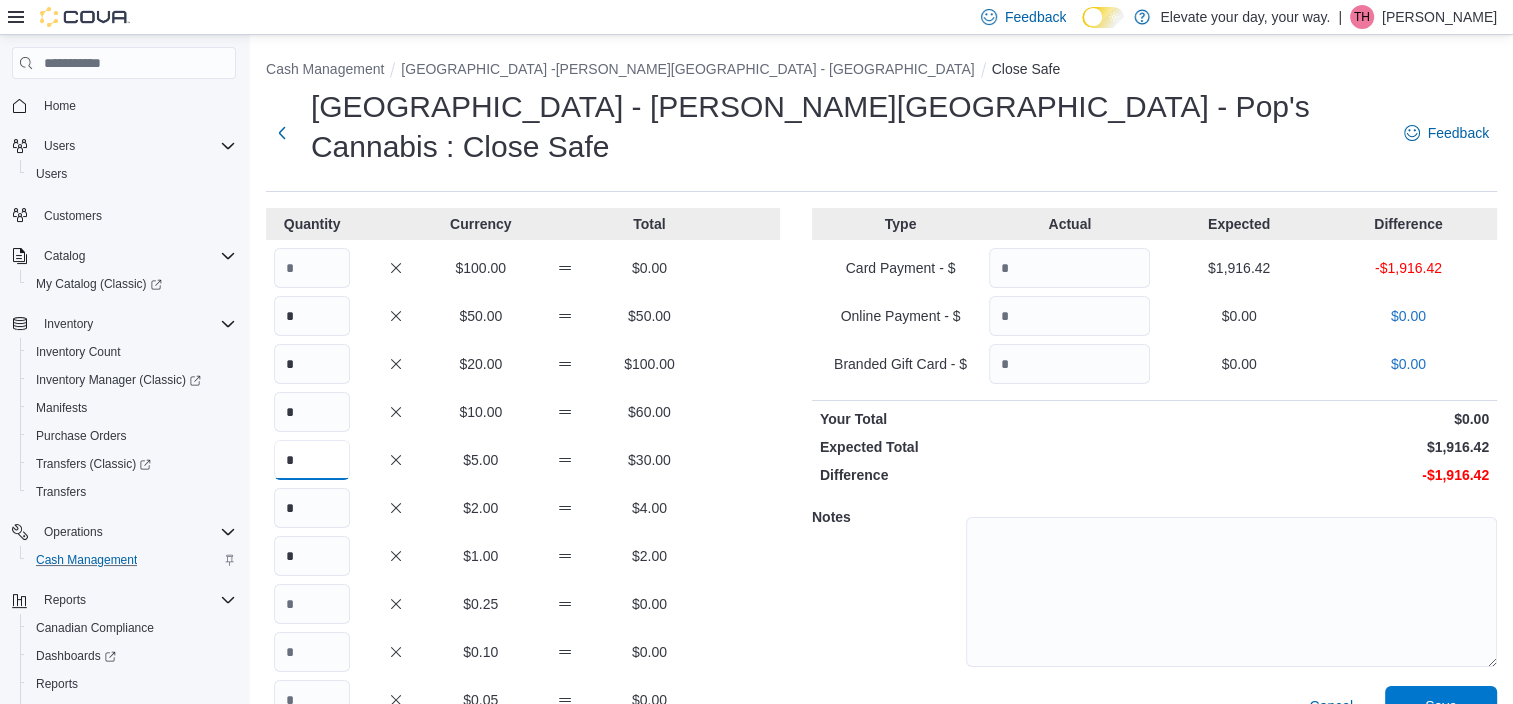 type on "*" 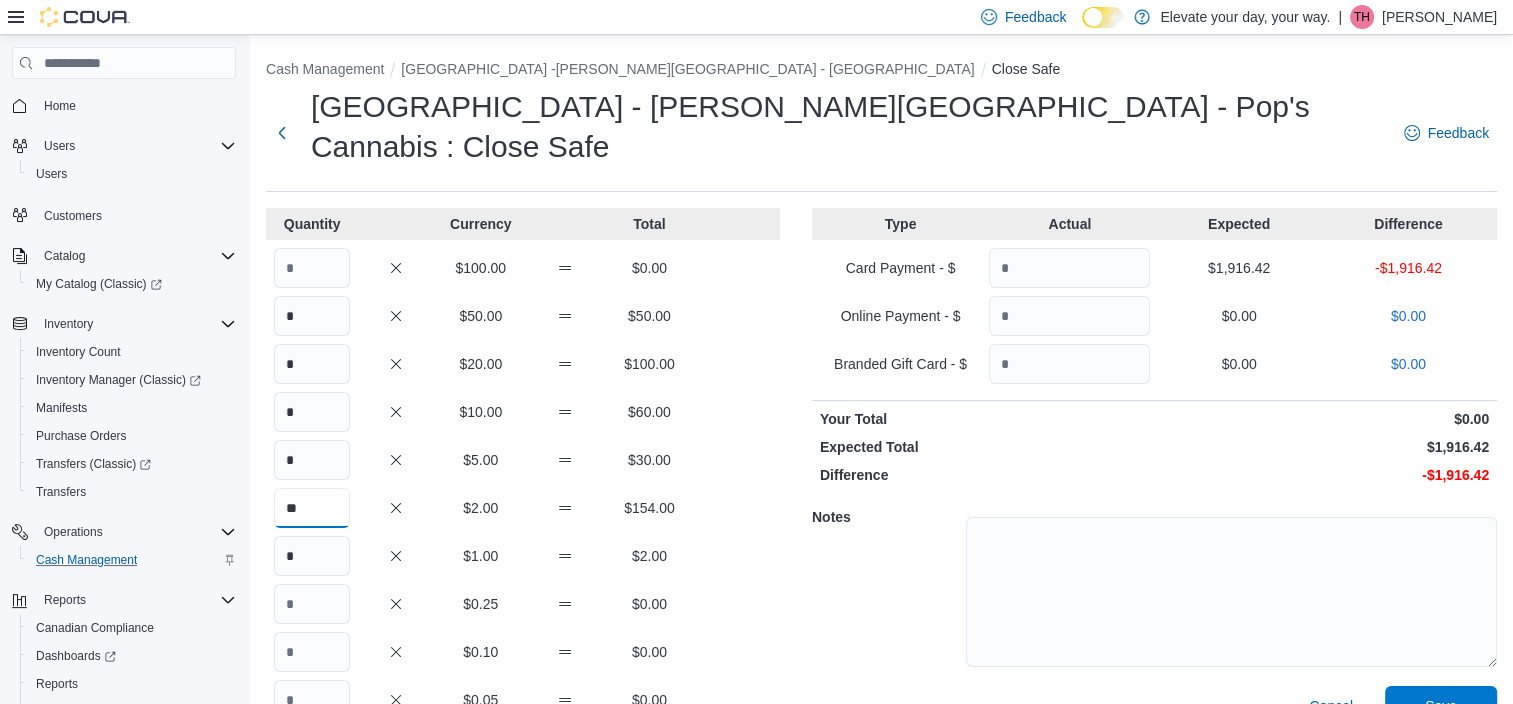 type on "**" 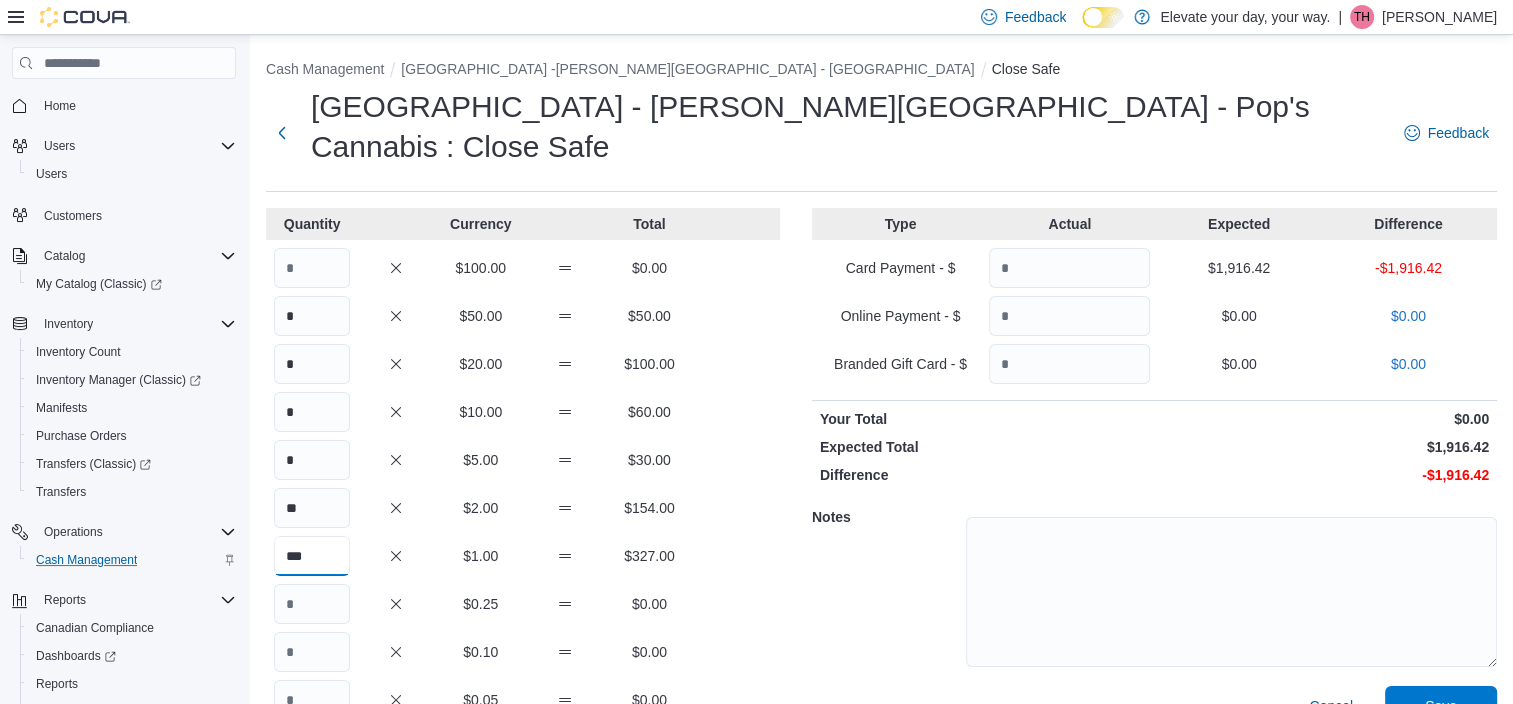 type on "***" 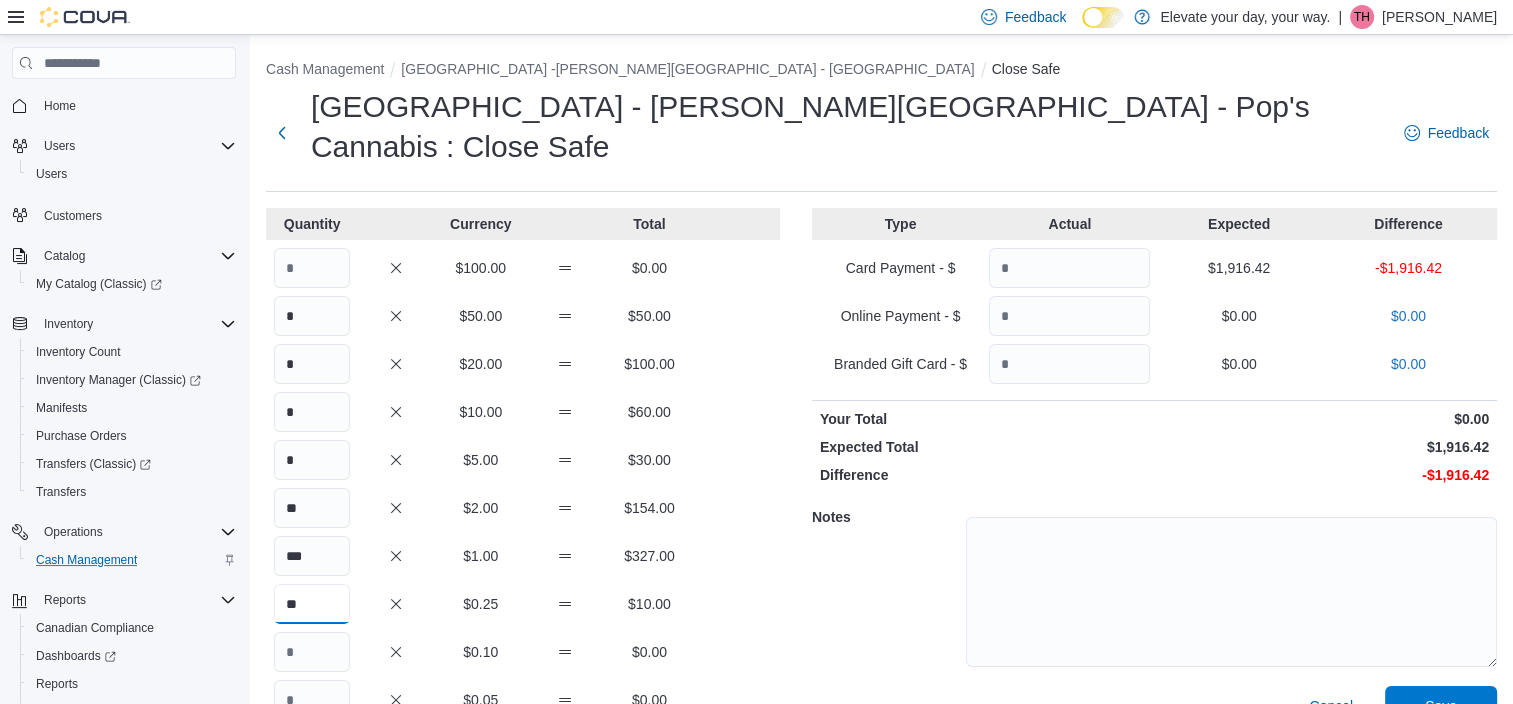 type on "**" 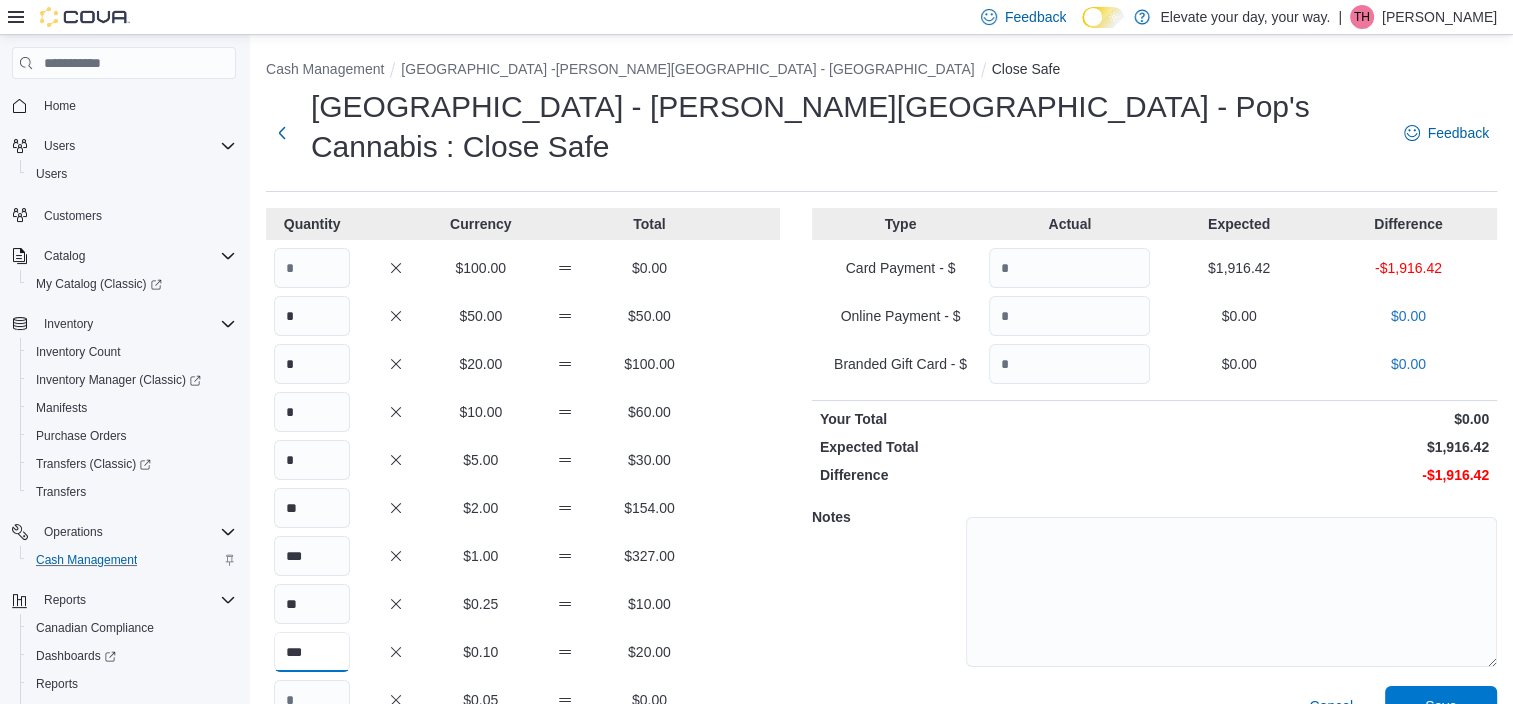 type on "***" 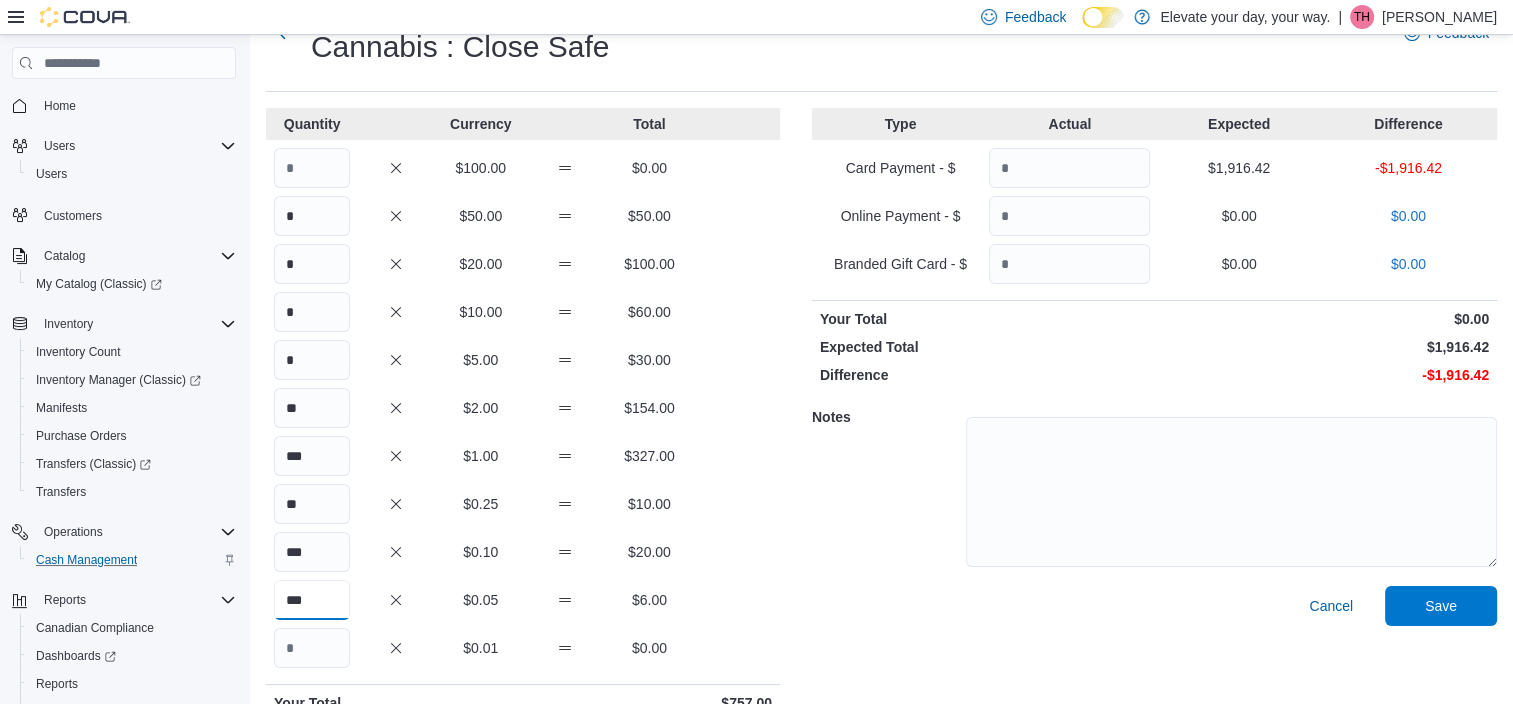 scroll, scrollTop: 98, scrollLeft: 0, axis: vertical 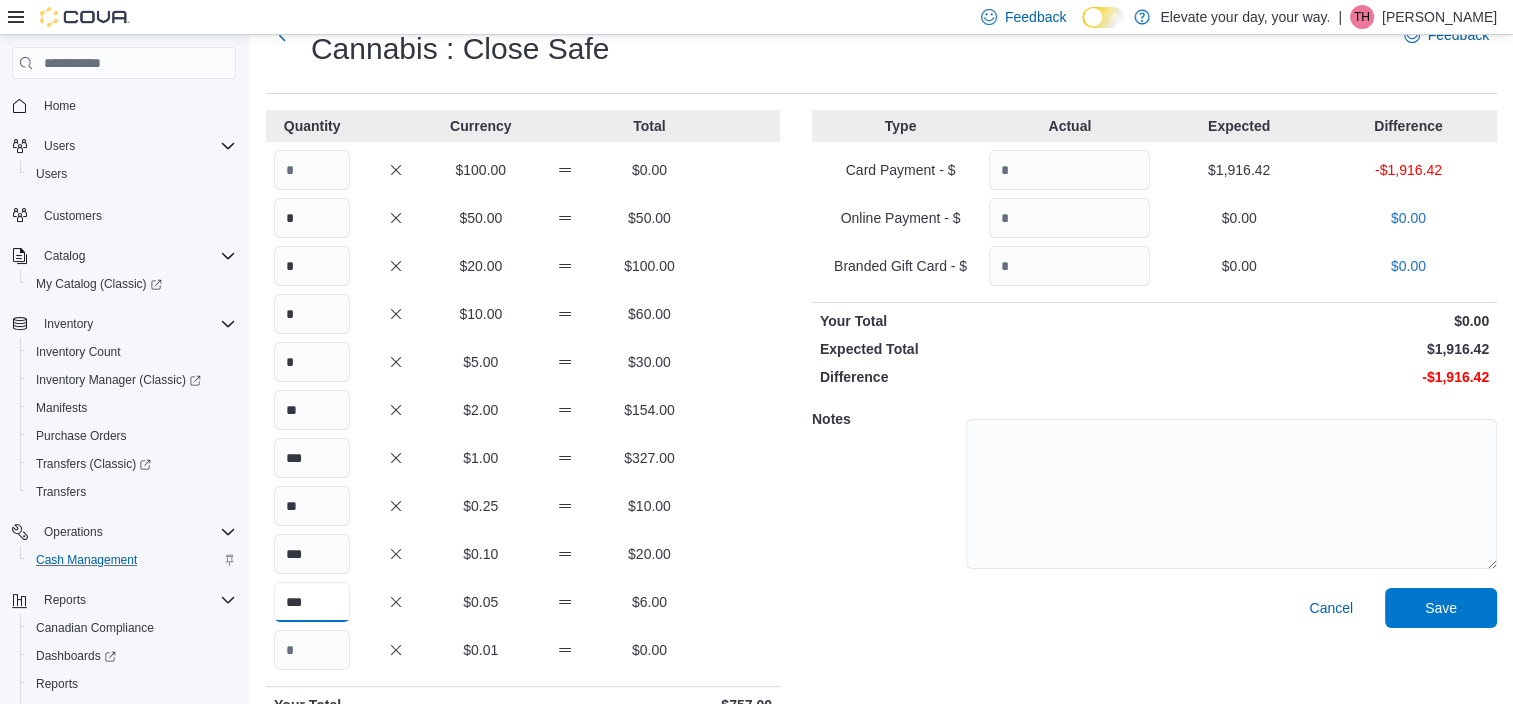 type on "***" 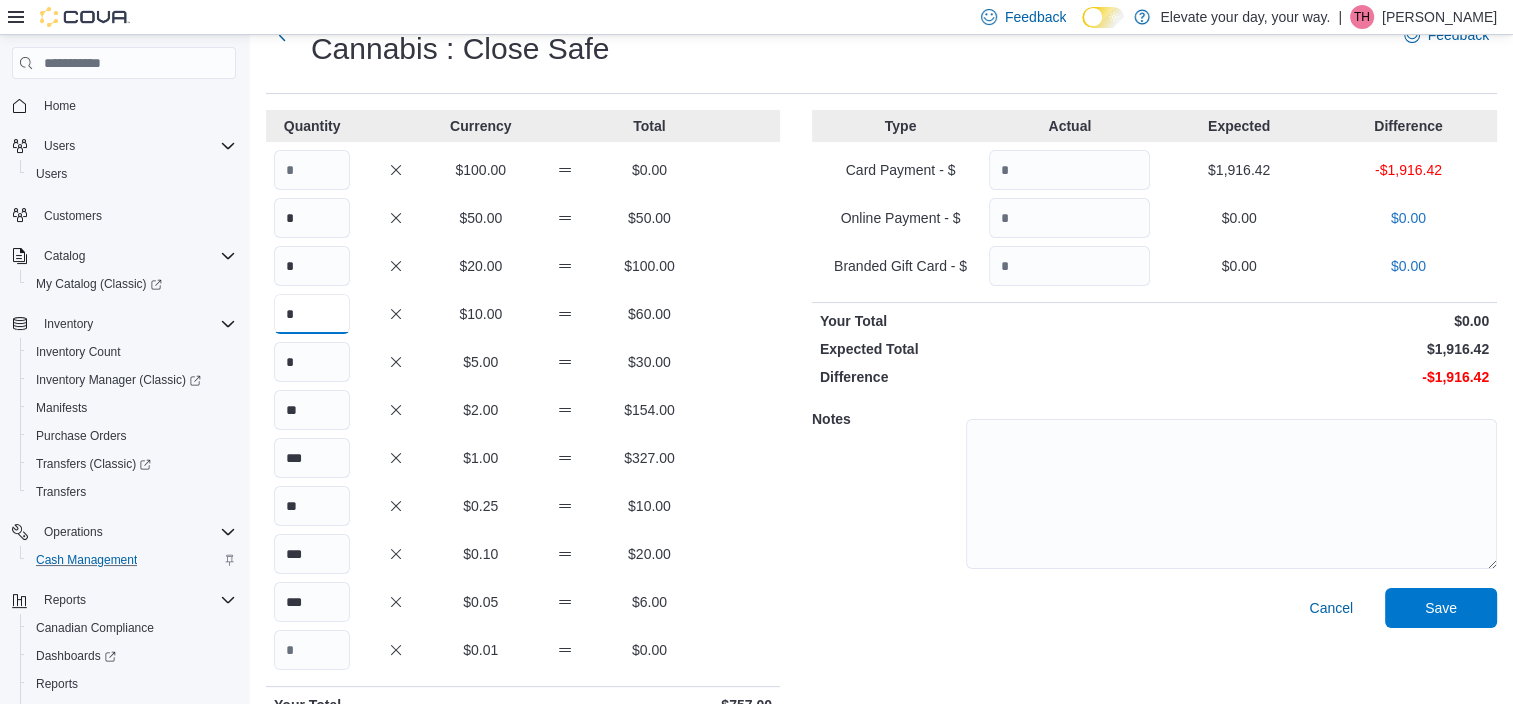 click on "*" at bounding box center [312, 314] 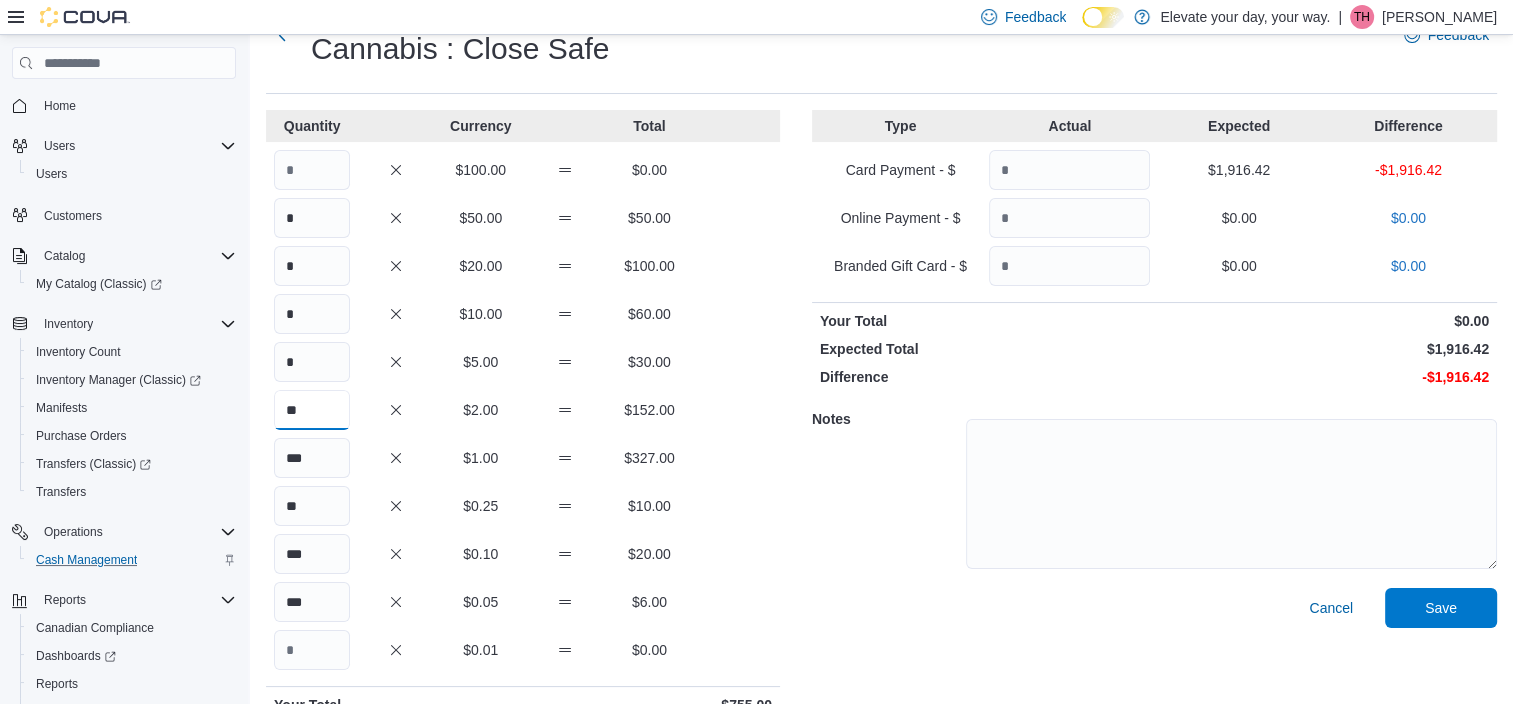 type on "**" 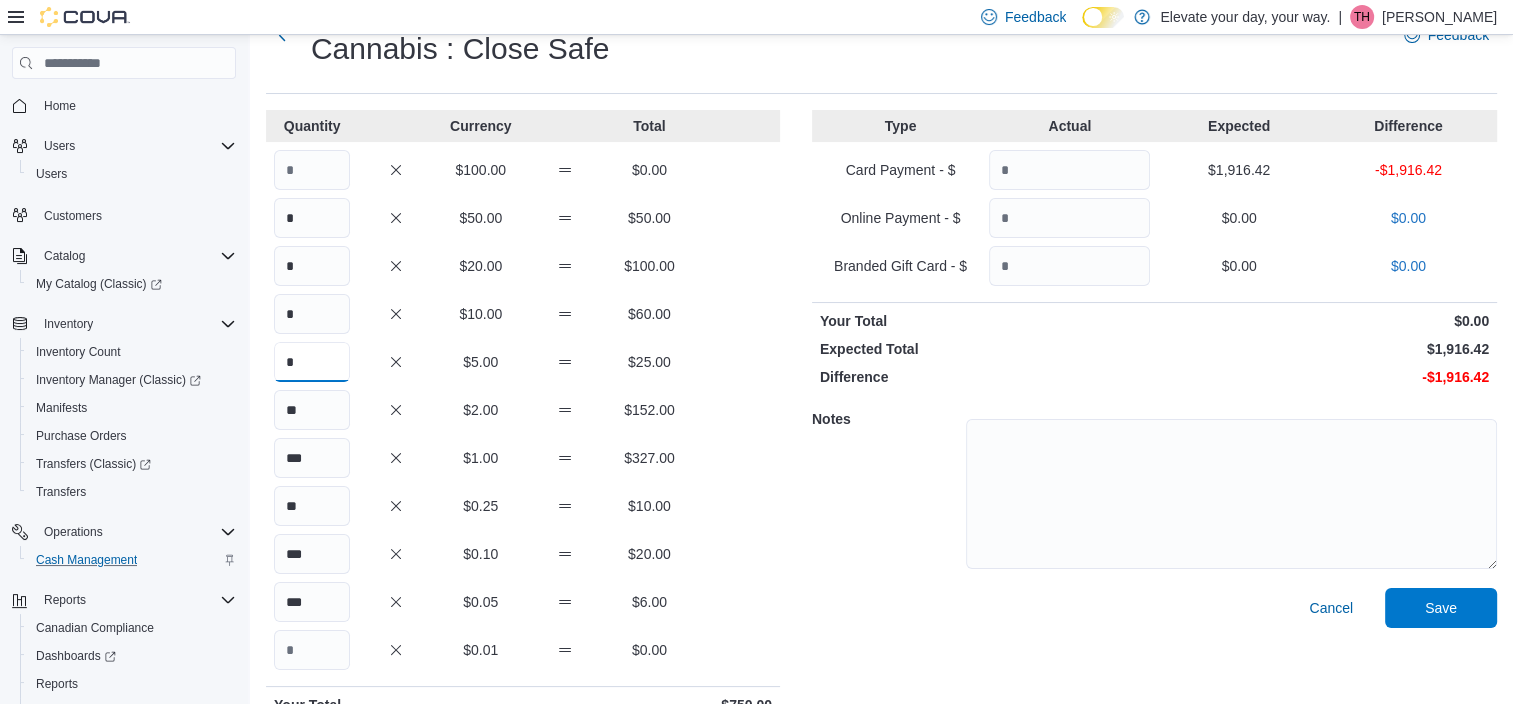 type on "*" 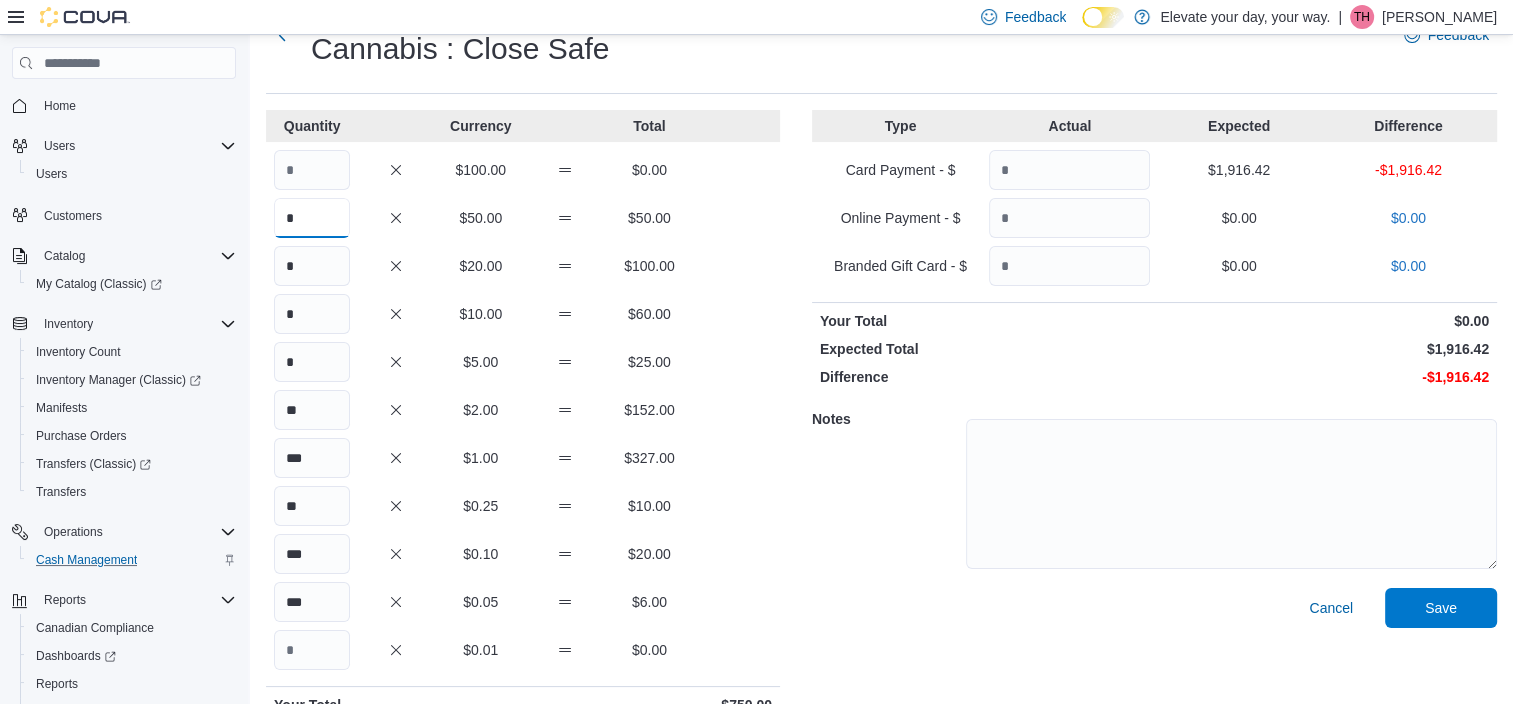 click on "*" at bounding box center (312, 218) 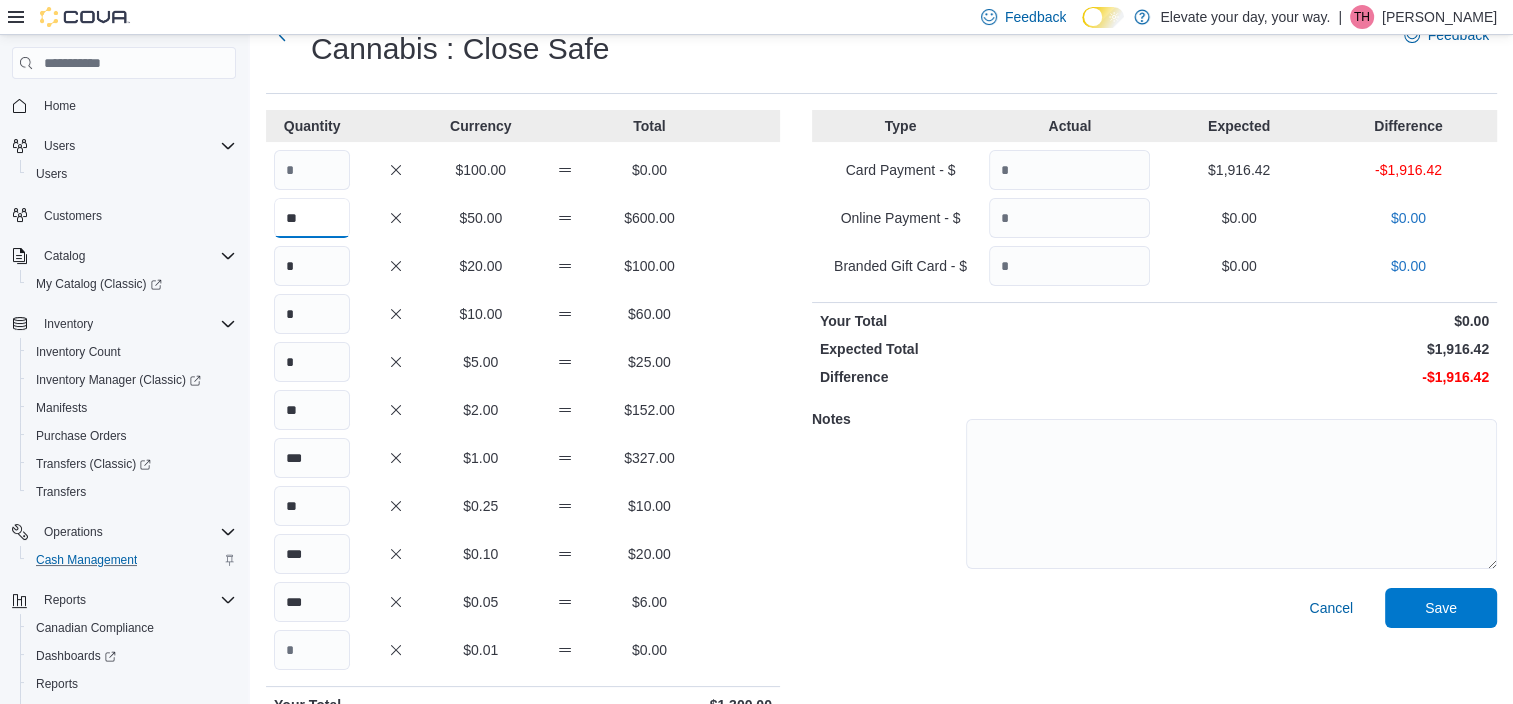 type on "**" 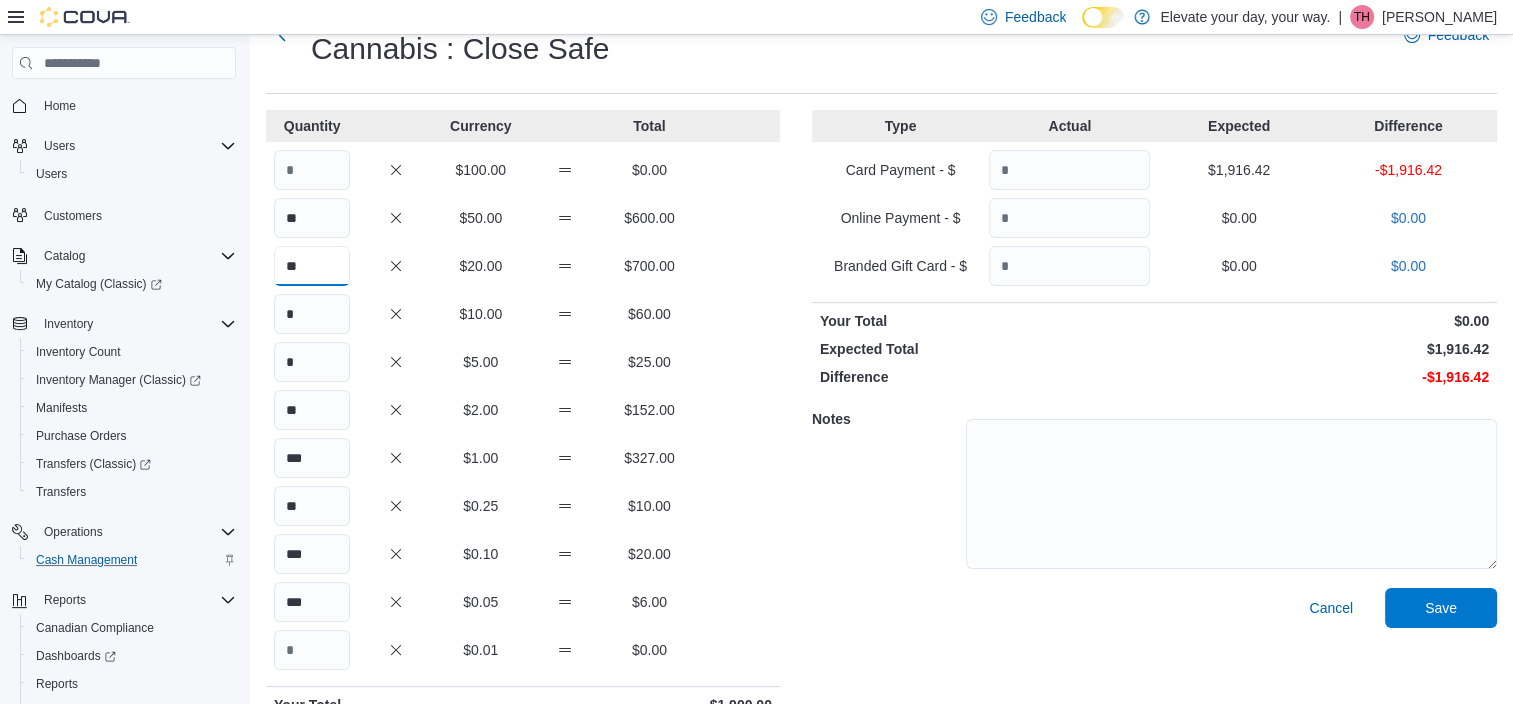 type on "**" 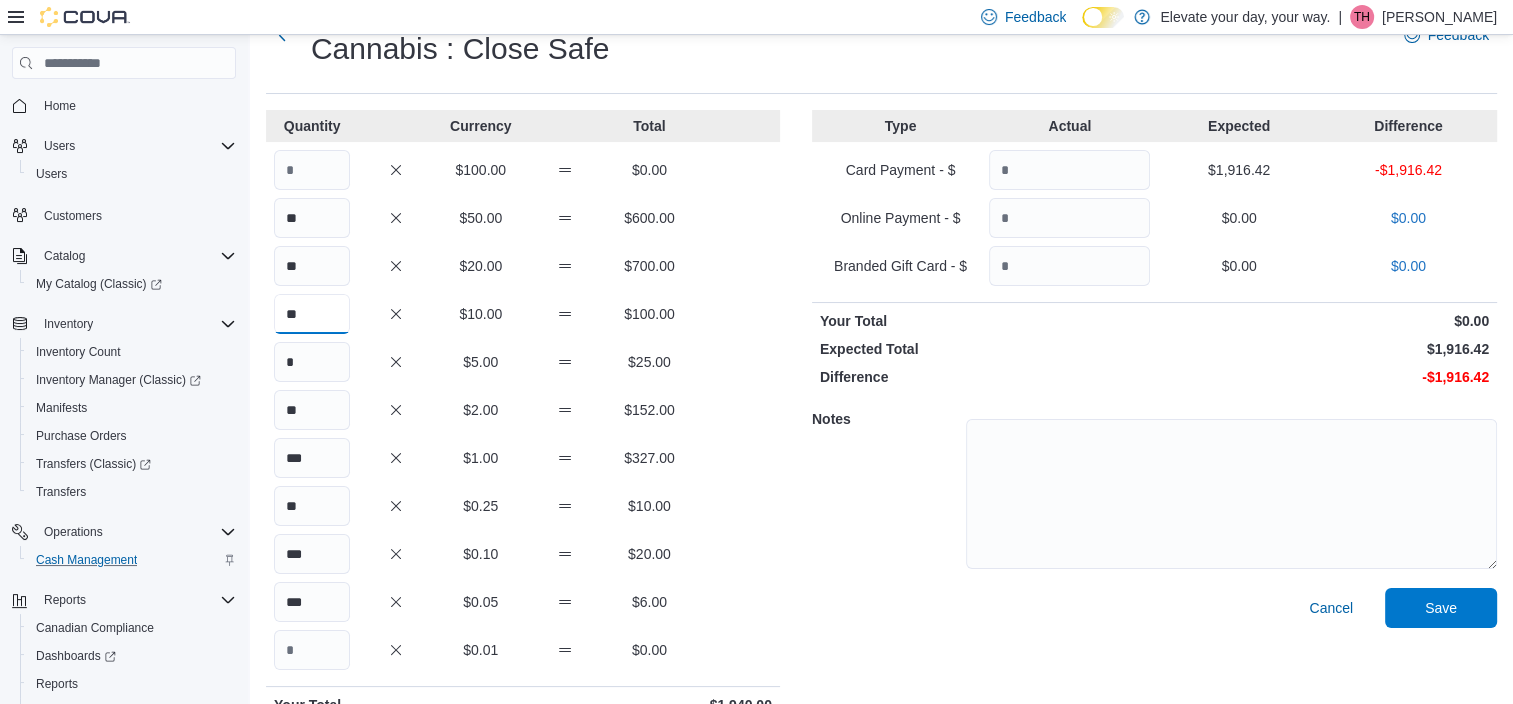 type on "**" 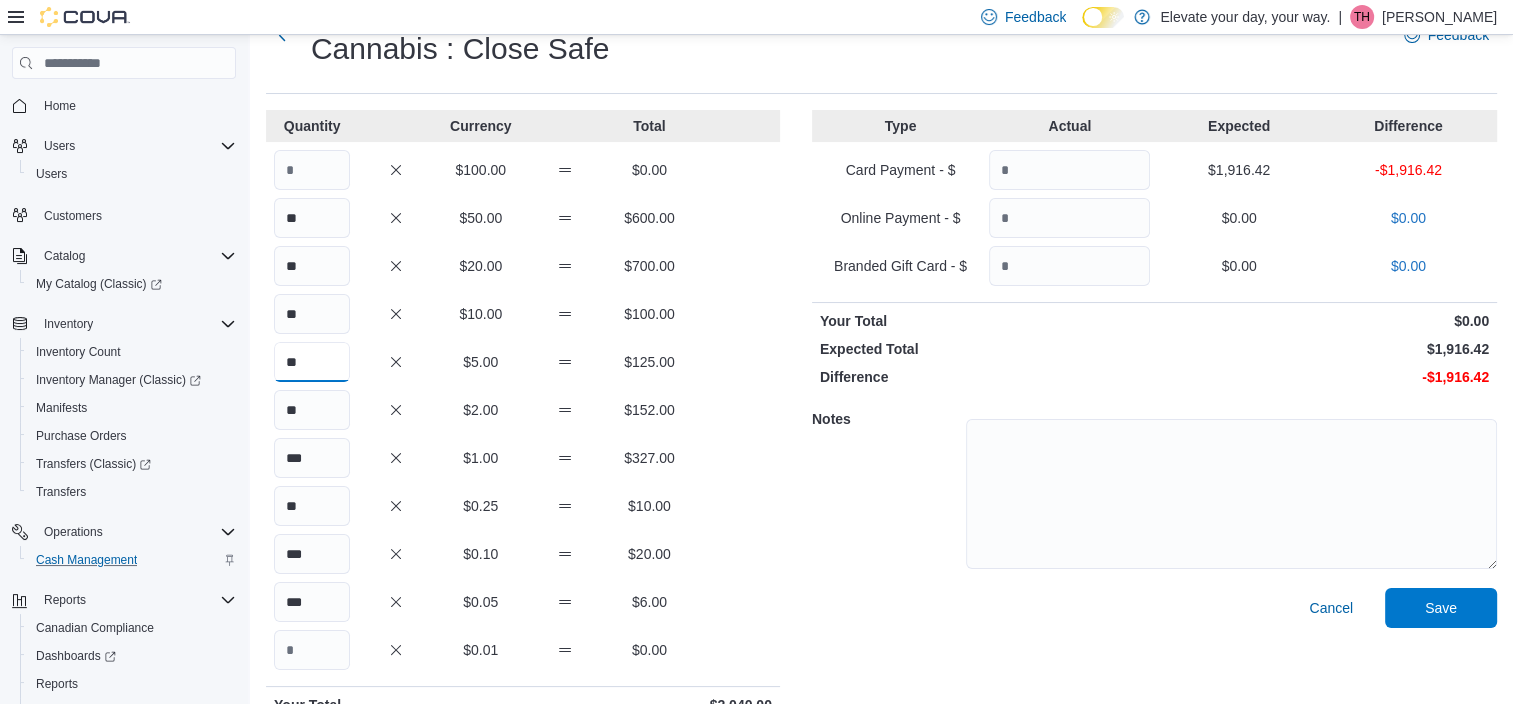 type on "**" 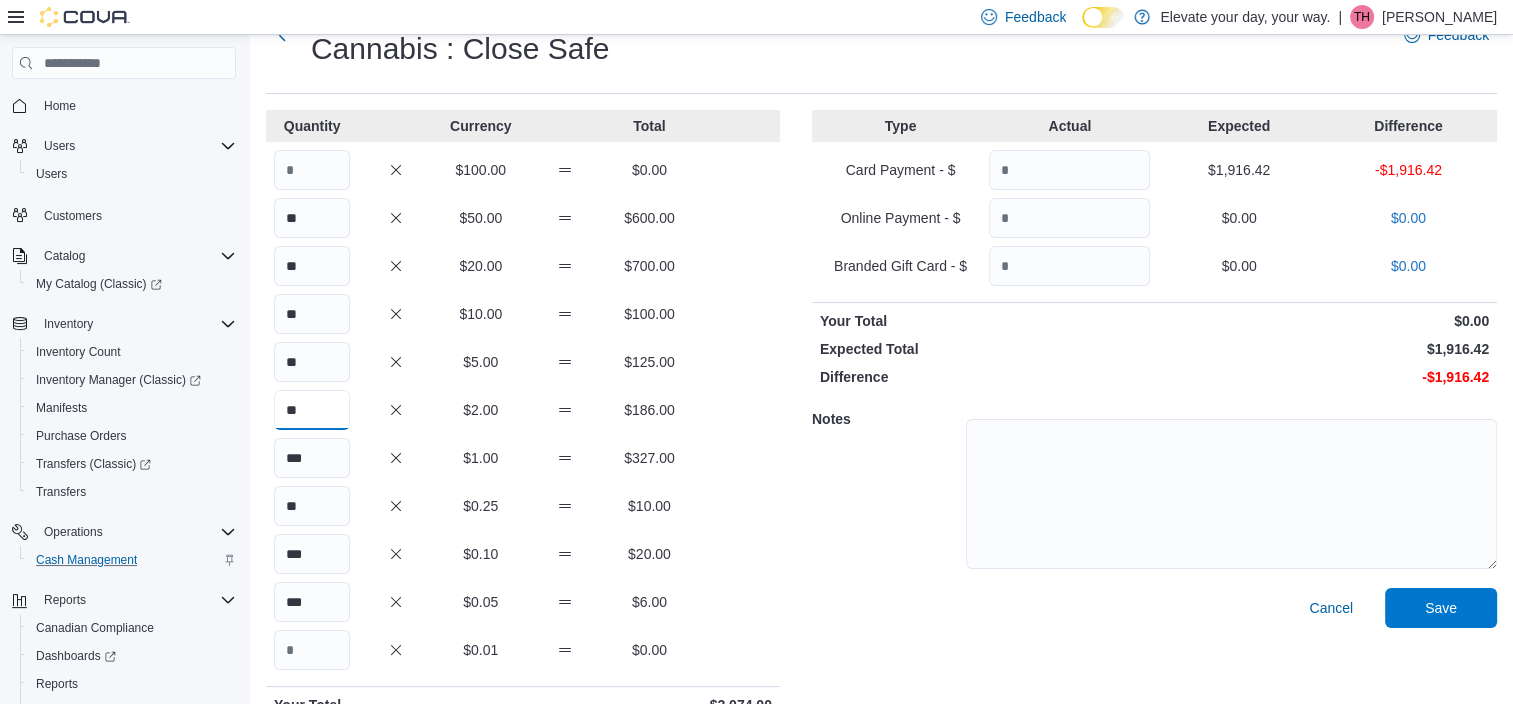 type on "**" 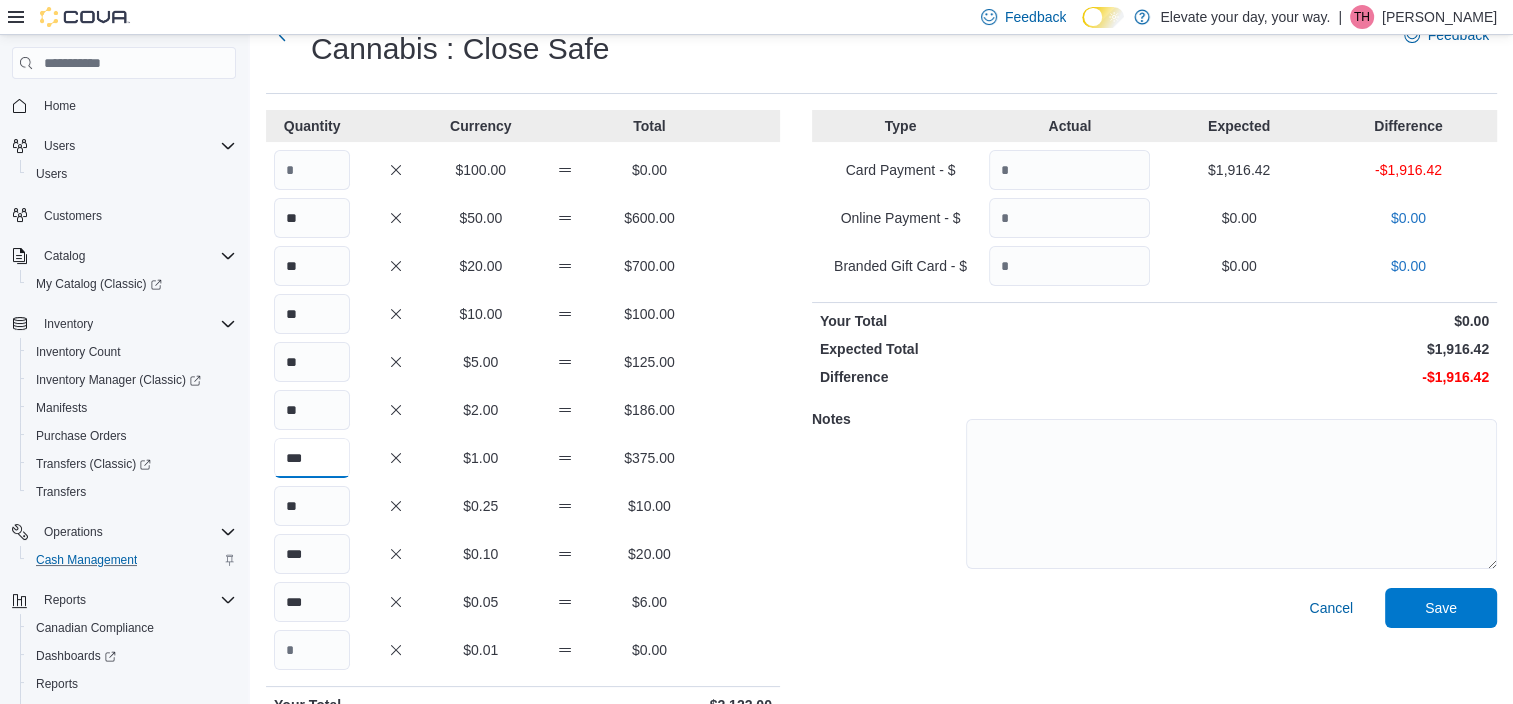 type on "***" 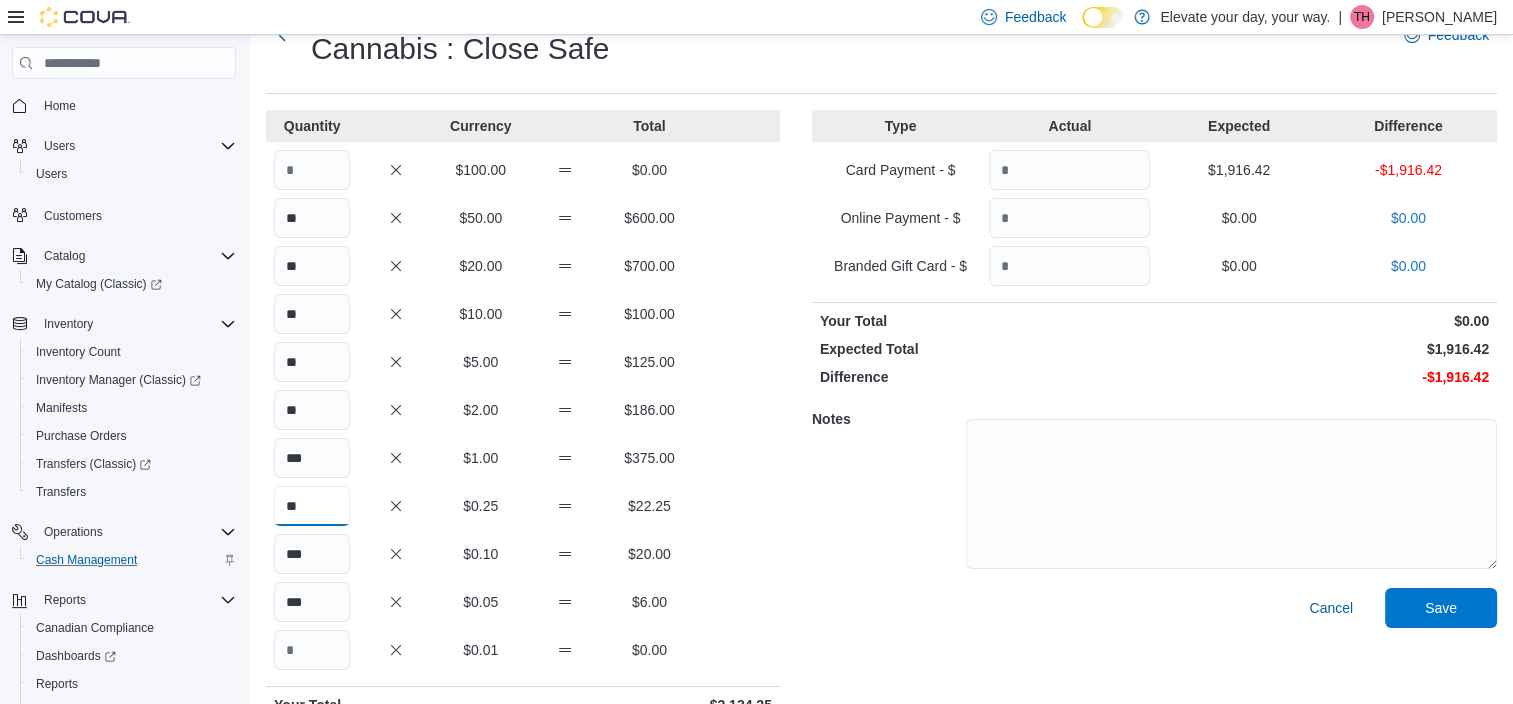 type on "**" 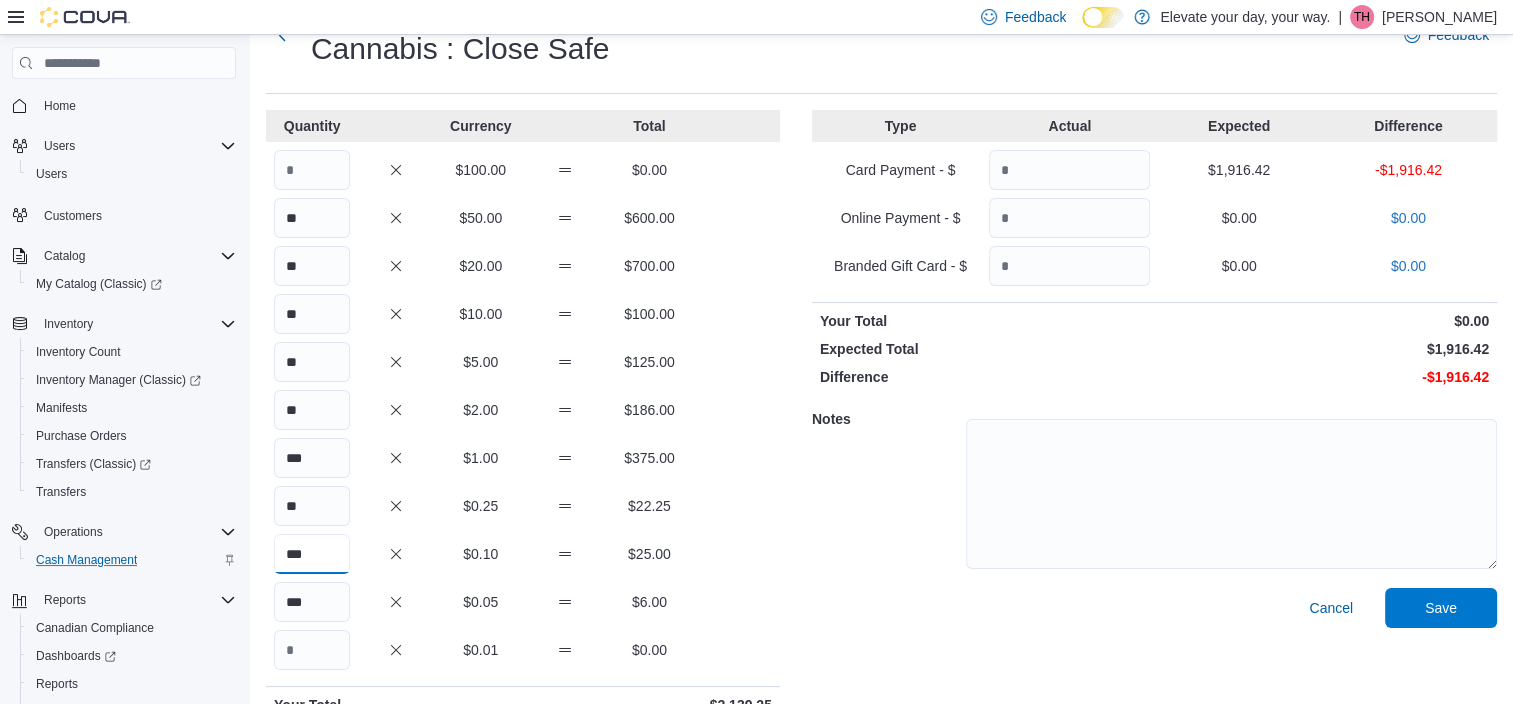 type on "***" 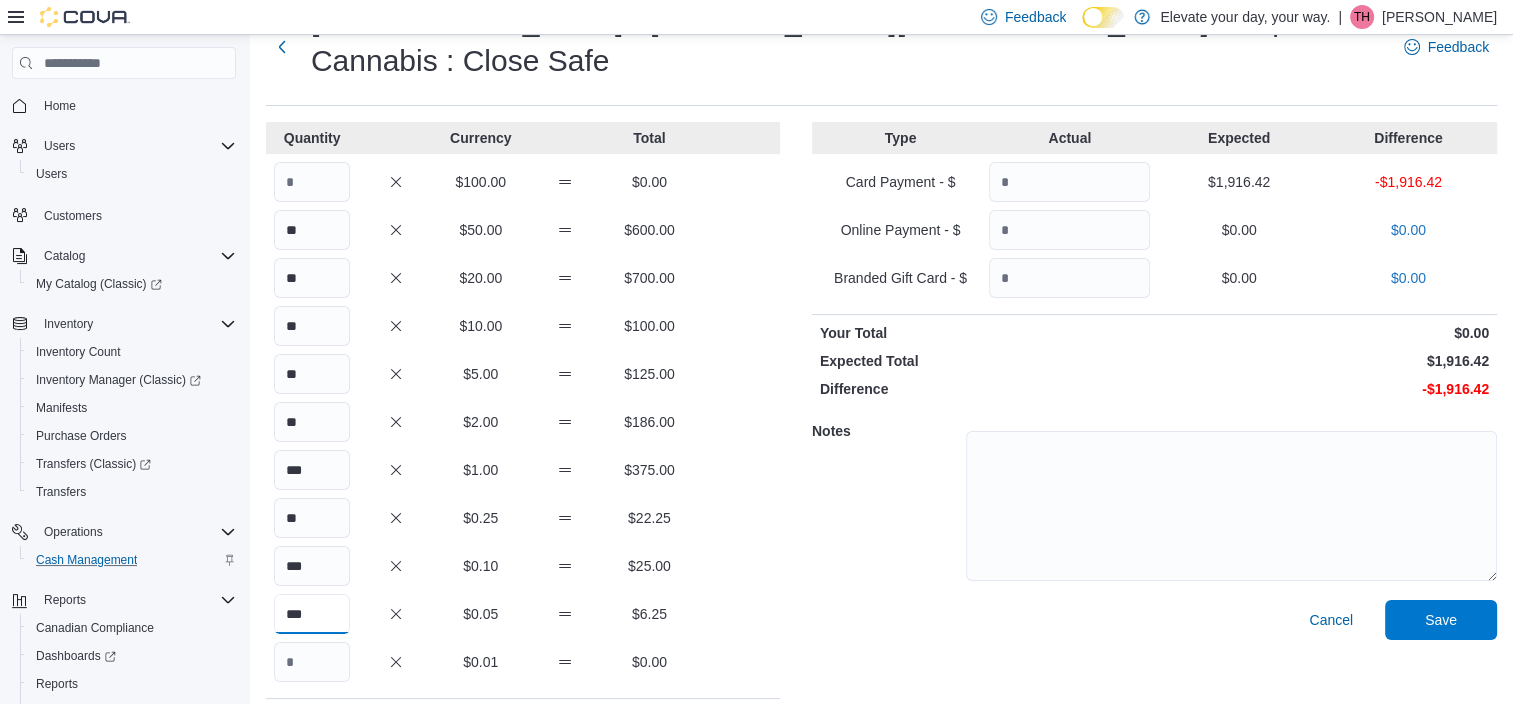 scroll, scrollTop: 85, scrollLeft: 0, axis: vertical 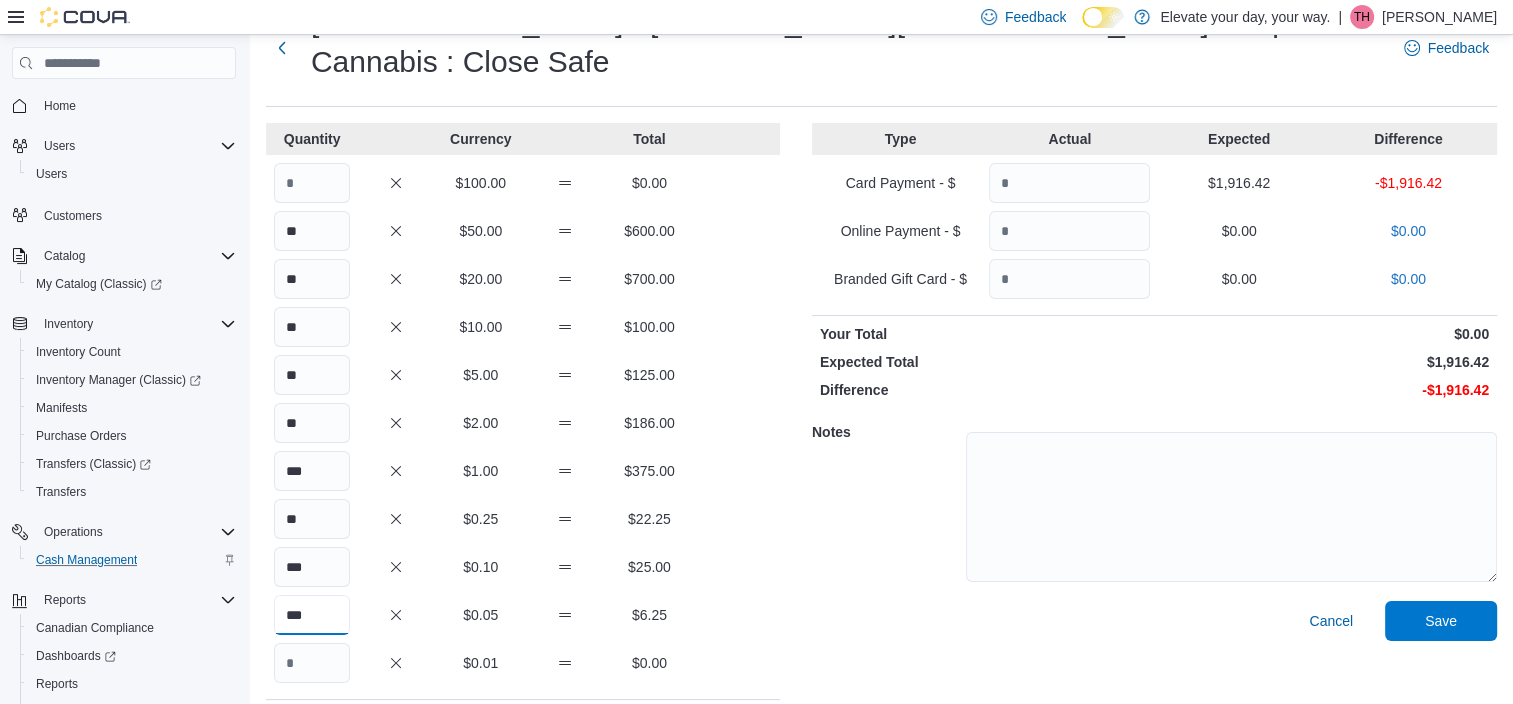 type on "***" 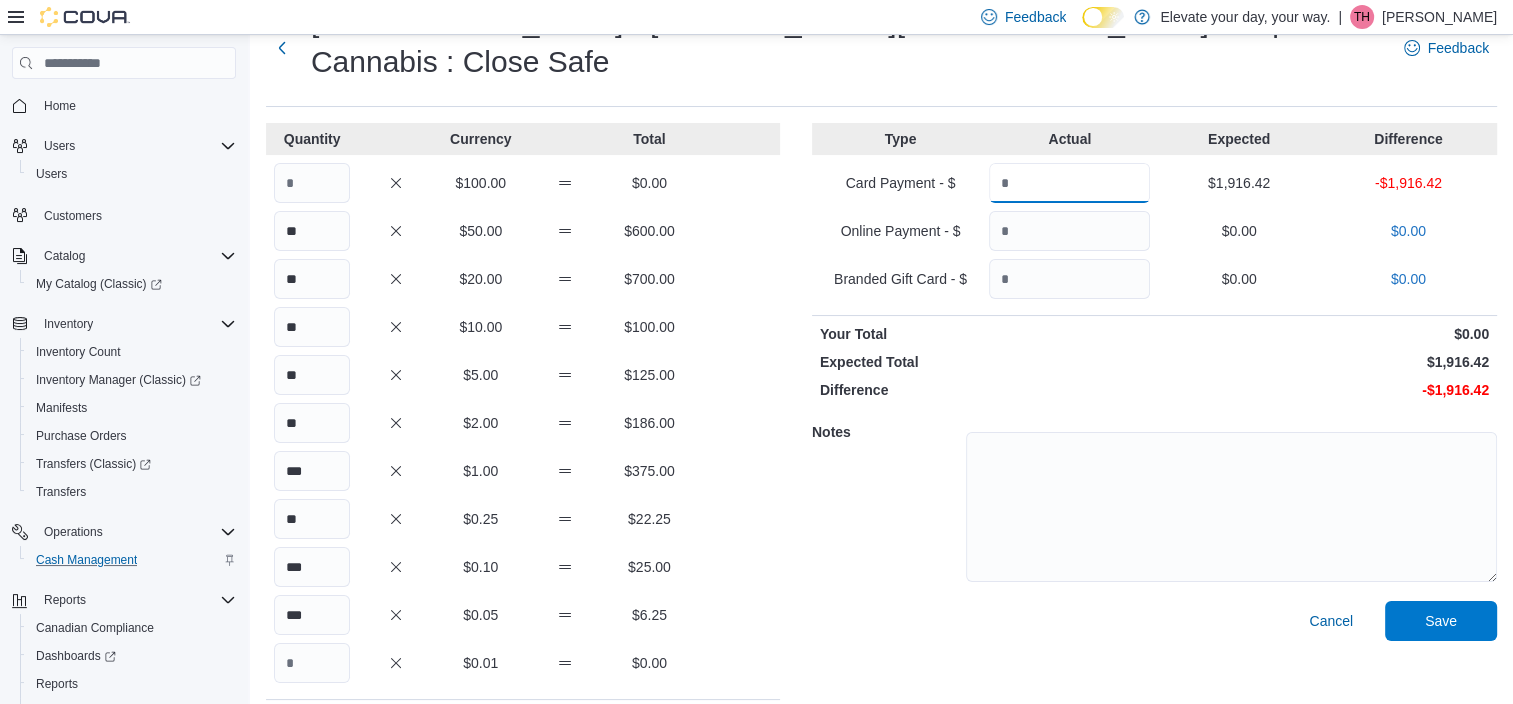 click at bounding box center [1069, 183] 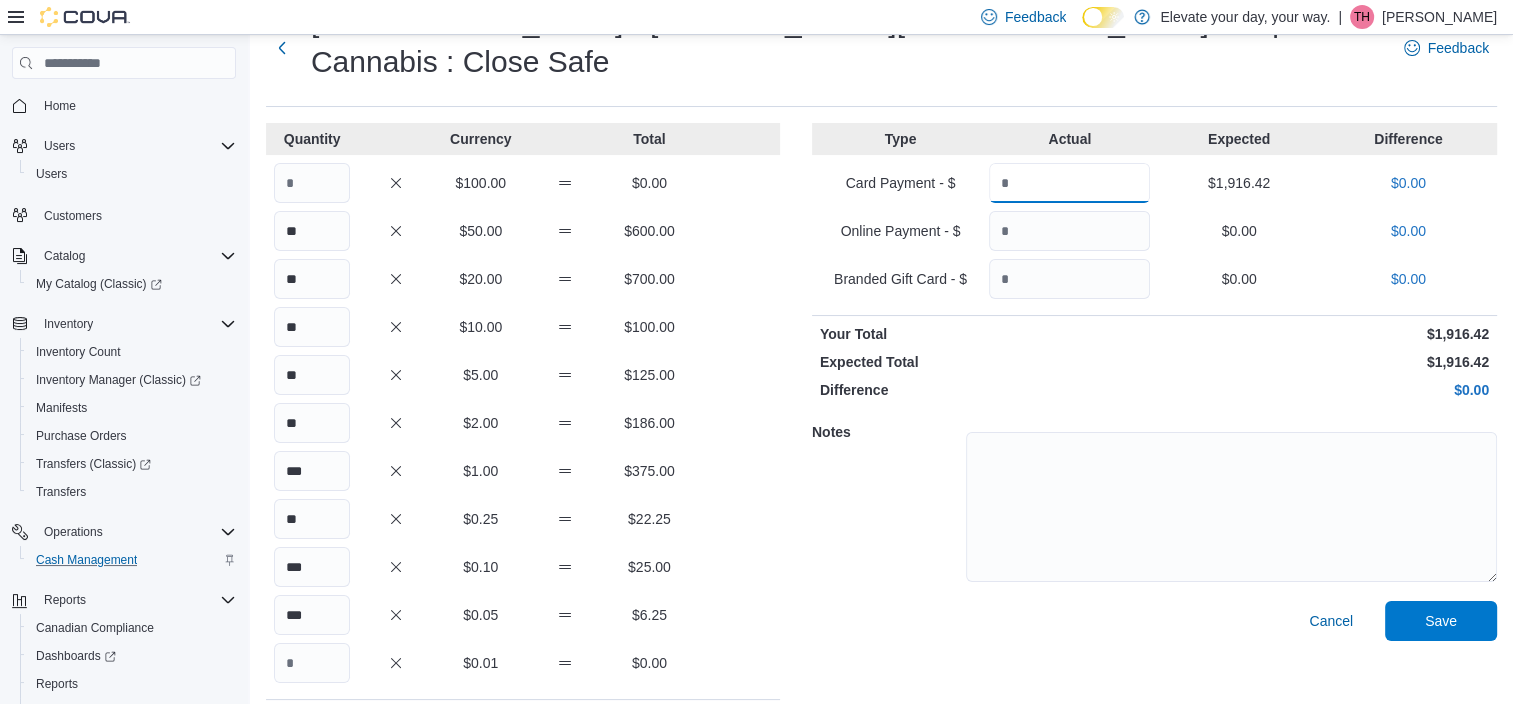 type on "*******" 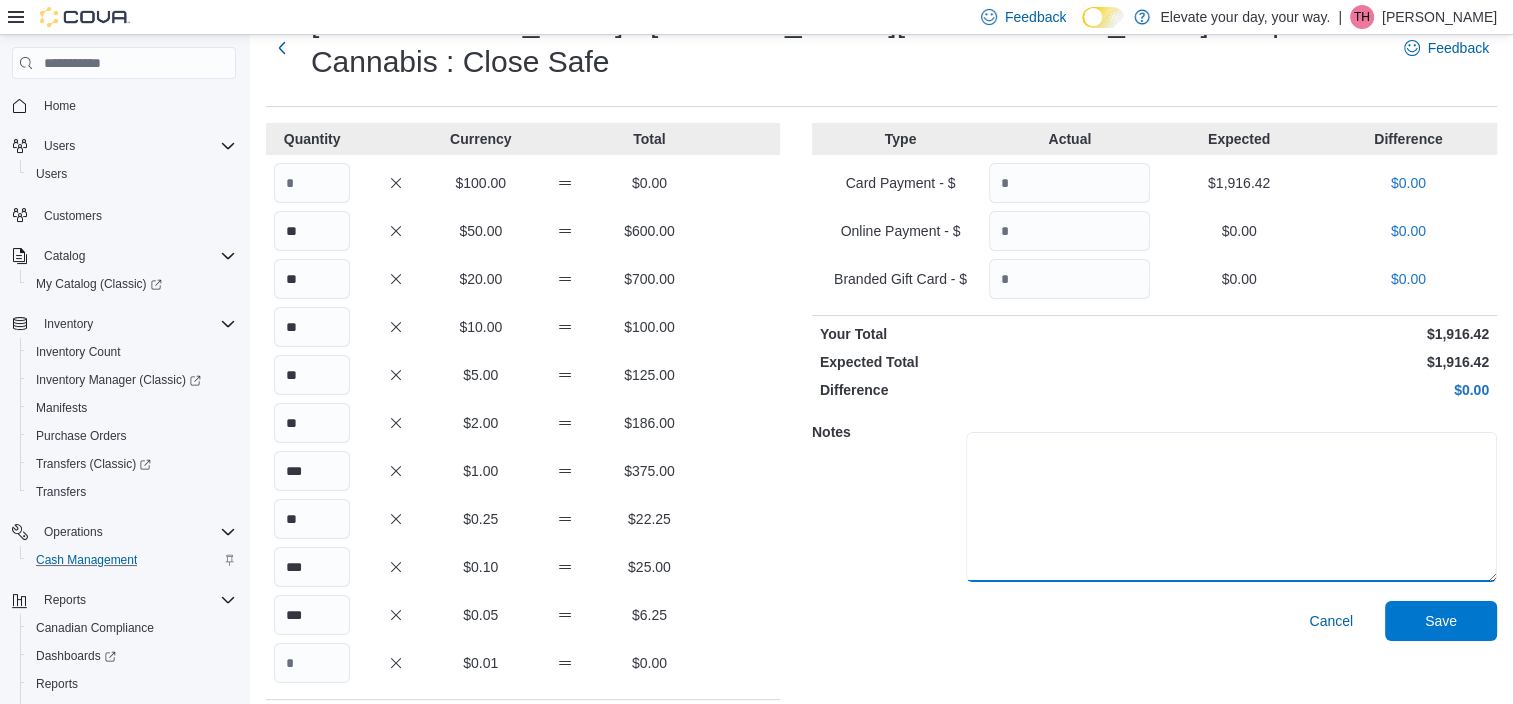click at bounding box center (1231, 507) 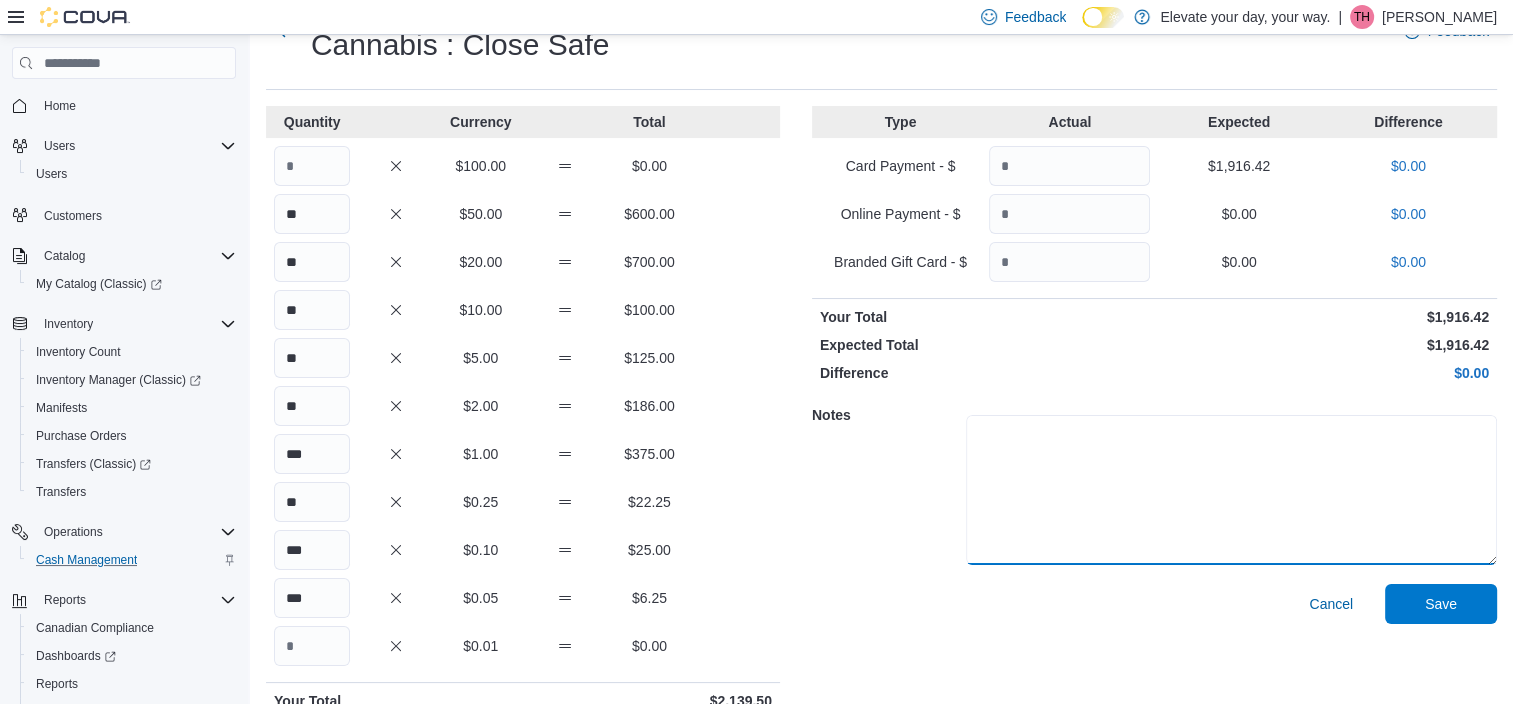 scroll, scrollTop: 149, scrollLeft: 0, axis: vertical 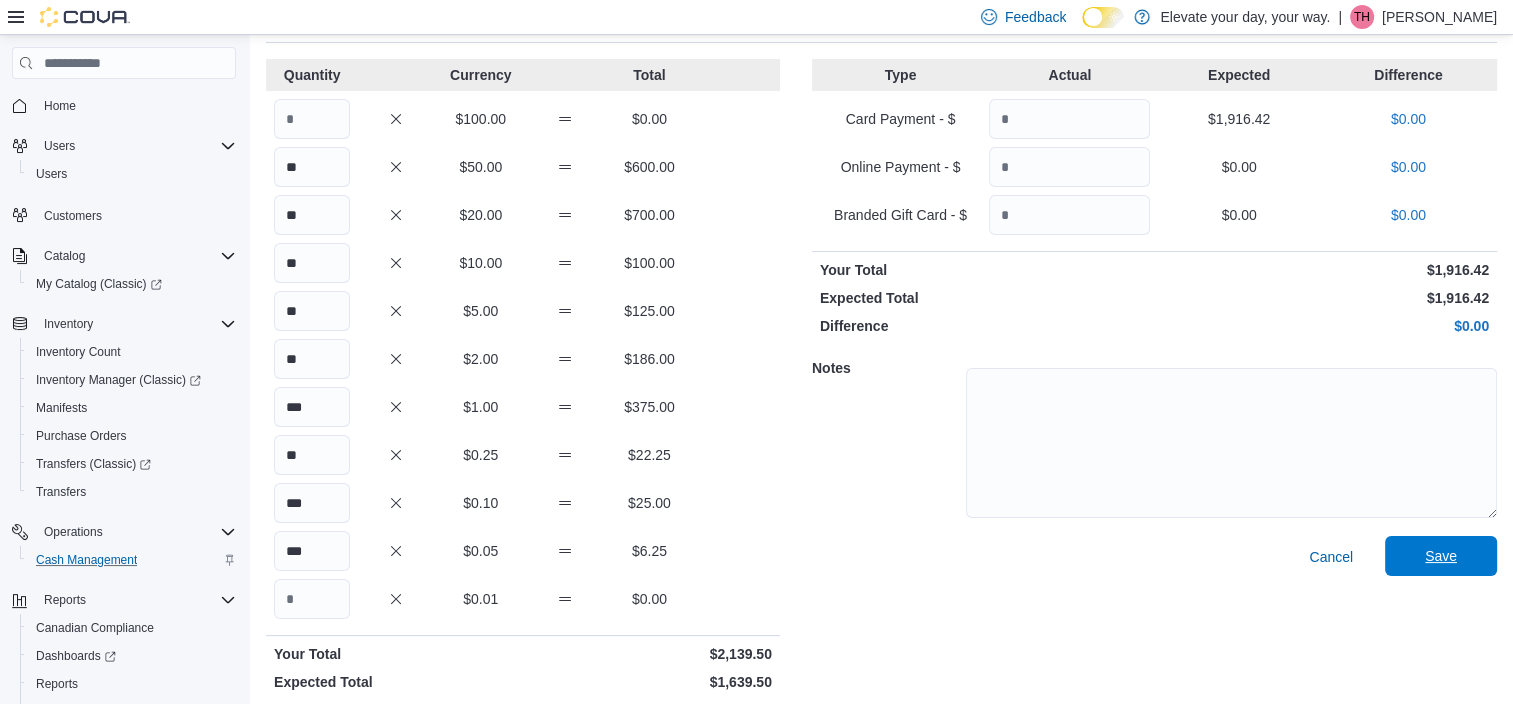 click on "Save" at bounding box center [1441, 556] 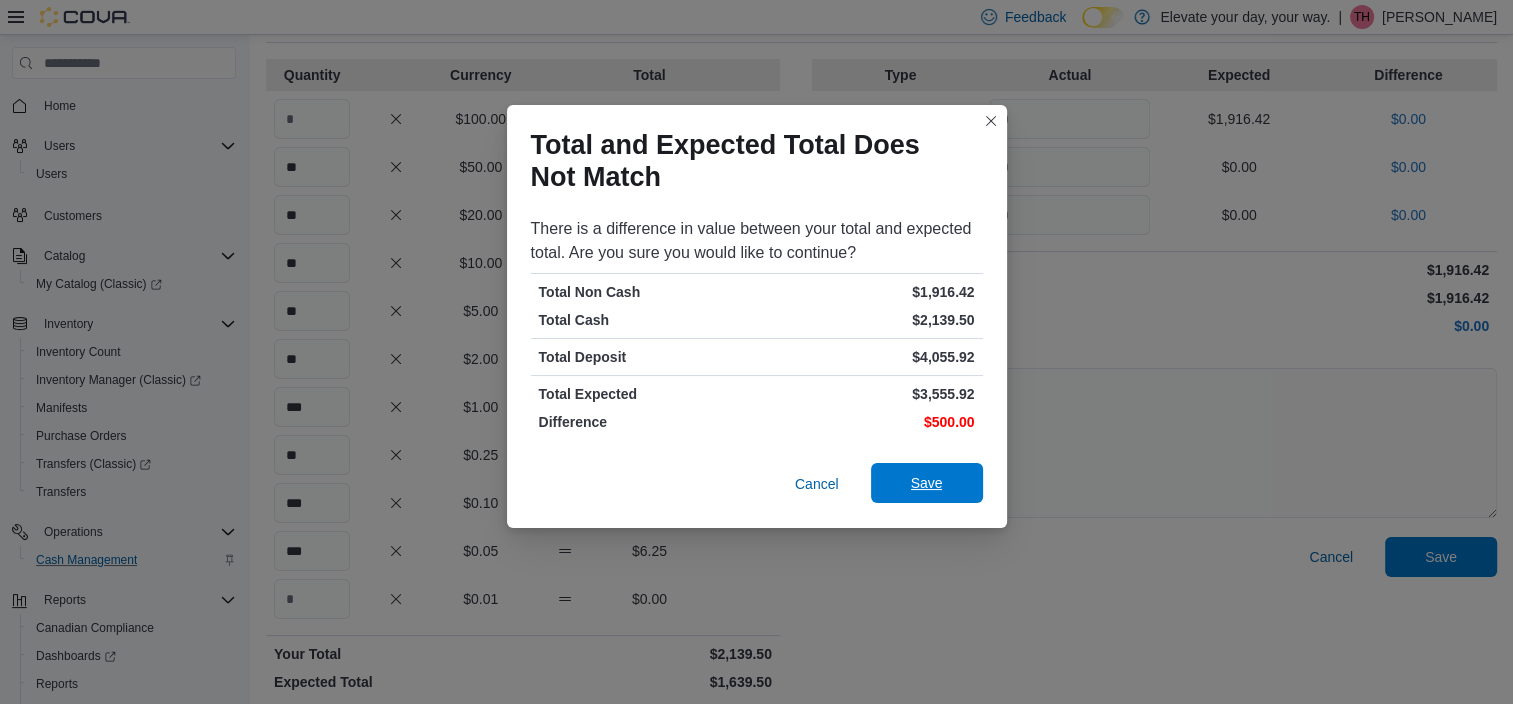 click on "Save" at bounding box center [927, 483] 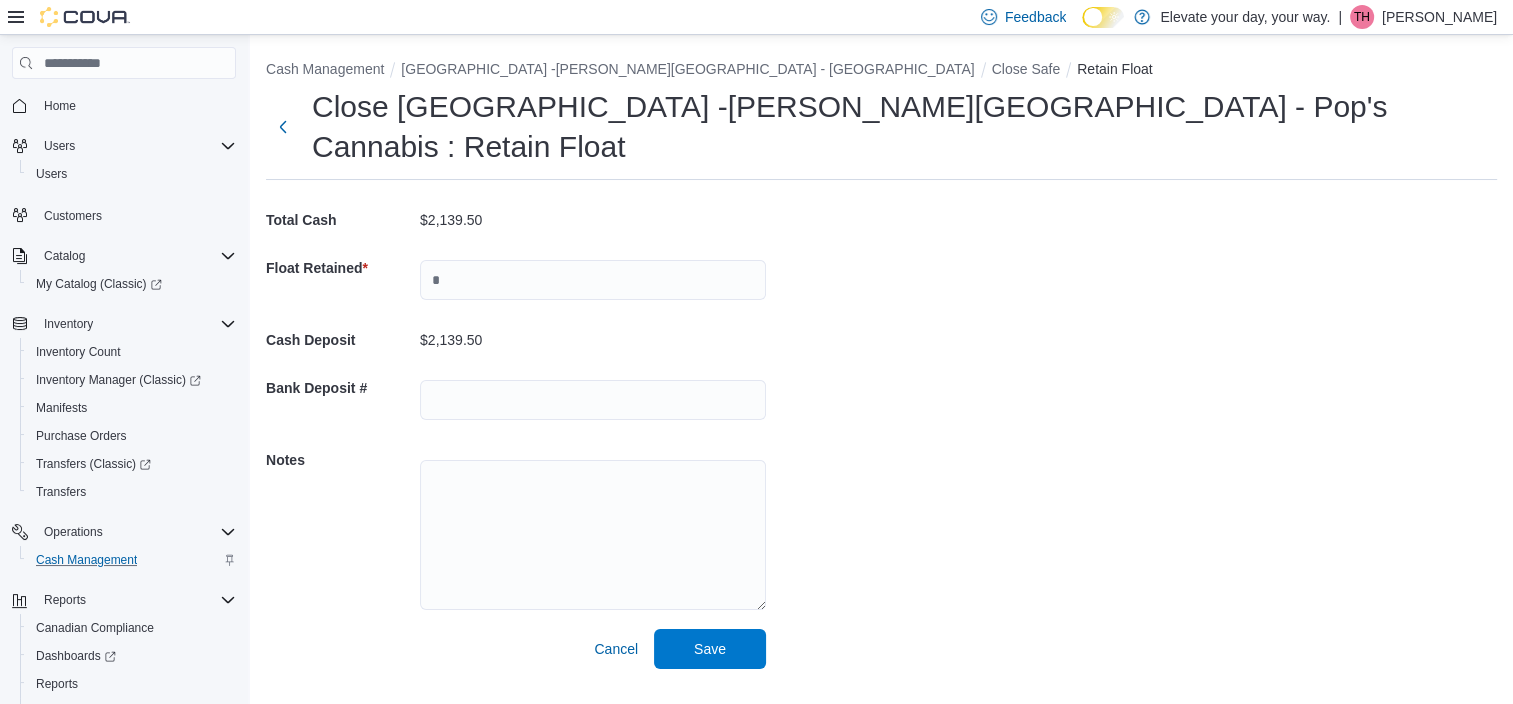 scroll, scrollTop: 0, scrollLeft: 0, axis: both 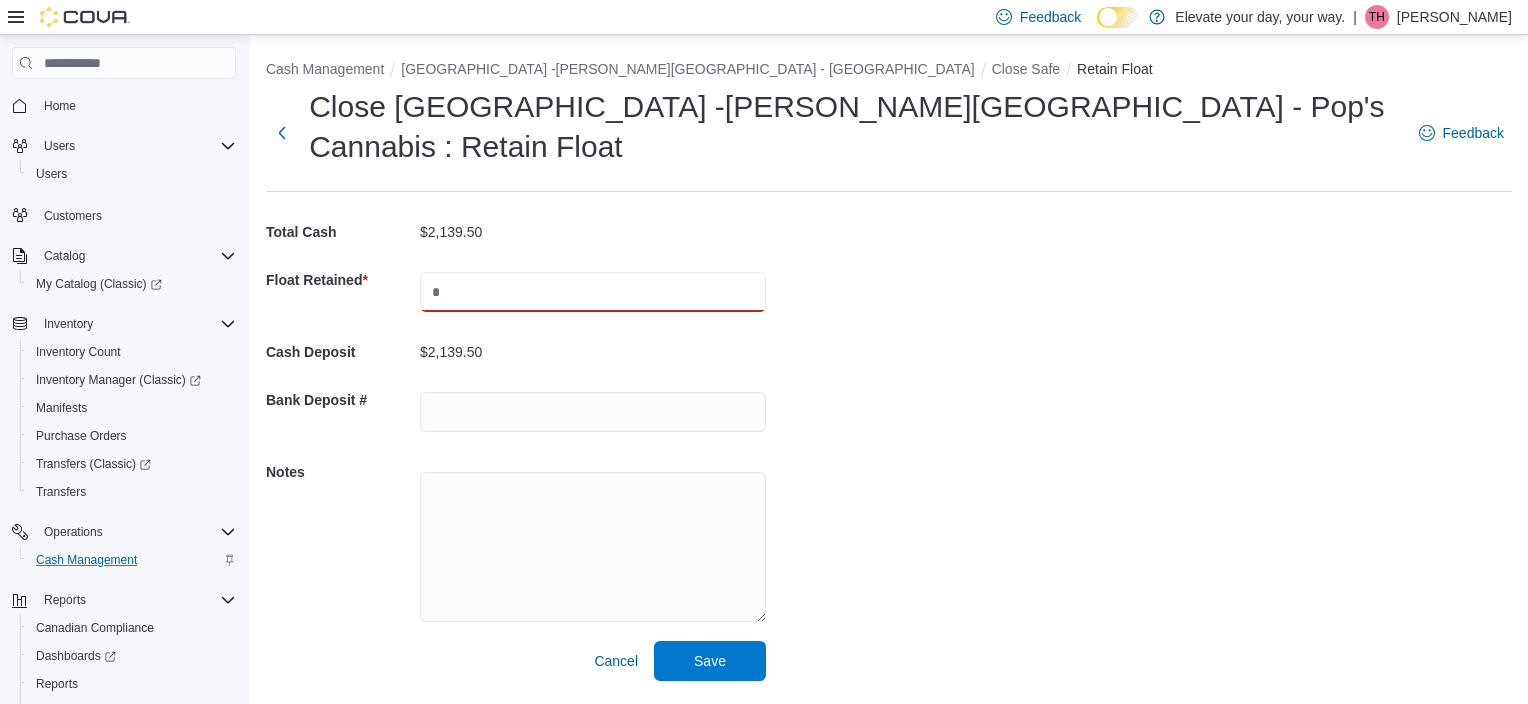 click at bounding box center (593, 292) 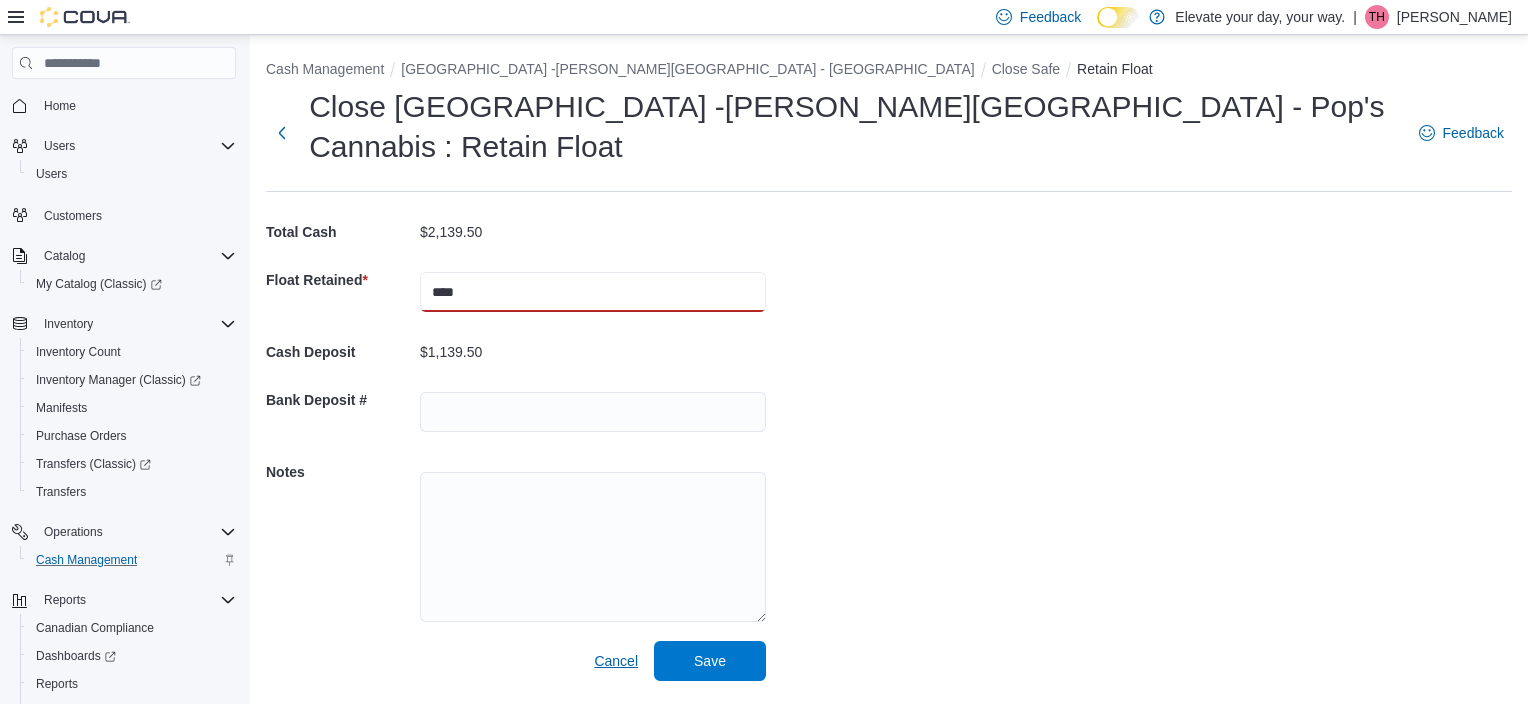 type on "****" 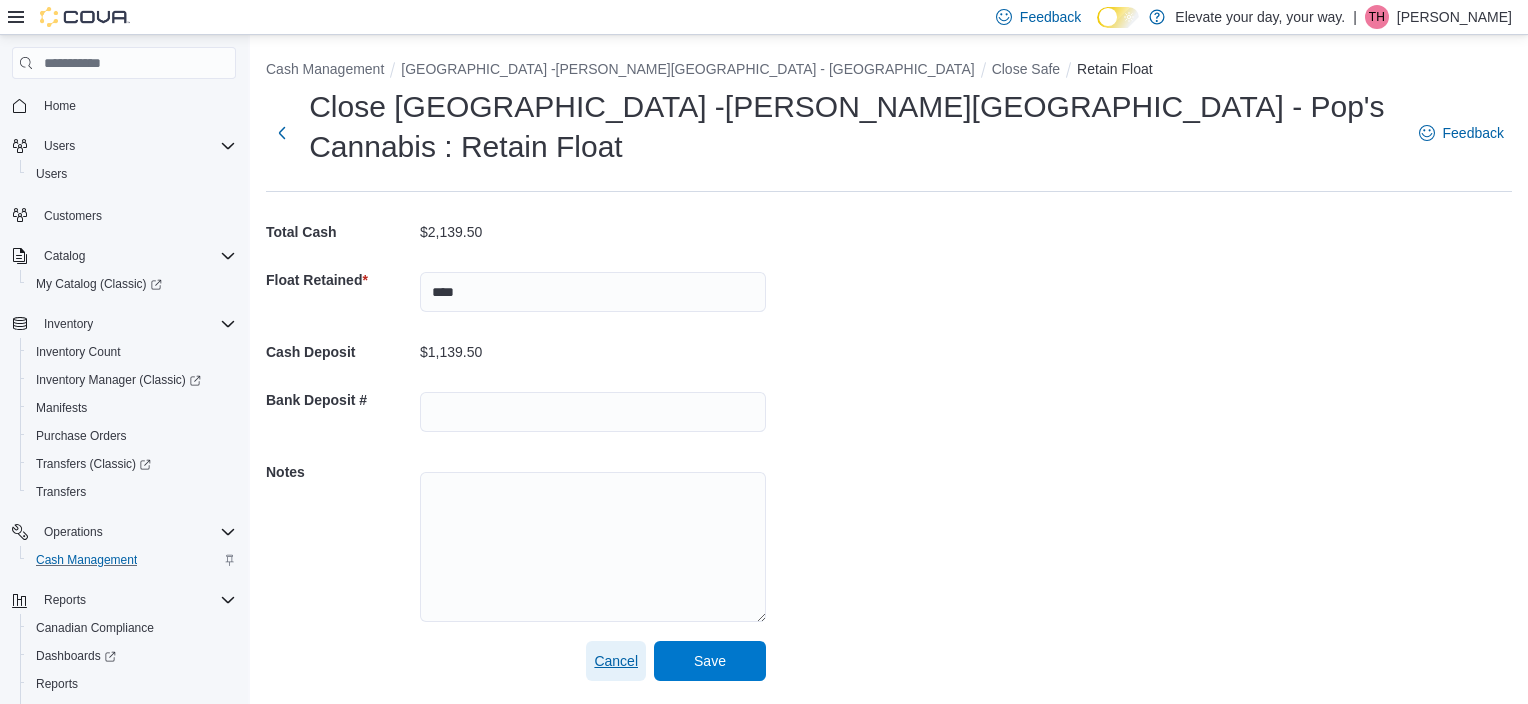 click on "Cancel" at bounding box center [616, 661] 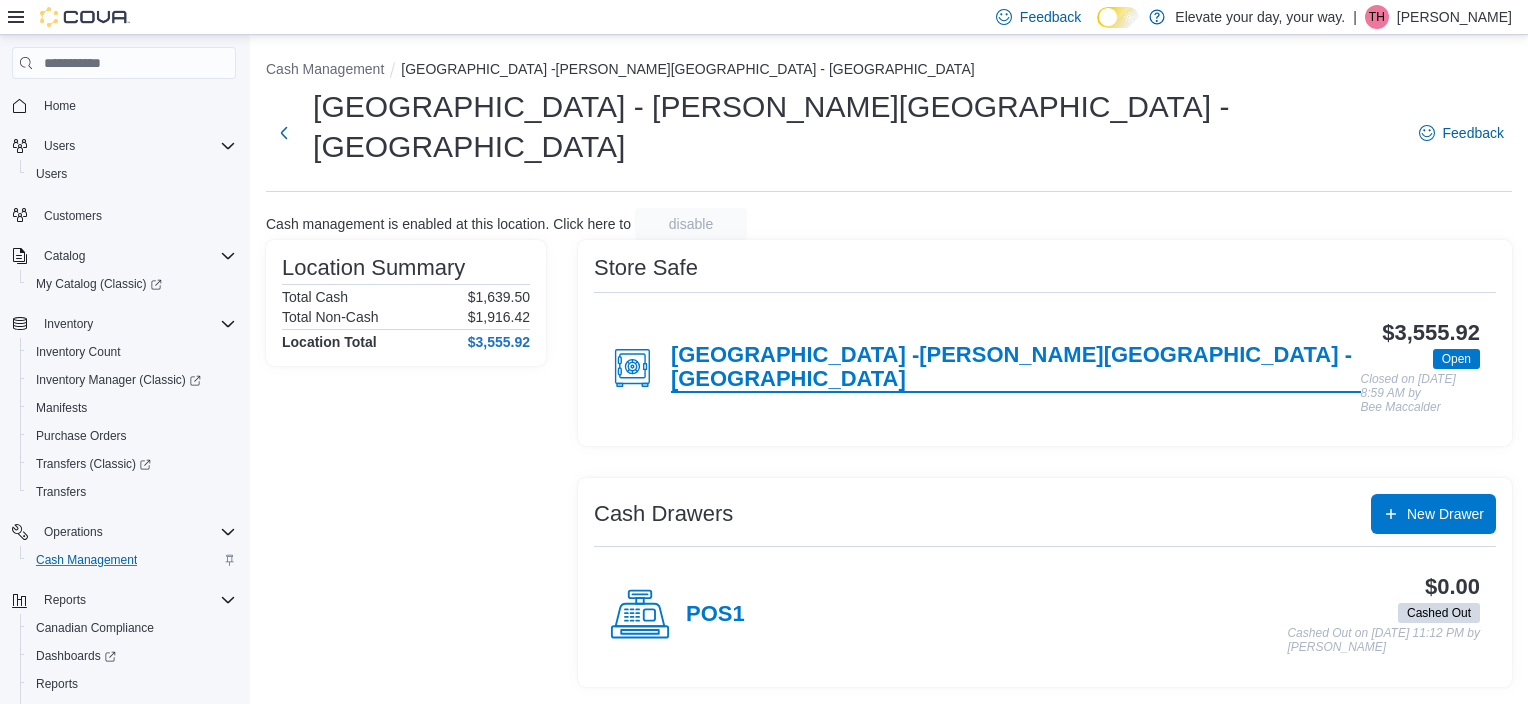 click on "[GEOGRAPHIC_DATA] -[PERSON_NAME][GEOGRAPHIC_DATA] - [GEOGRAPHIC_DATA]" at bounding box center [1016, 368] 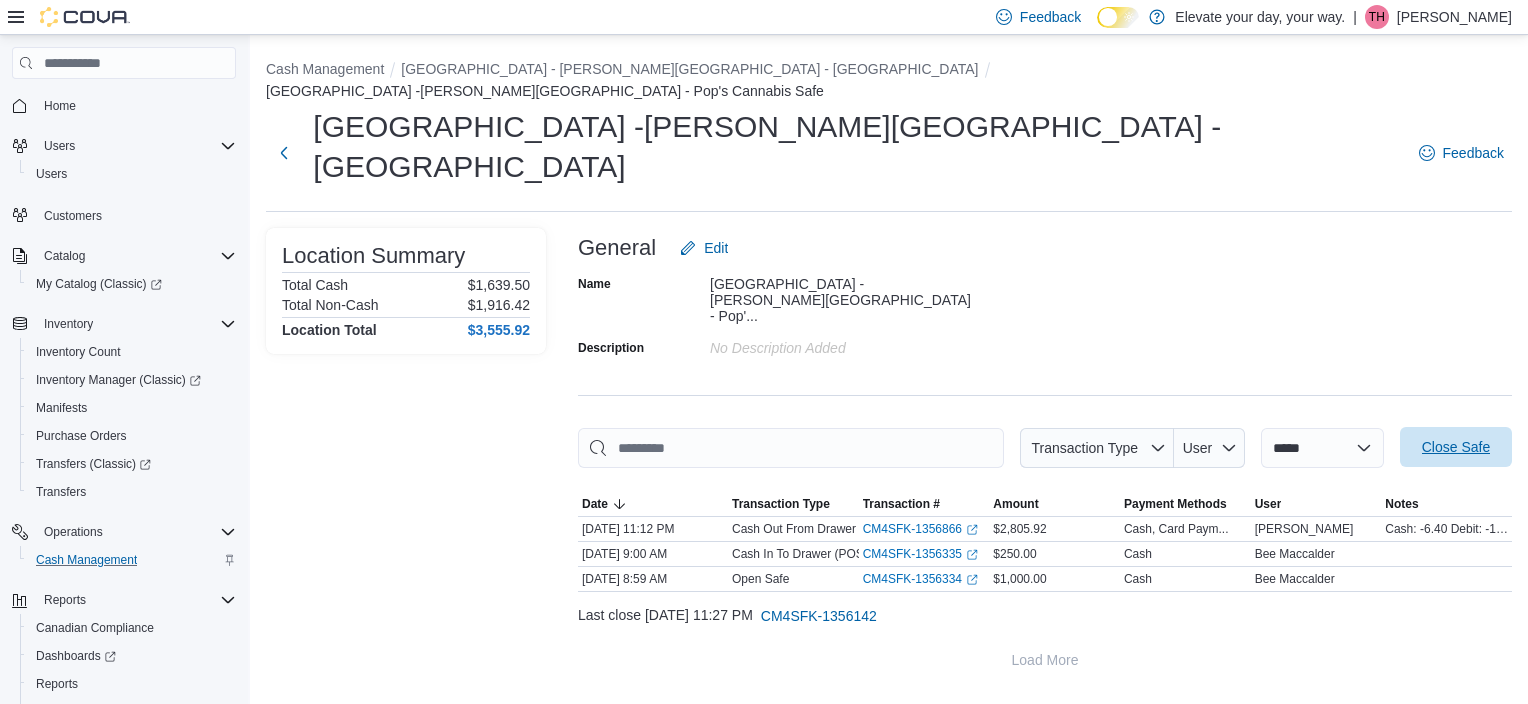 click on "Close Safe" at bounding box center (1456, 447) 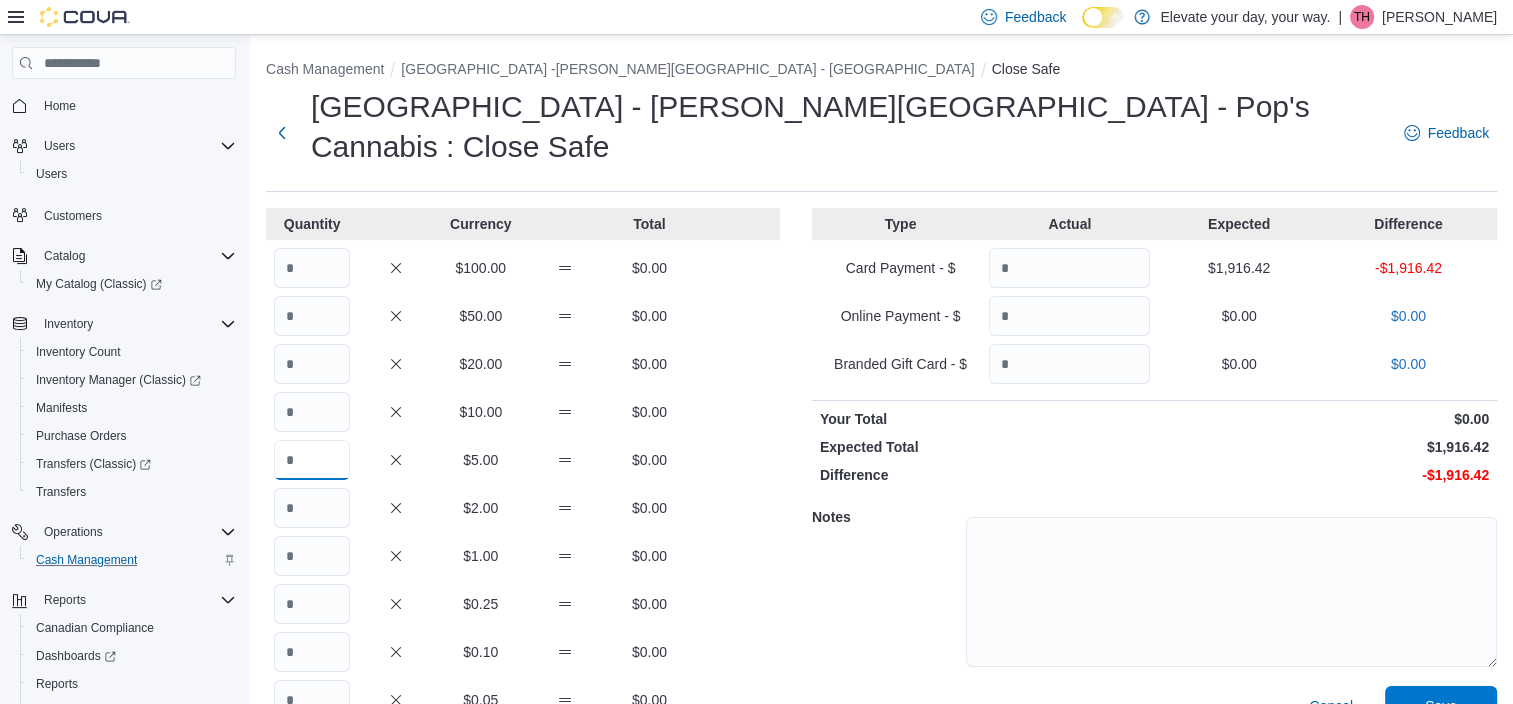 click at bounding box center (312, 460) 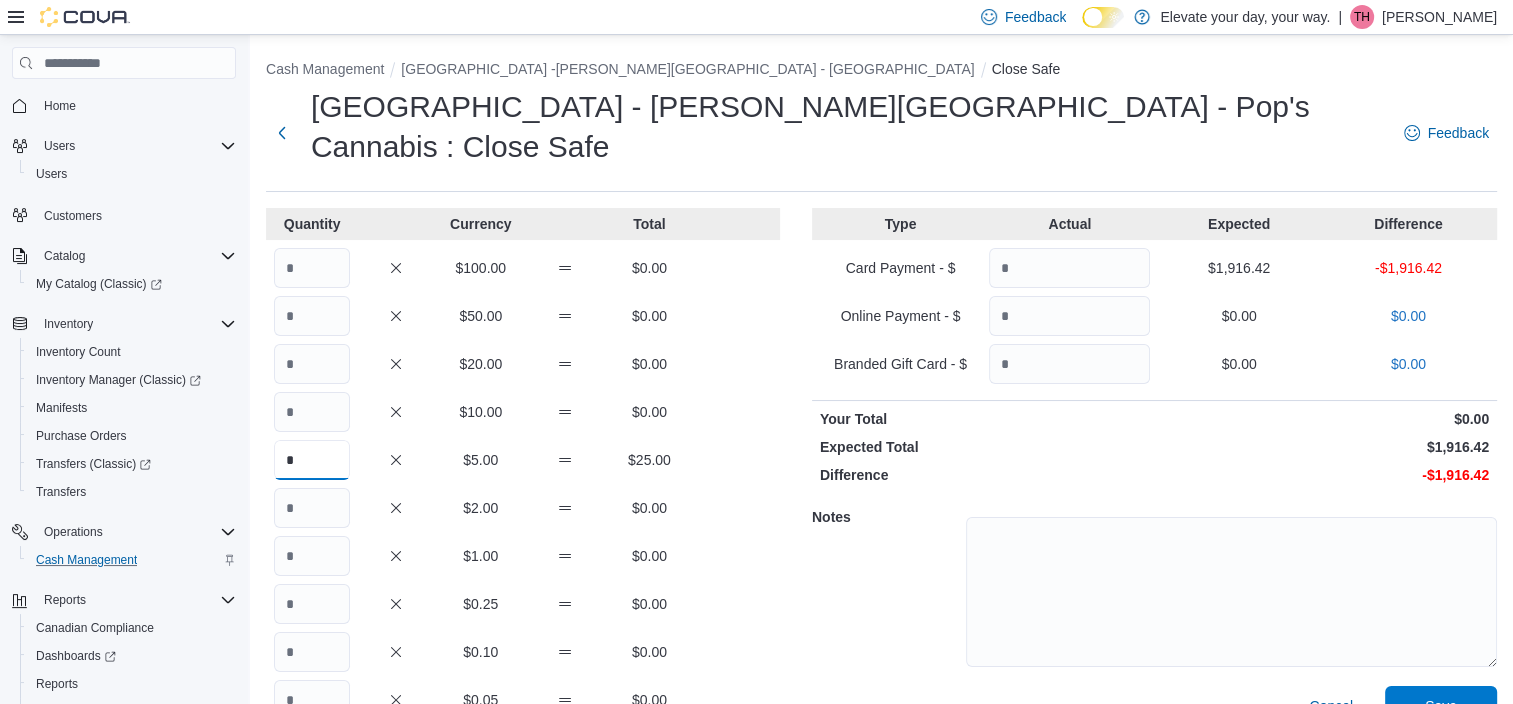type on "*" 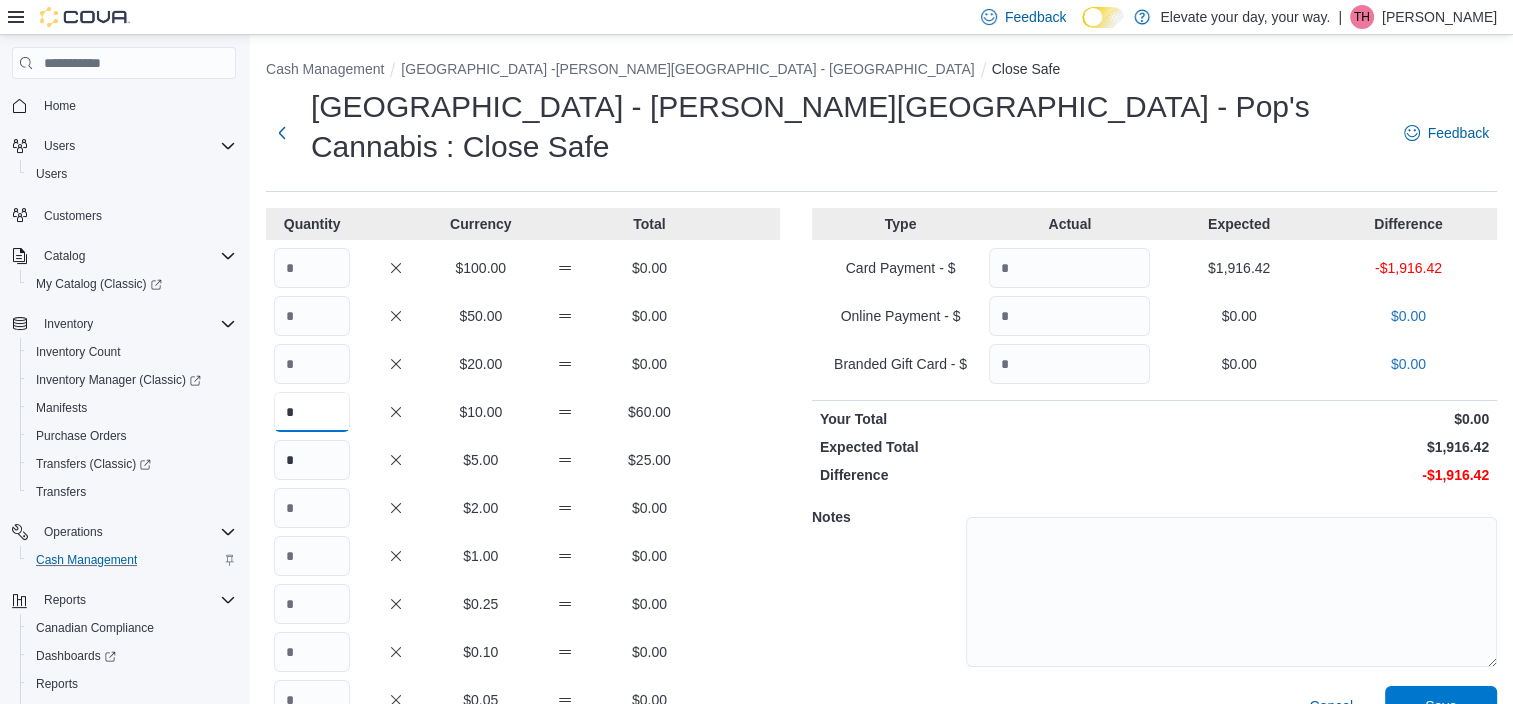 type on "*" 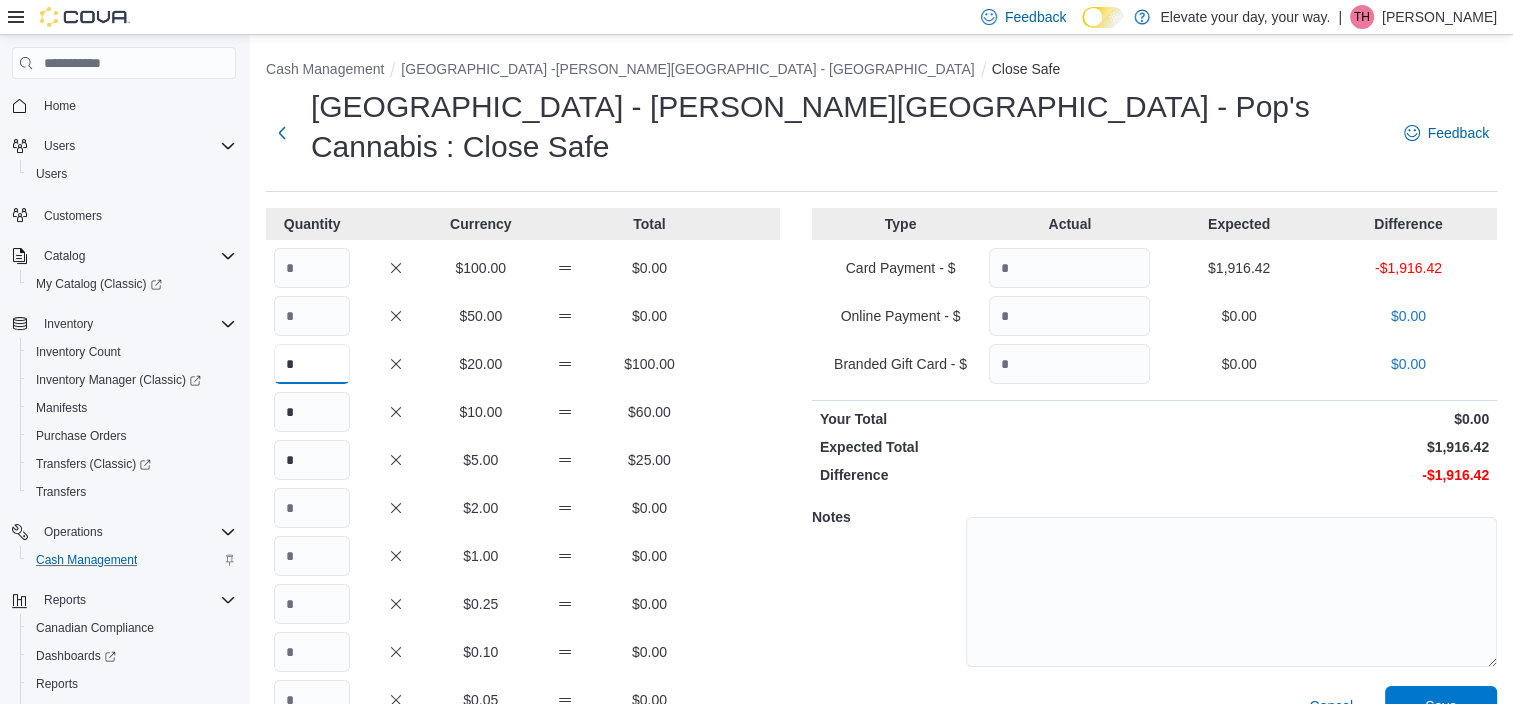 type on "*" 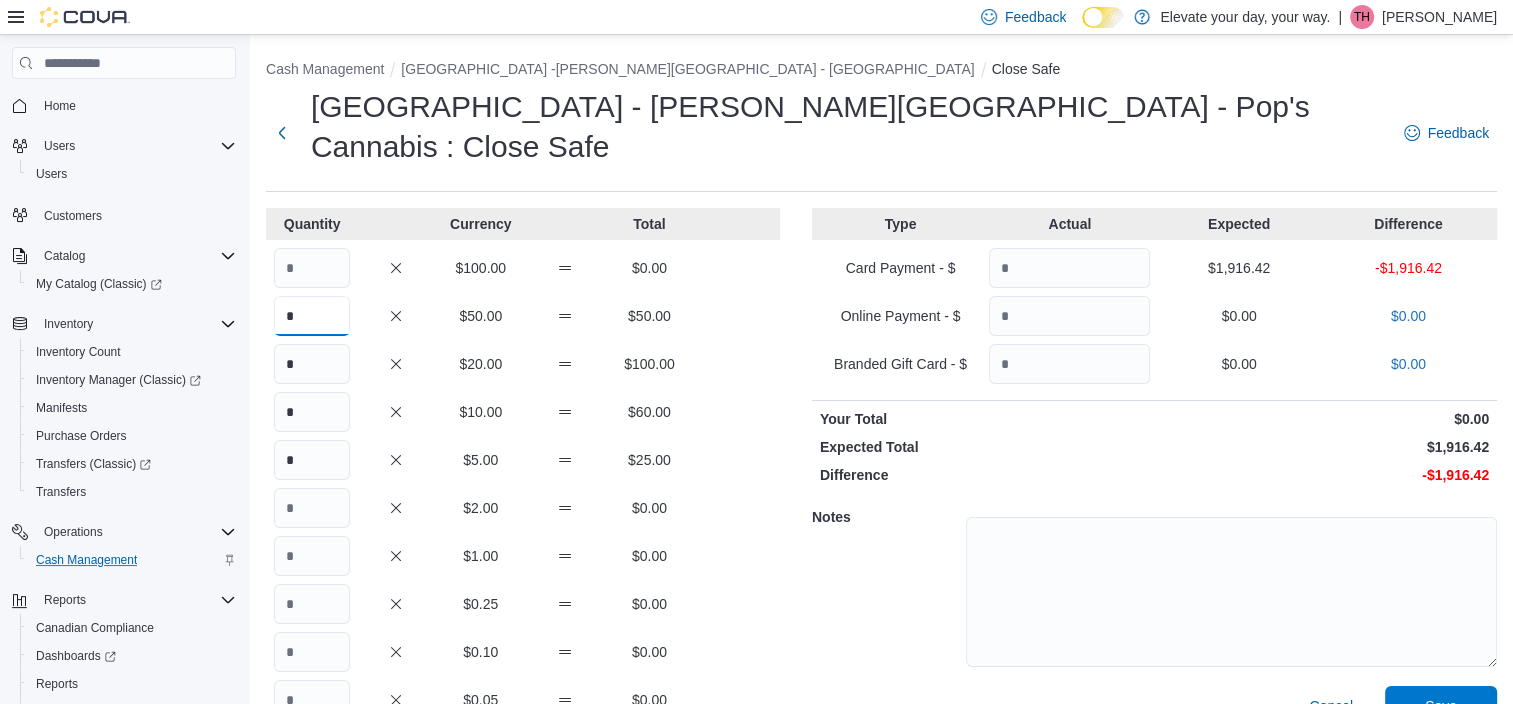 scroll, scrollTop: 149, scrollLeft: 0, axis: vertical 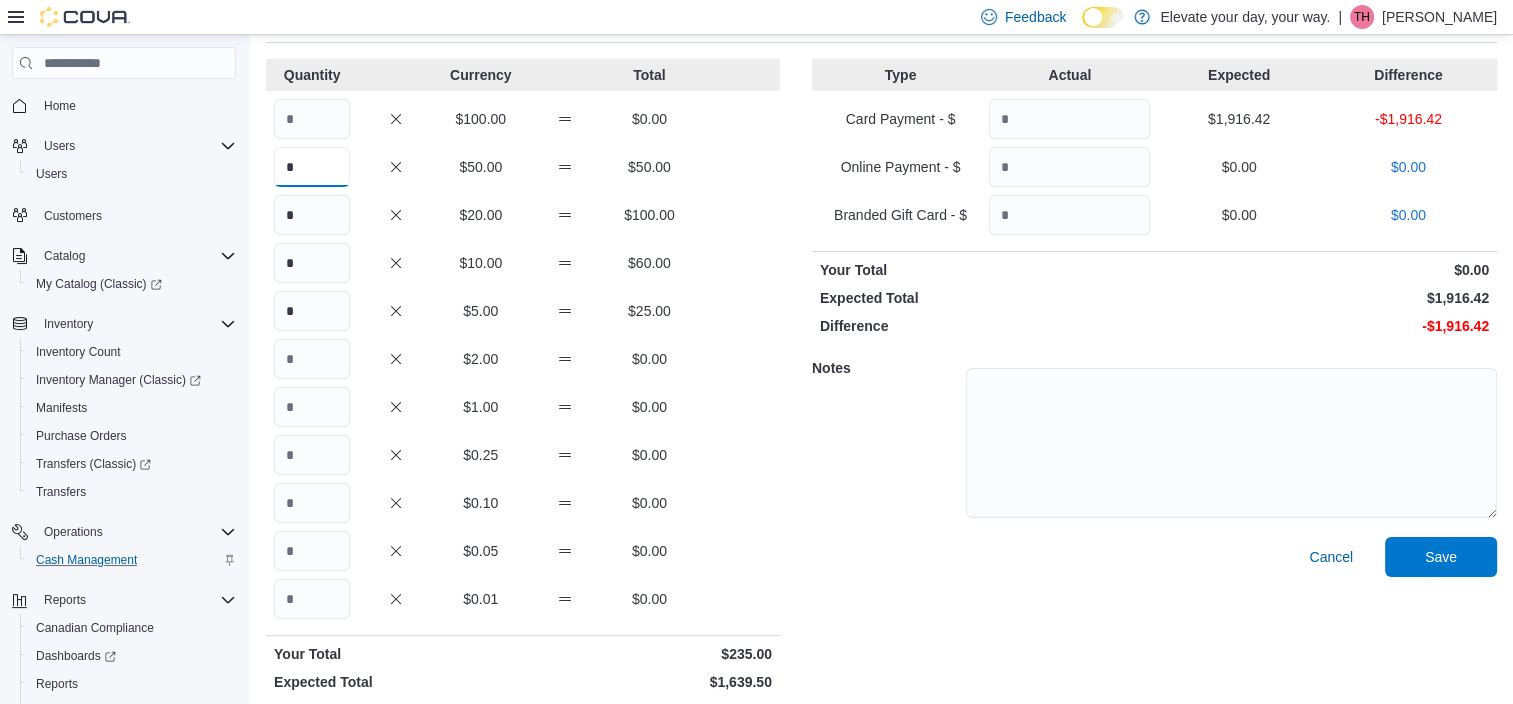 type on "*" 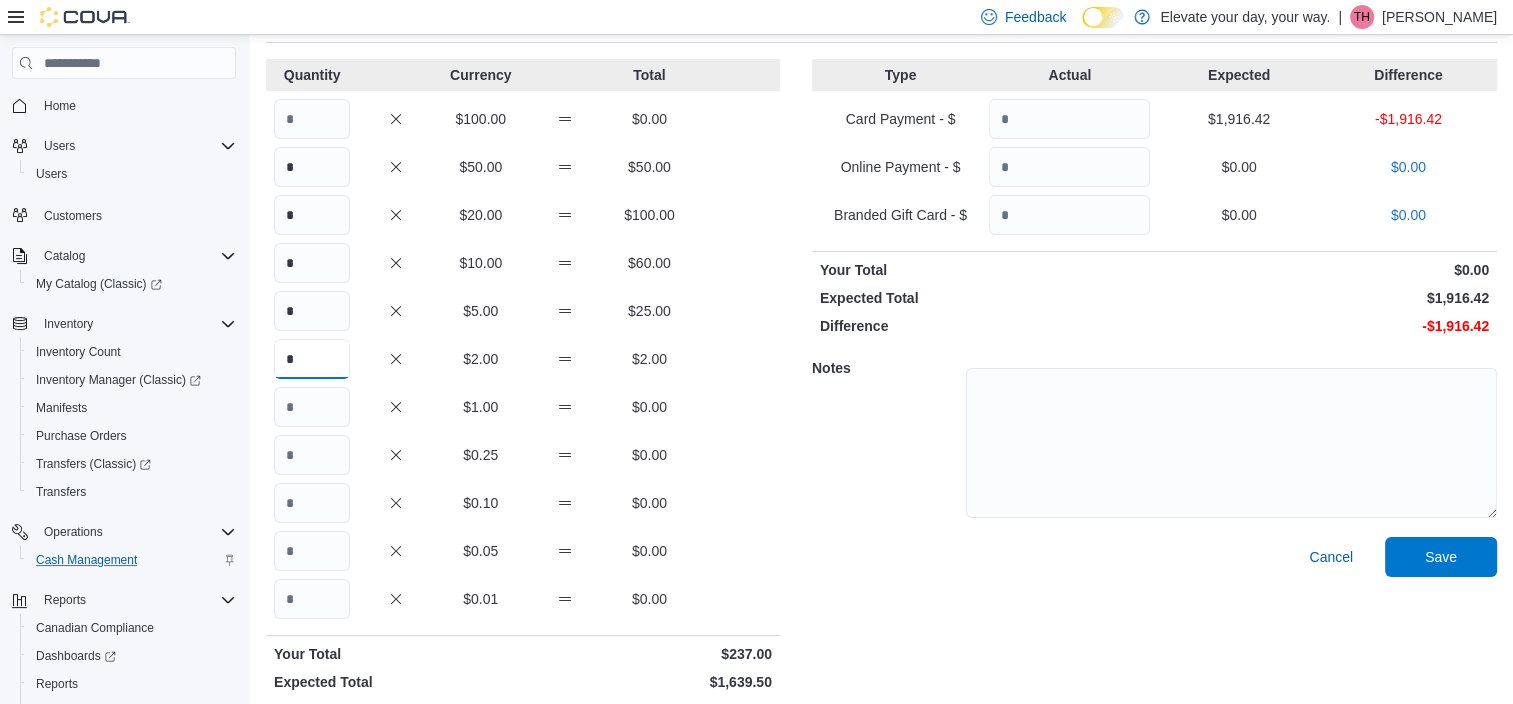 type on "*" 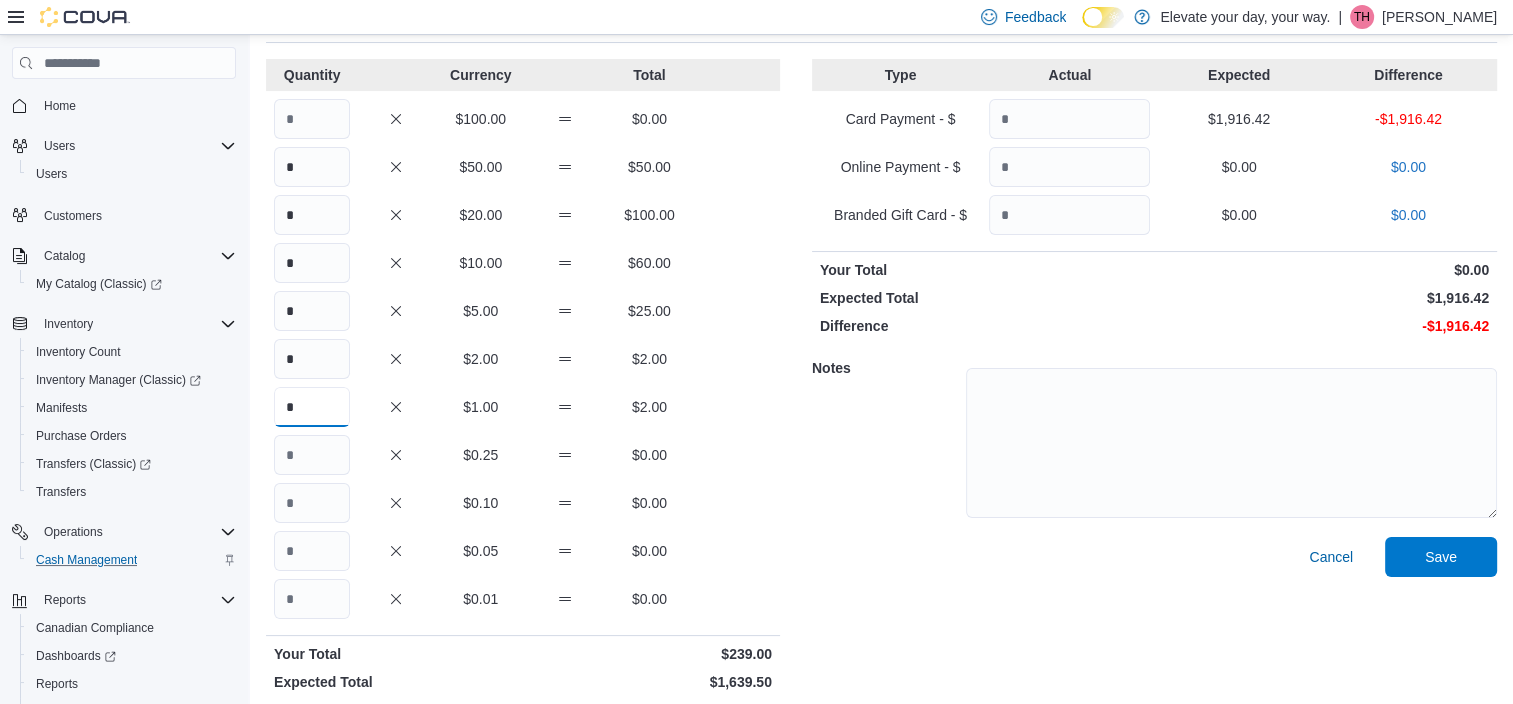type on "*" 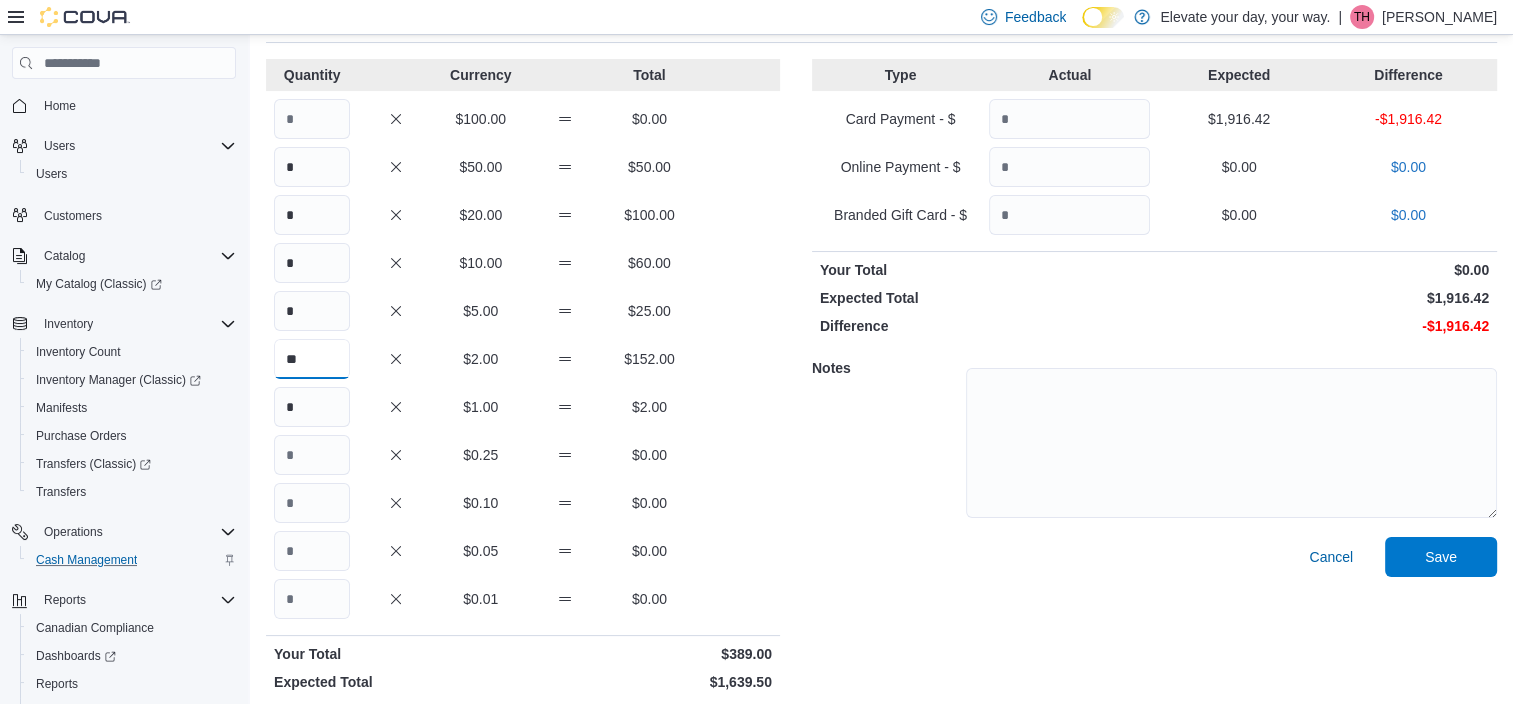 type on "**" 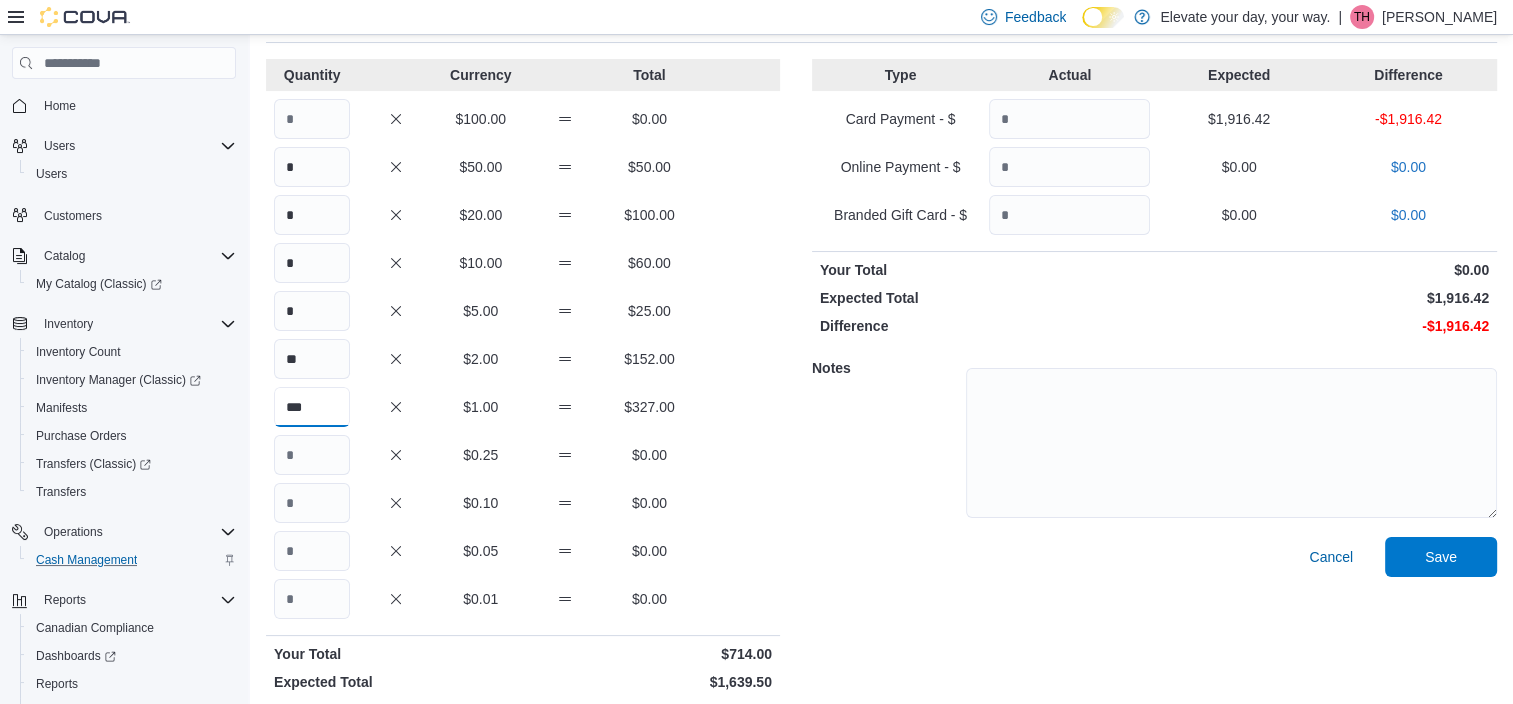 type on "***" 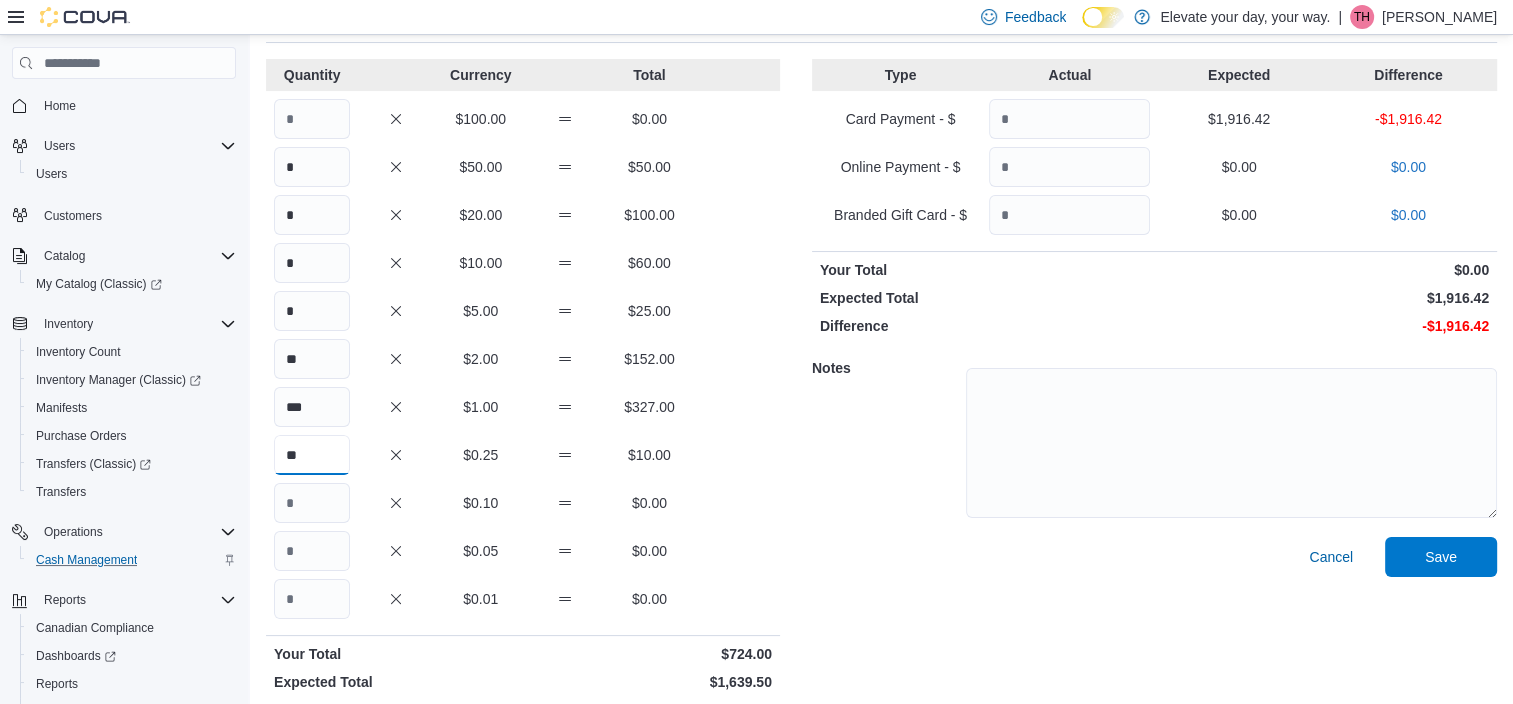 type on "**" 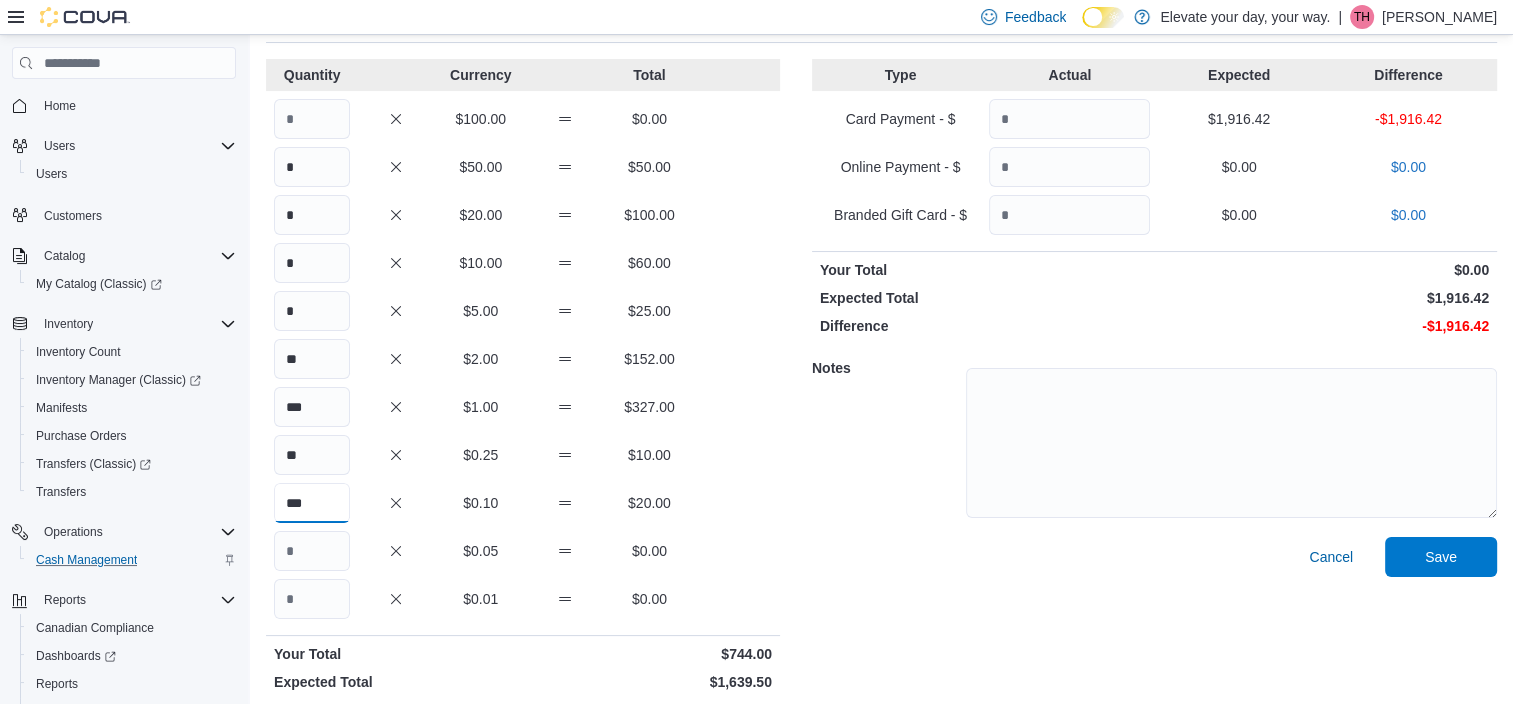 type on "***" 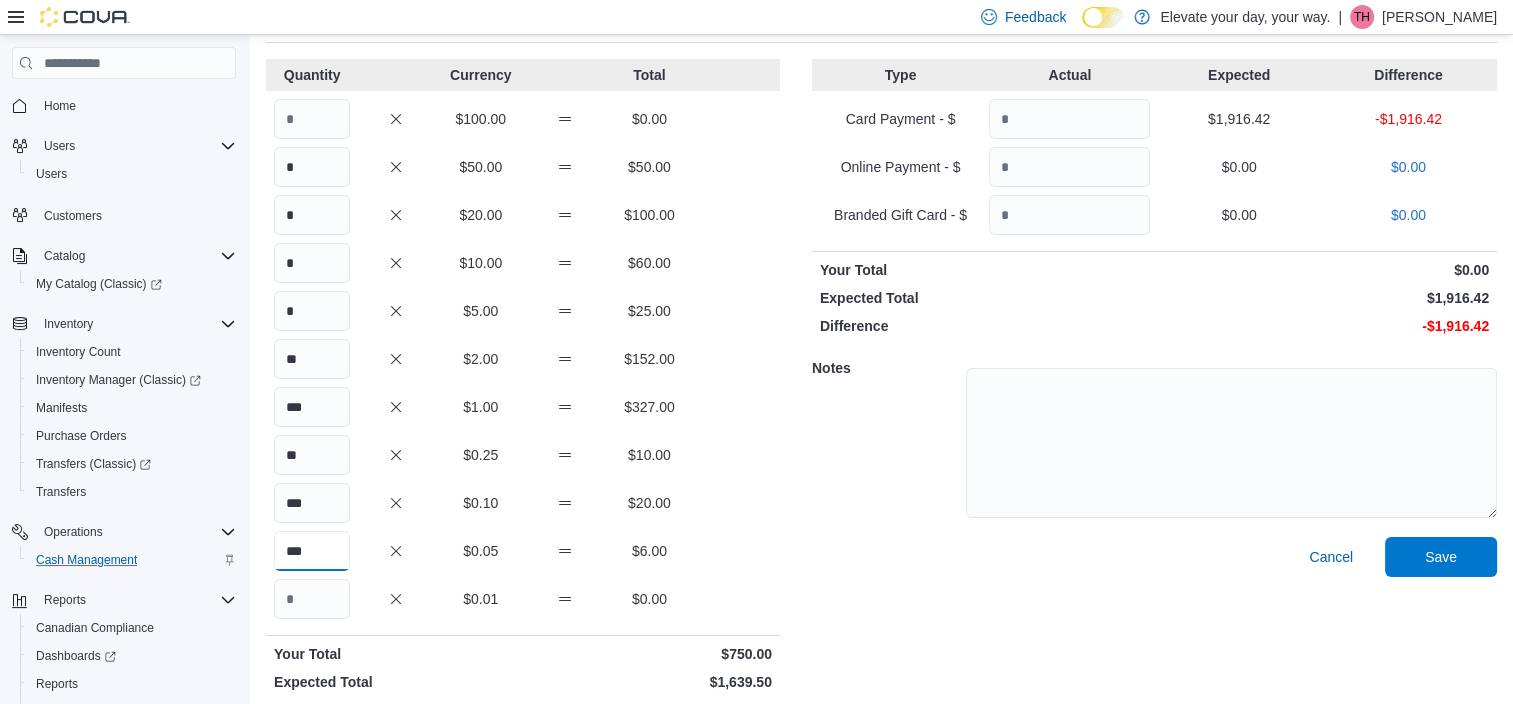 type on "***" 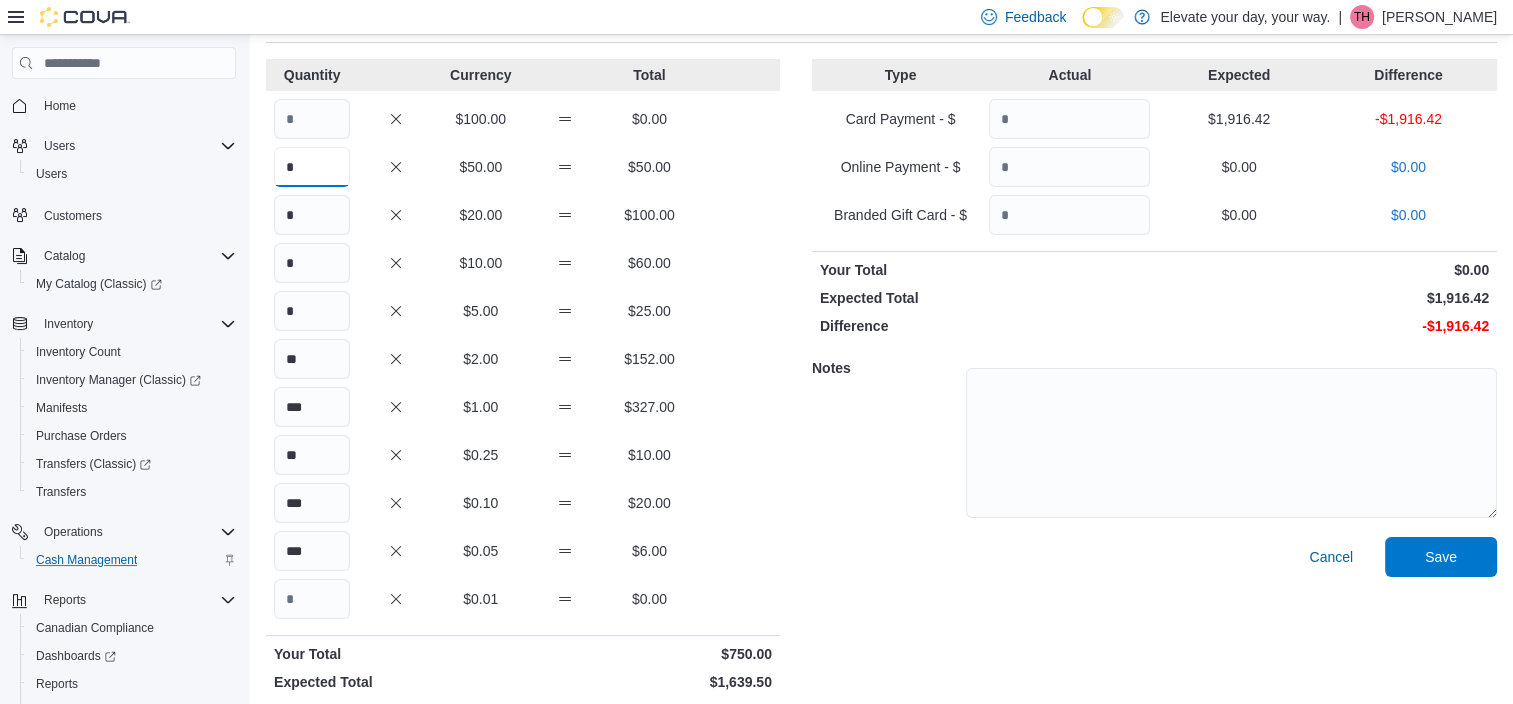 click on "*" at bounding box center (312, 167) 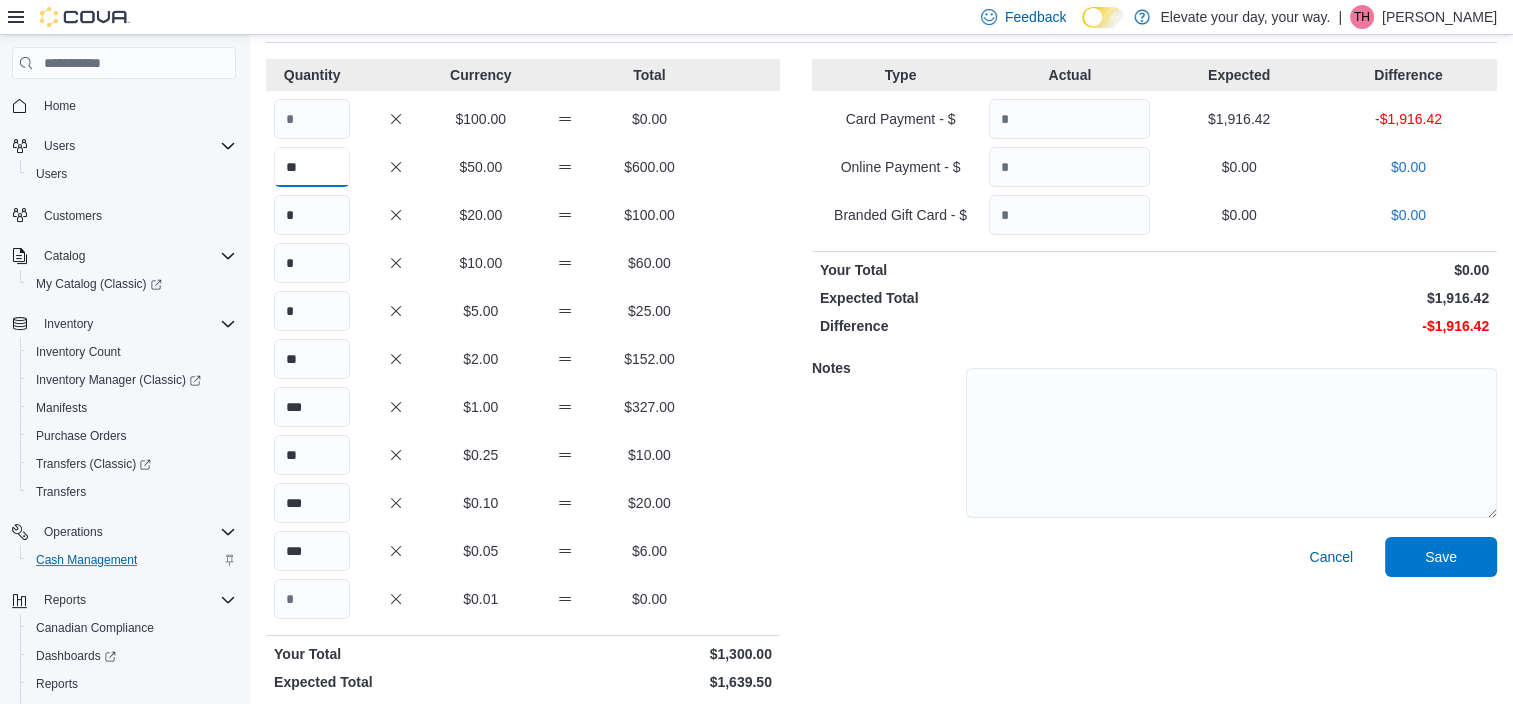 type on "**" 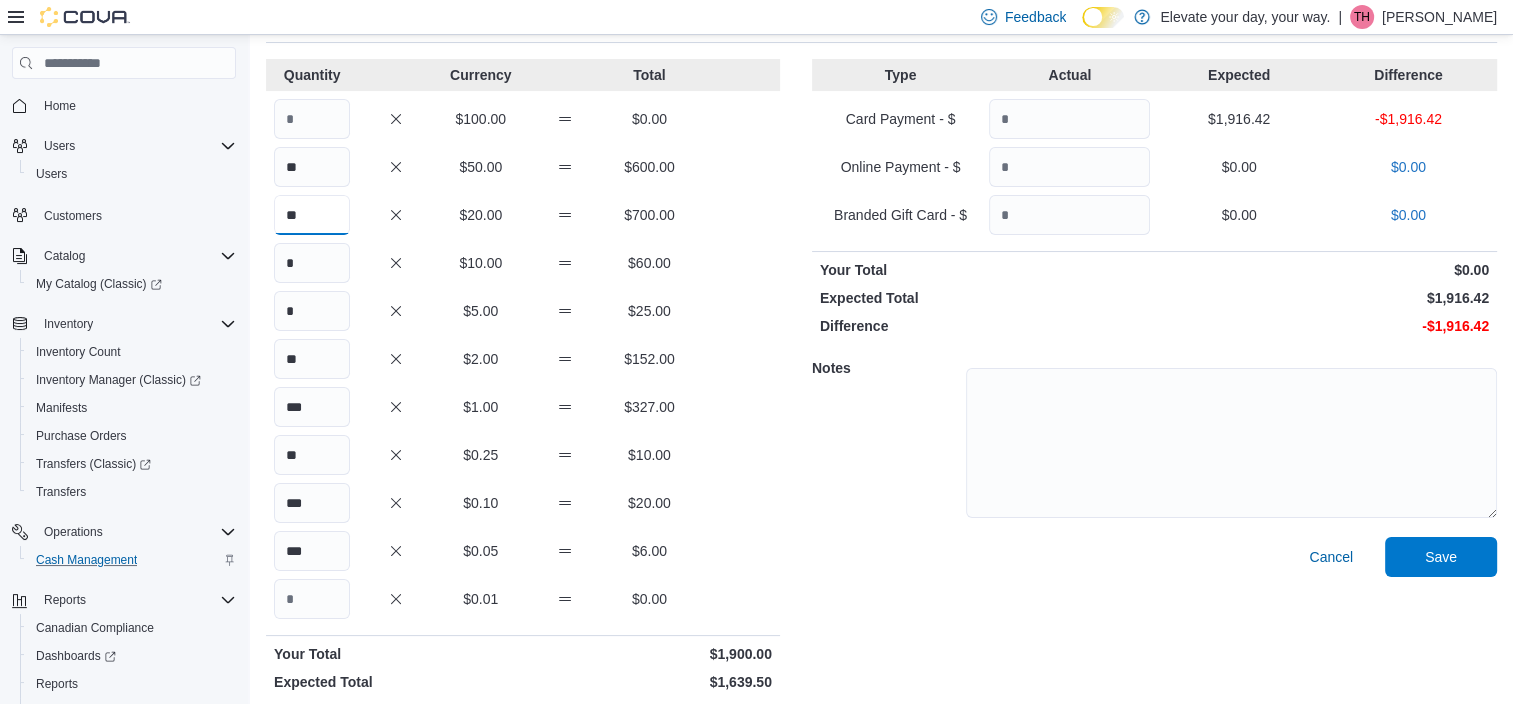 type on "**" 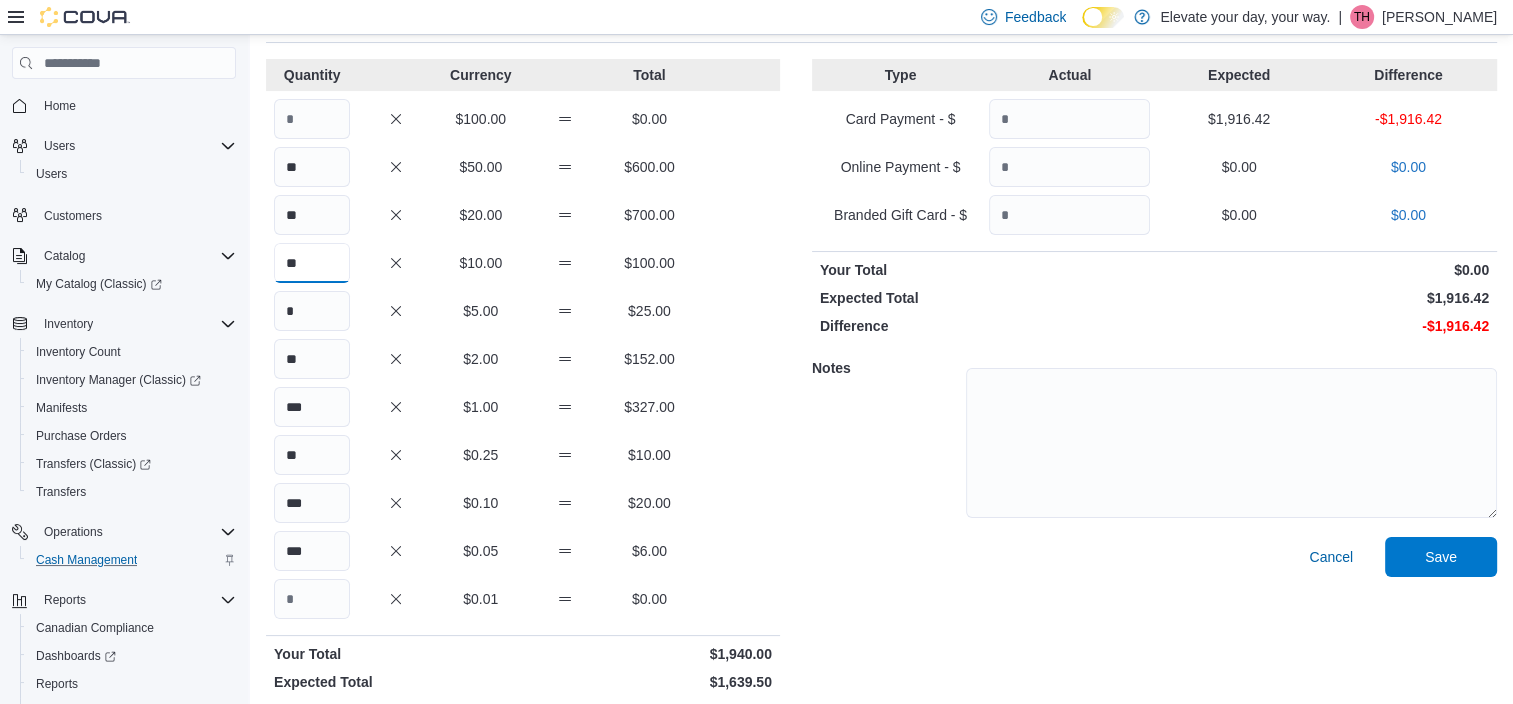 type on "**" 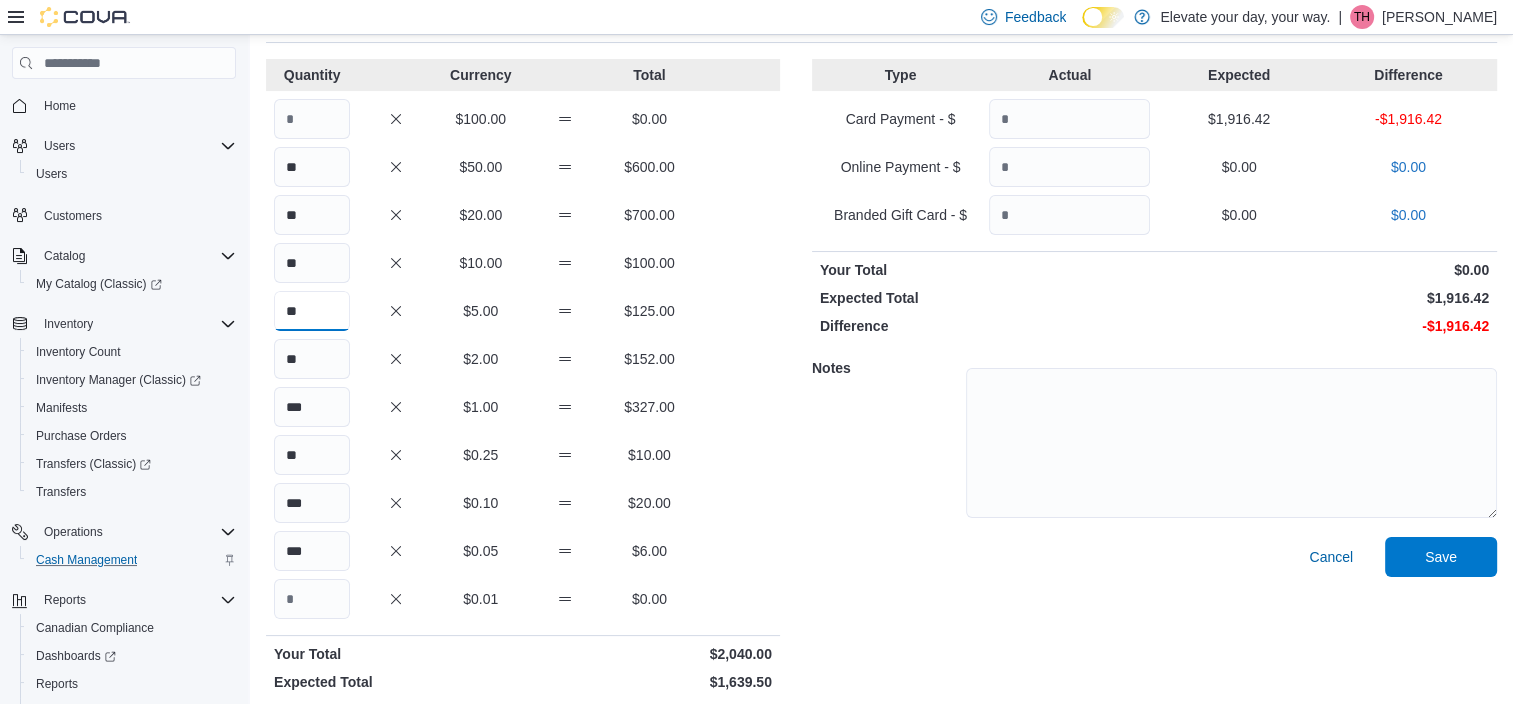 type on "**" 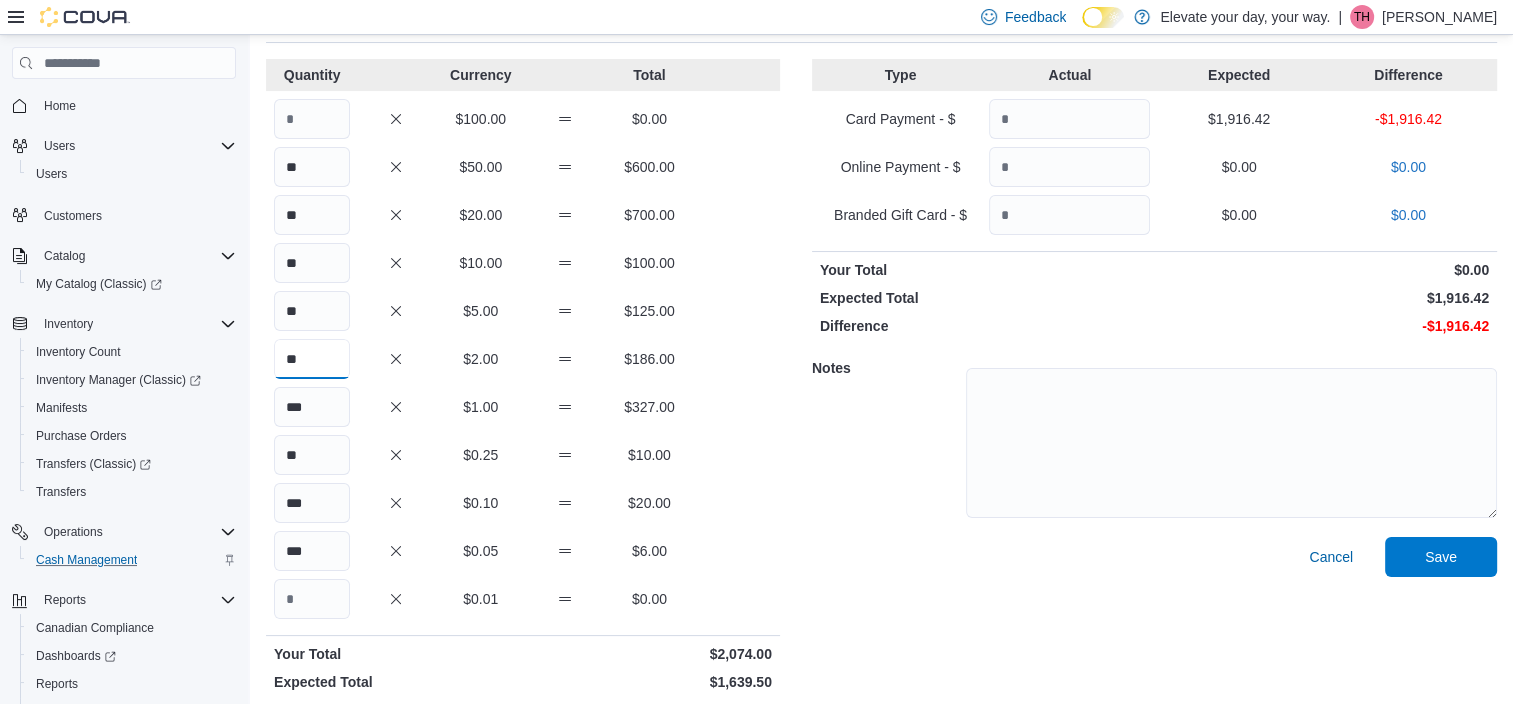 type on "**" 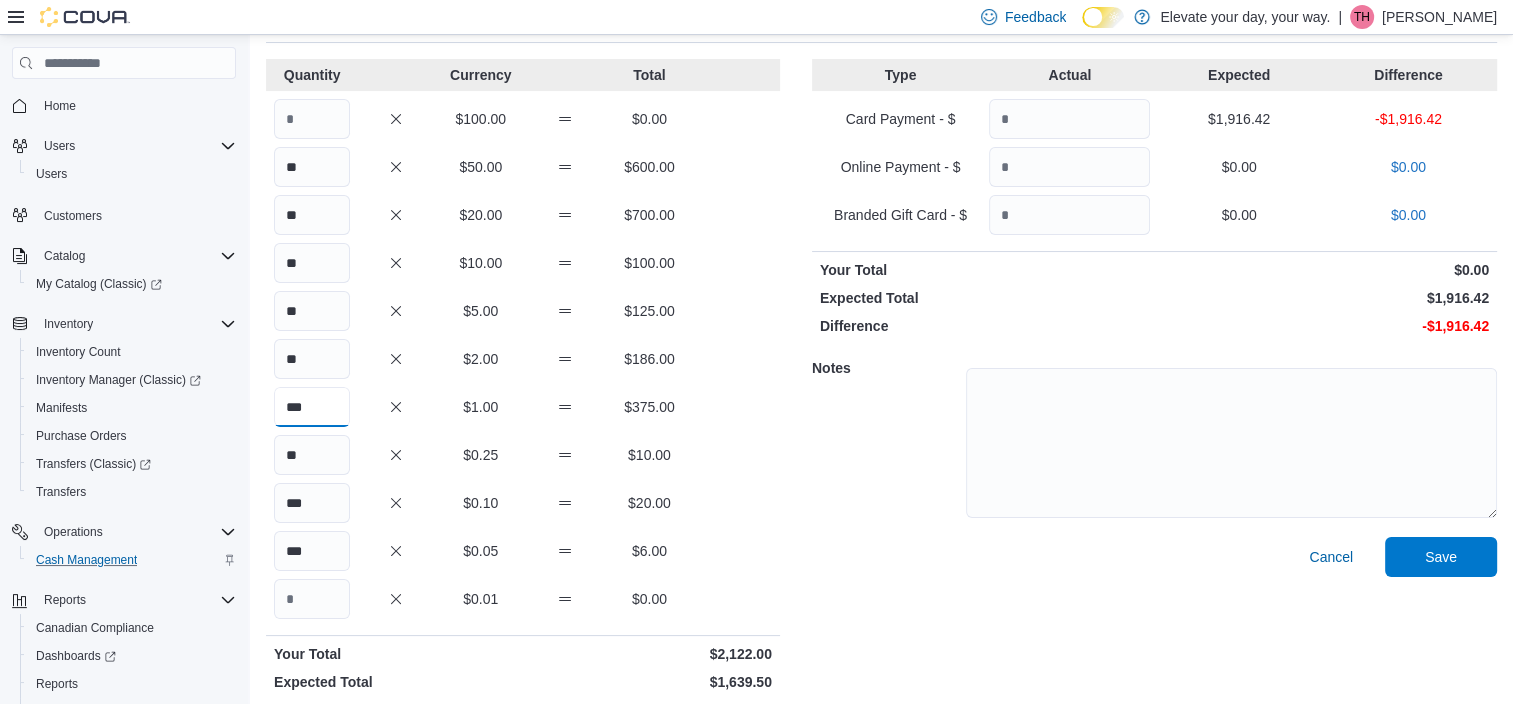 type on "***" 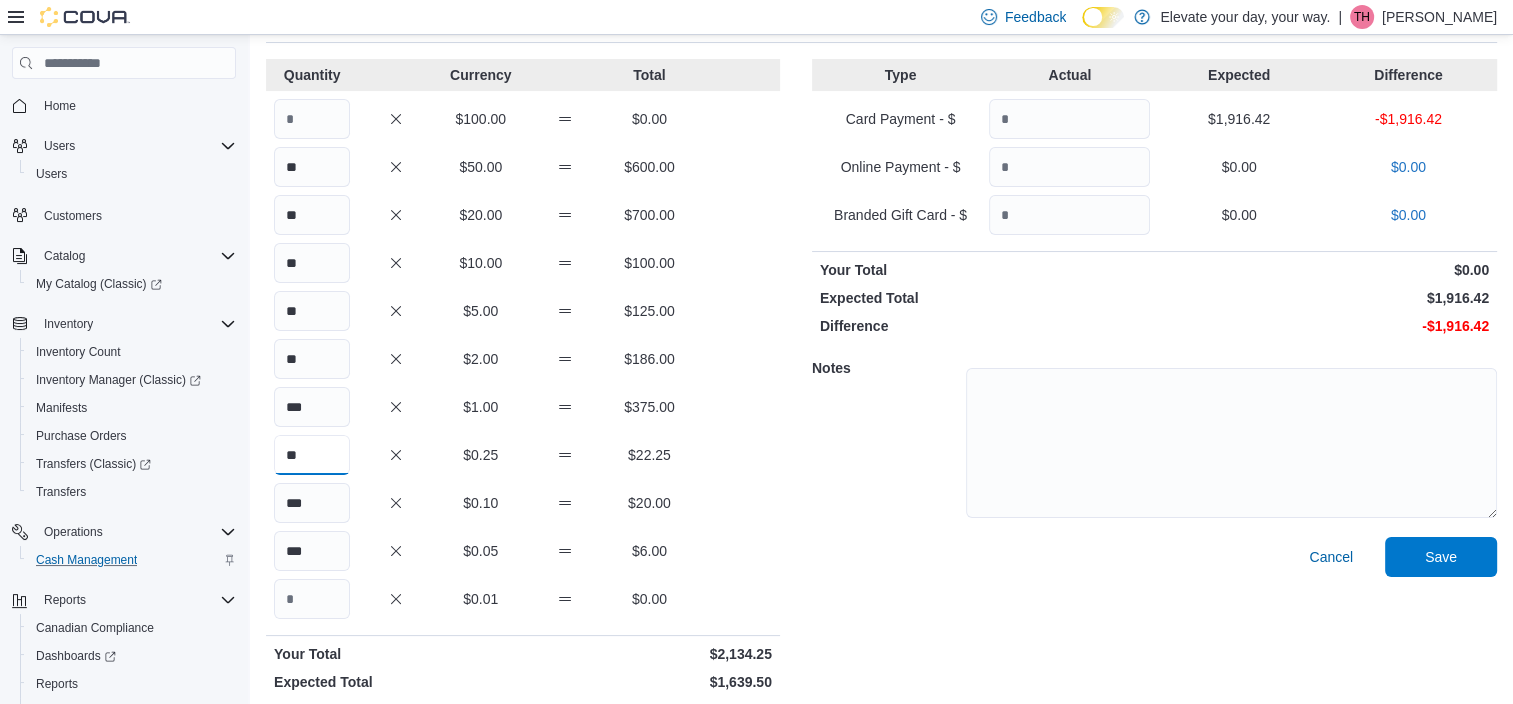 type on "**" 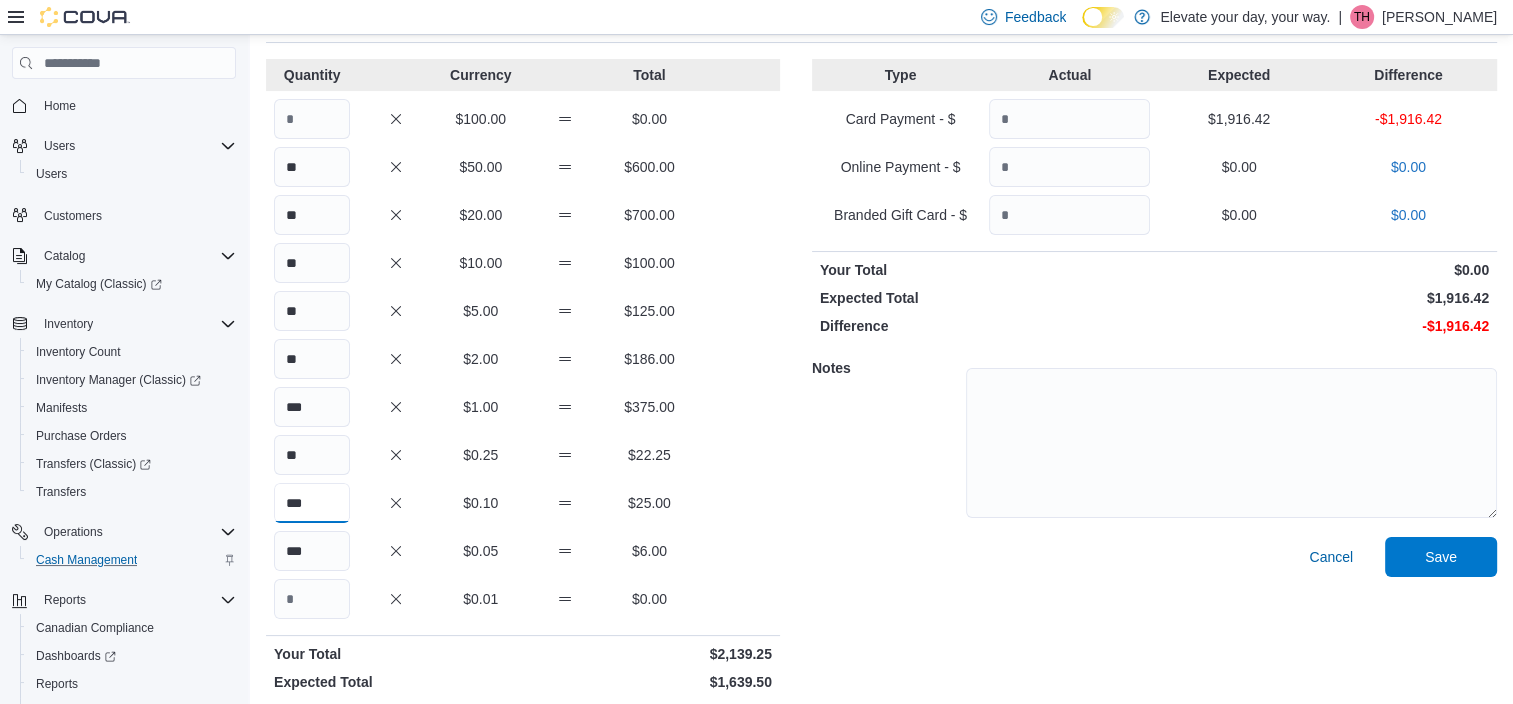 type on "***" 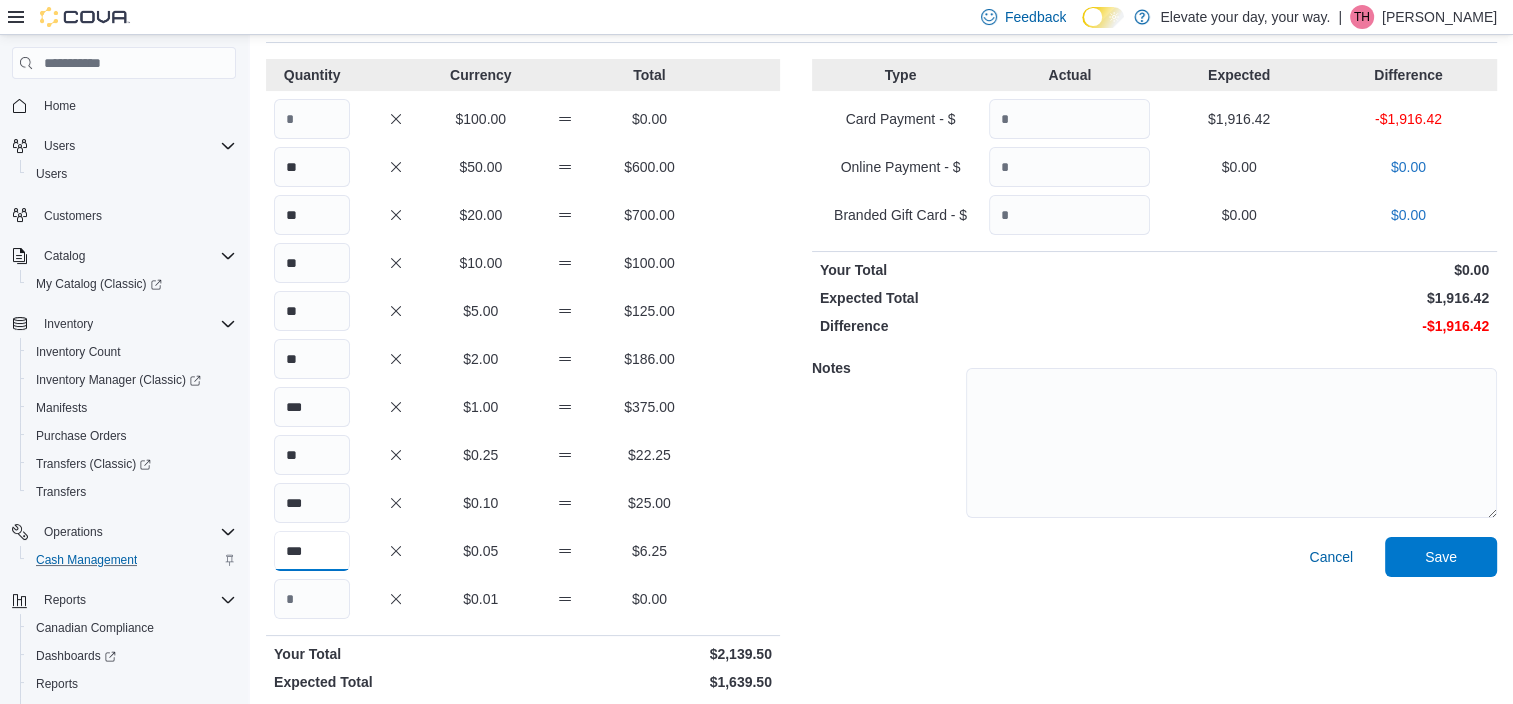 type on "***" 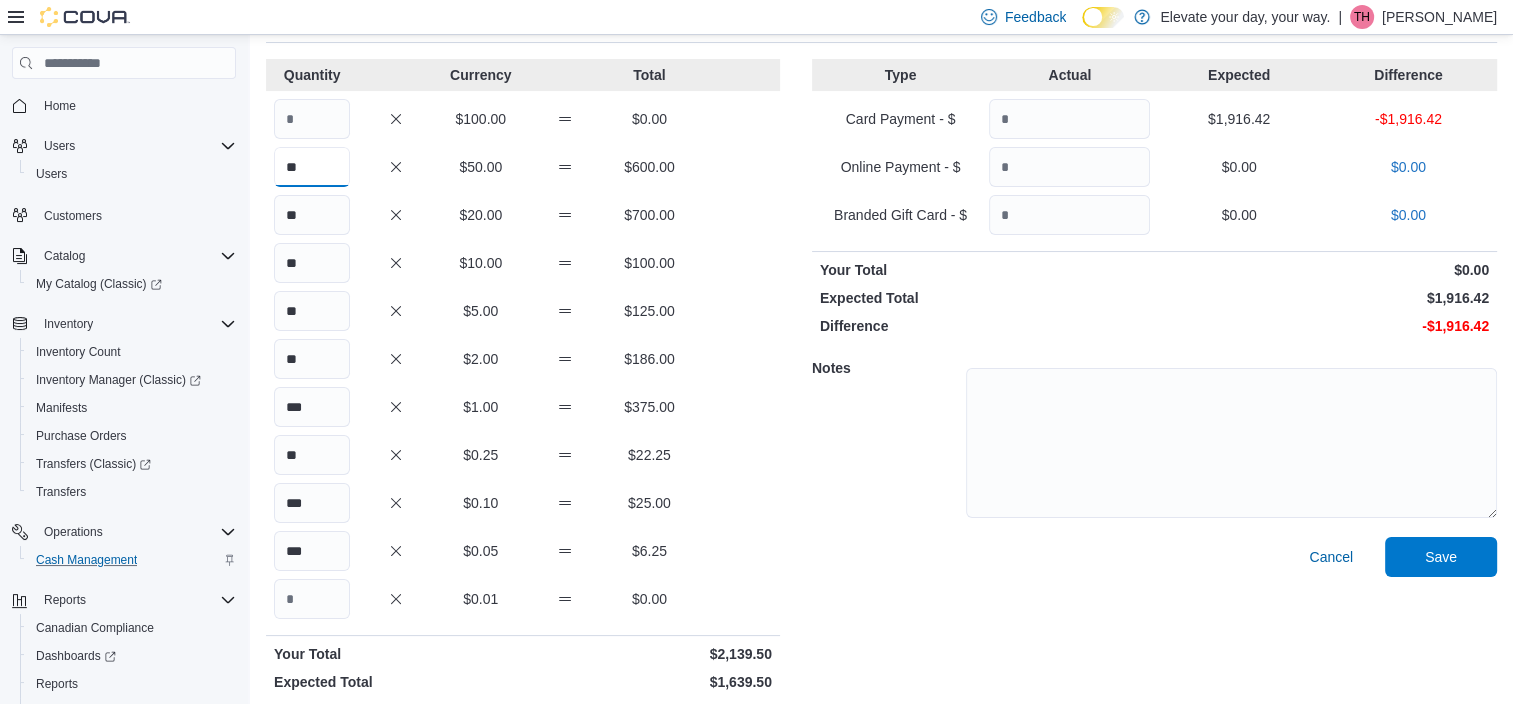 click on "**" at bounding box center [312, 167] 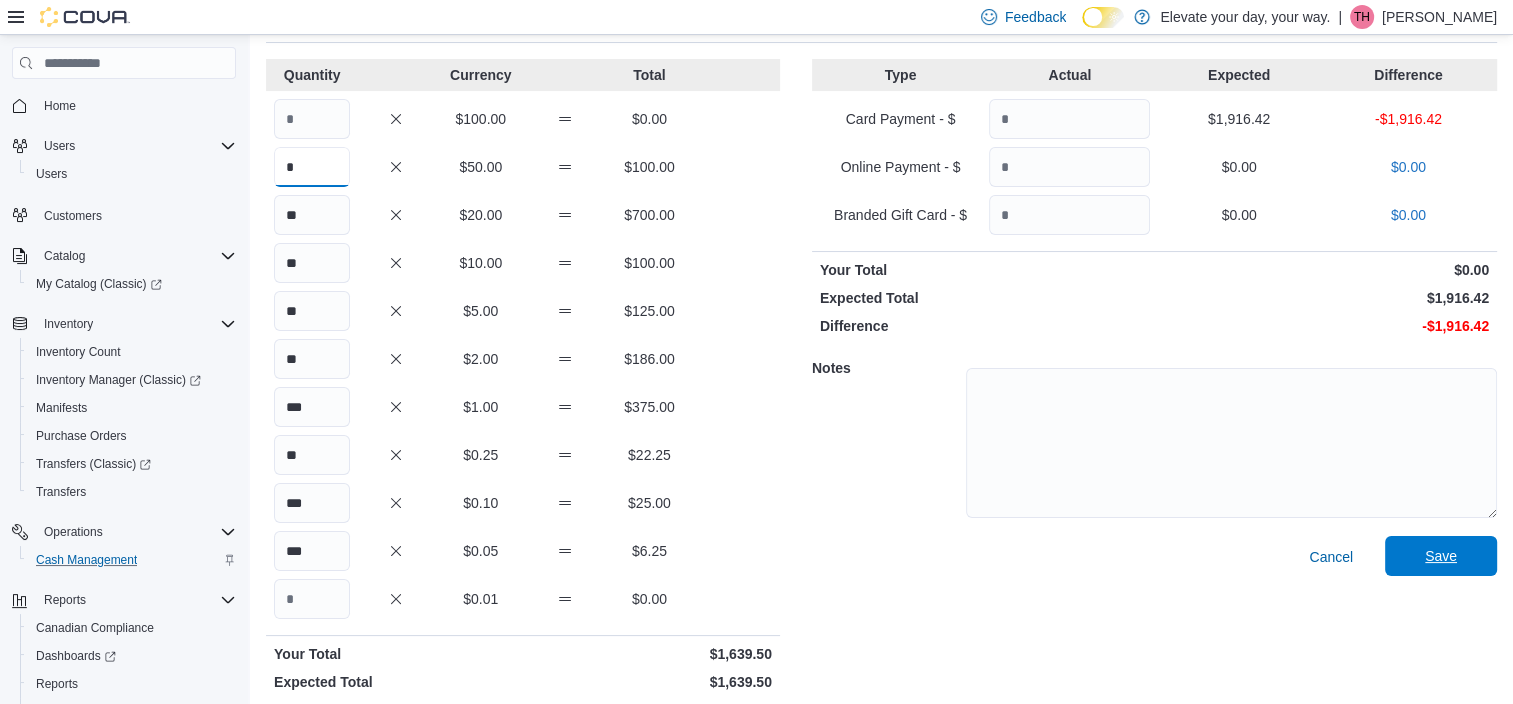 type on "*" 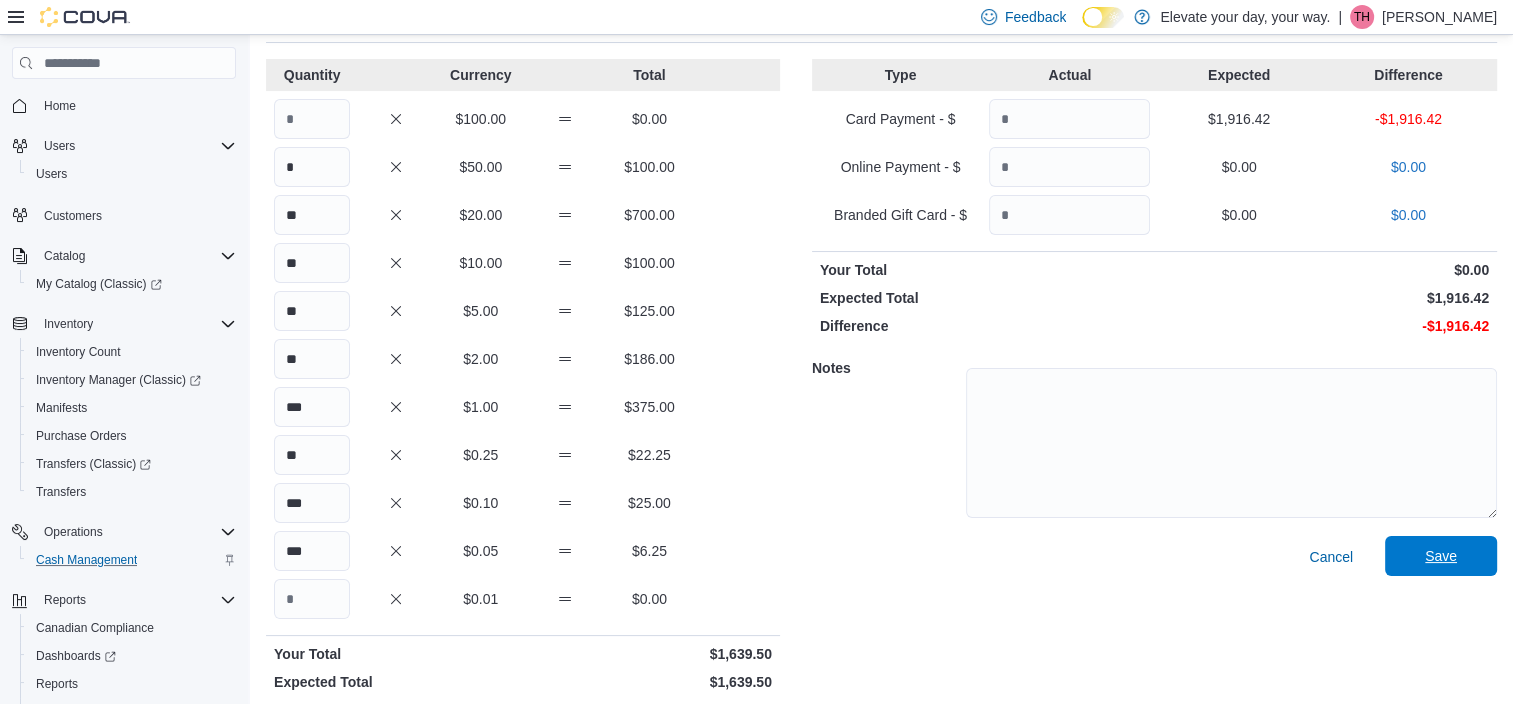 click on "Save" at bounding box center (1441, 556) 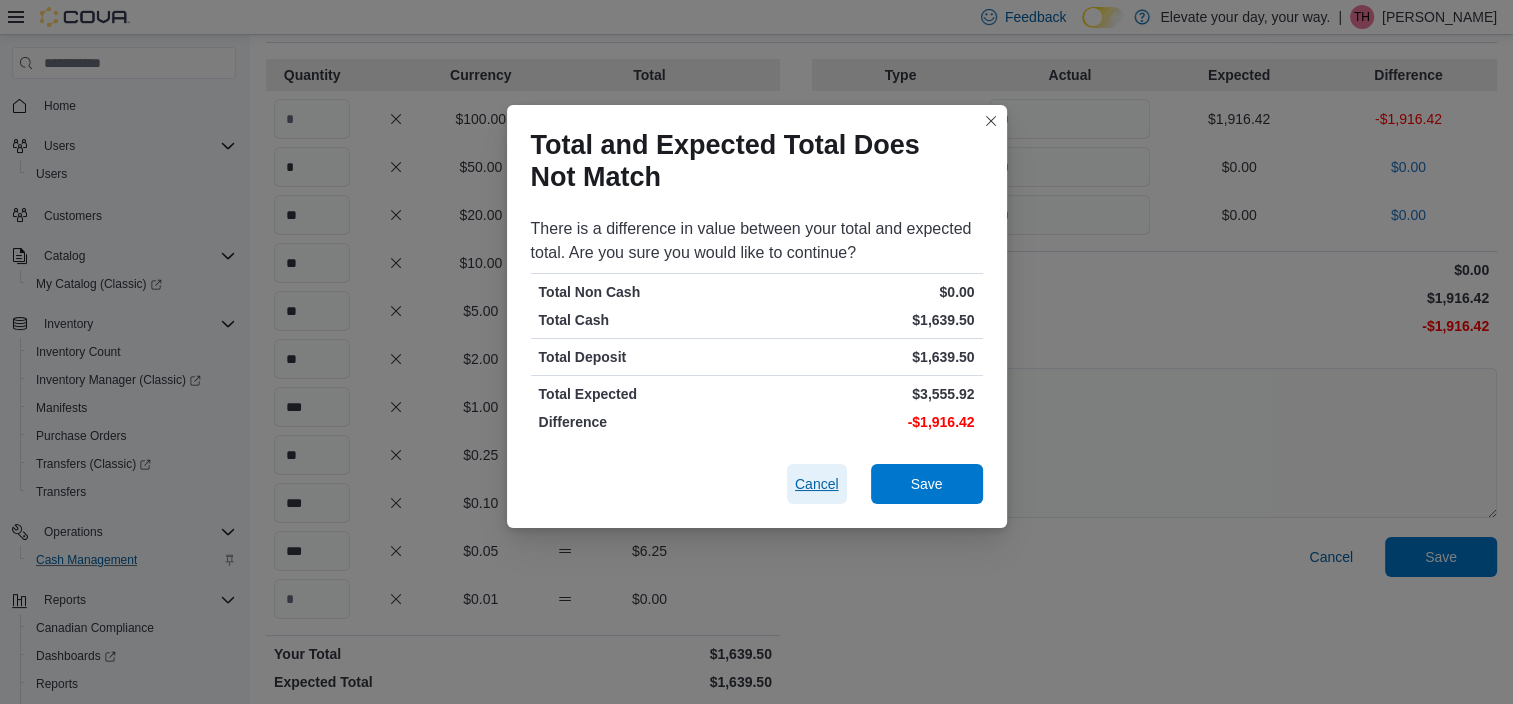 click on "Cancel" at bounding box center [817, 484] 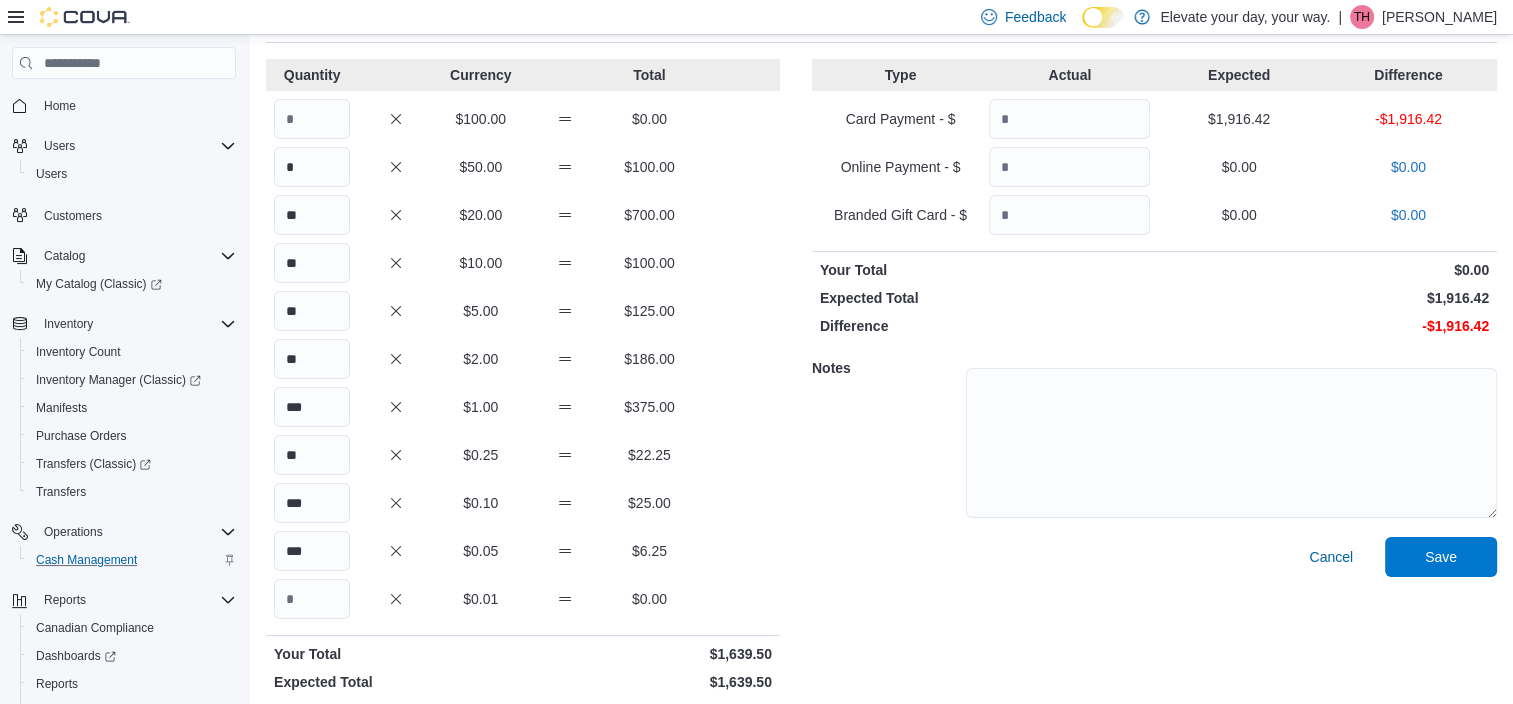 drag, startPoint x: 1136, startPoint y: 99, endPoint x: 1112, endPoint y: 84, distance: 28.301943 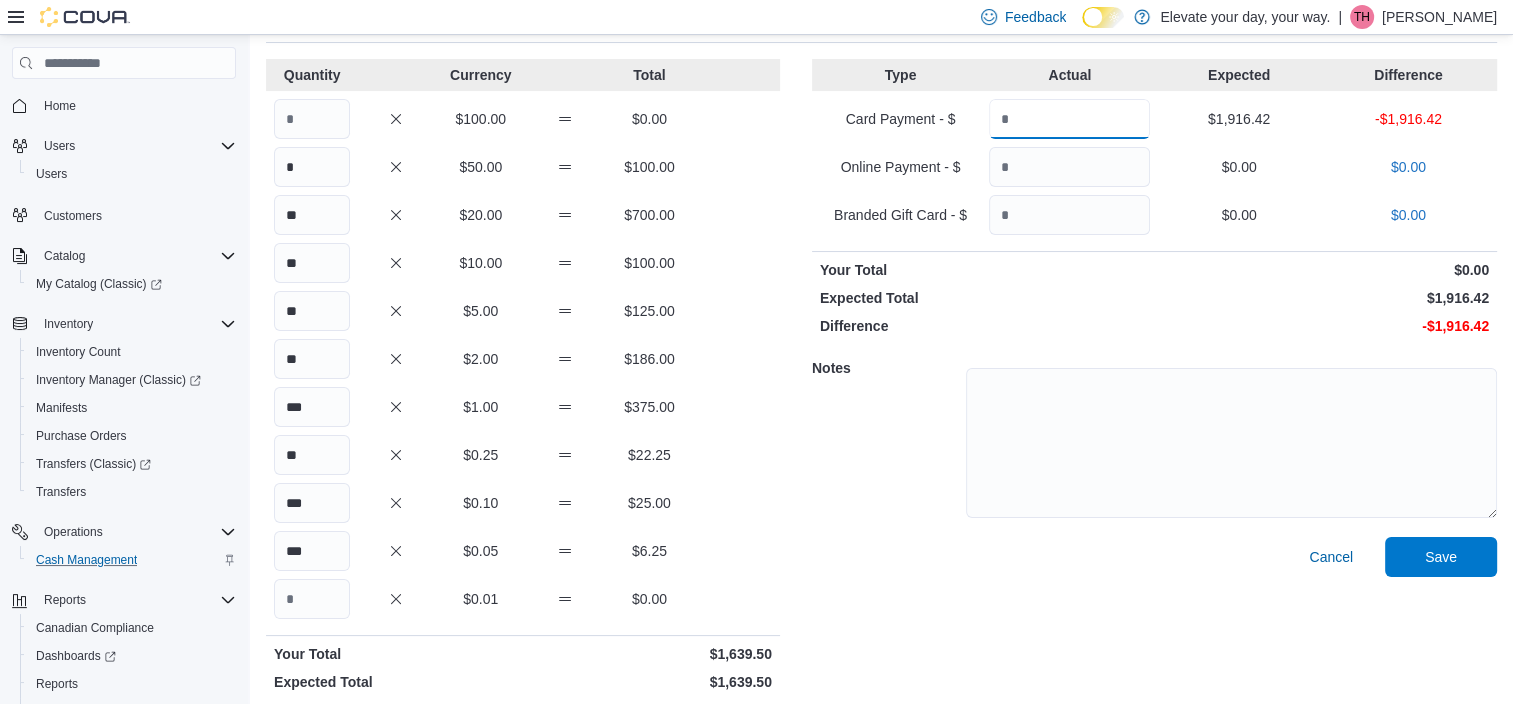 click at bounding box center (1069, 119) 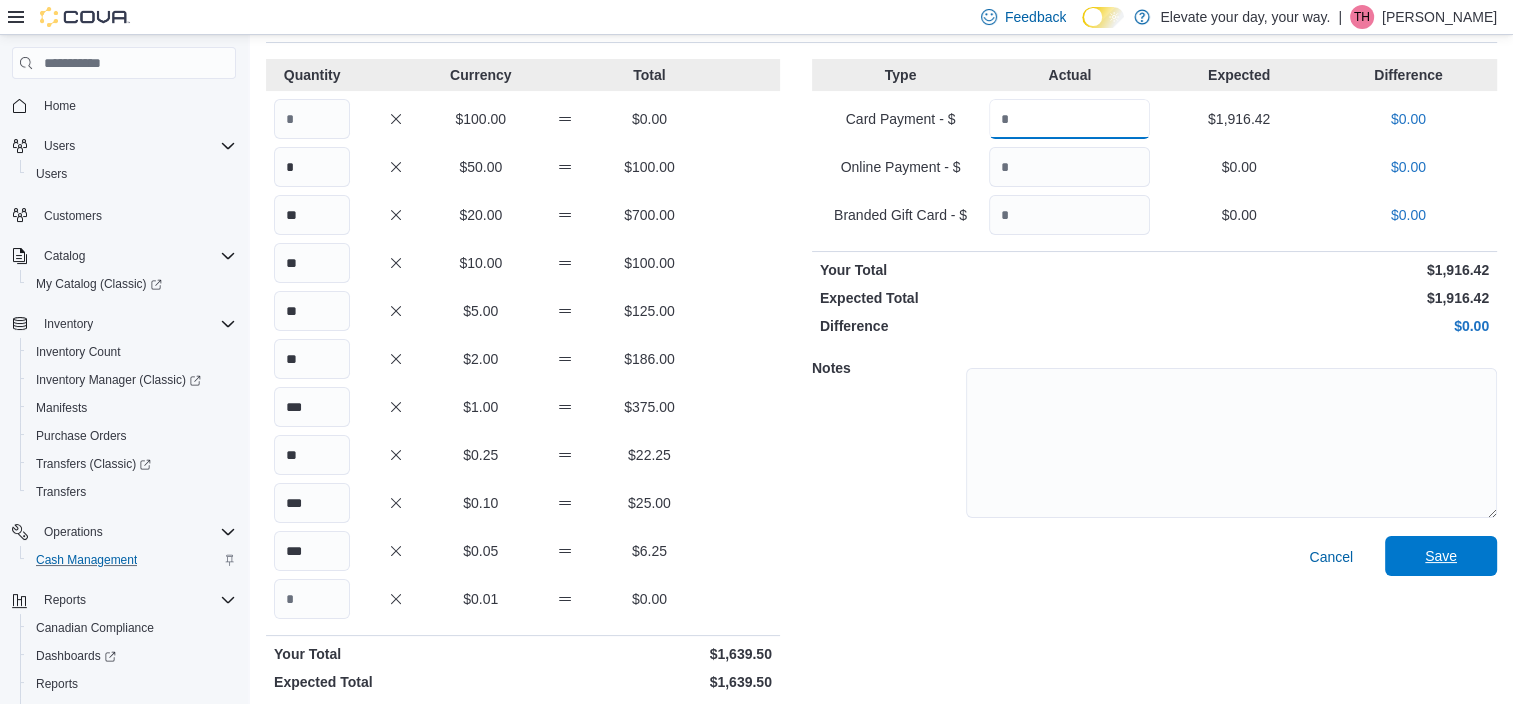 type on "*******" 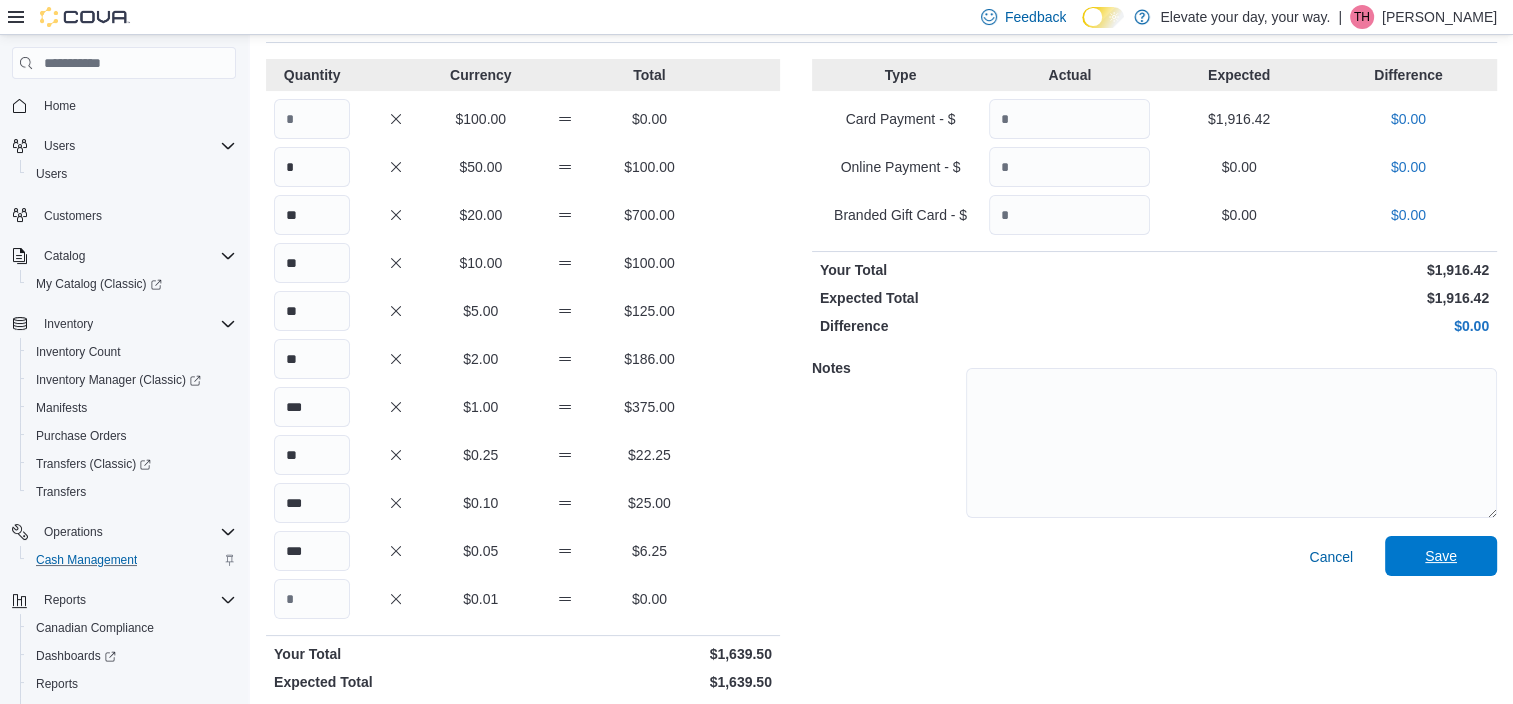 click on "Save" at bounding box center (1441, 556) 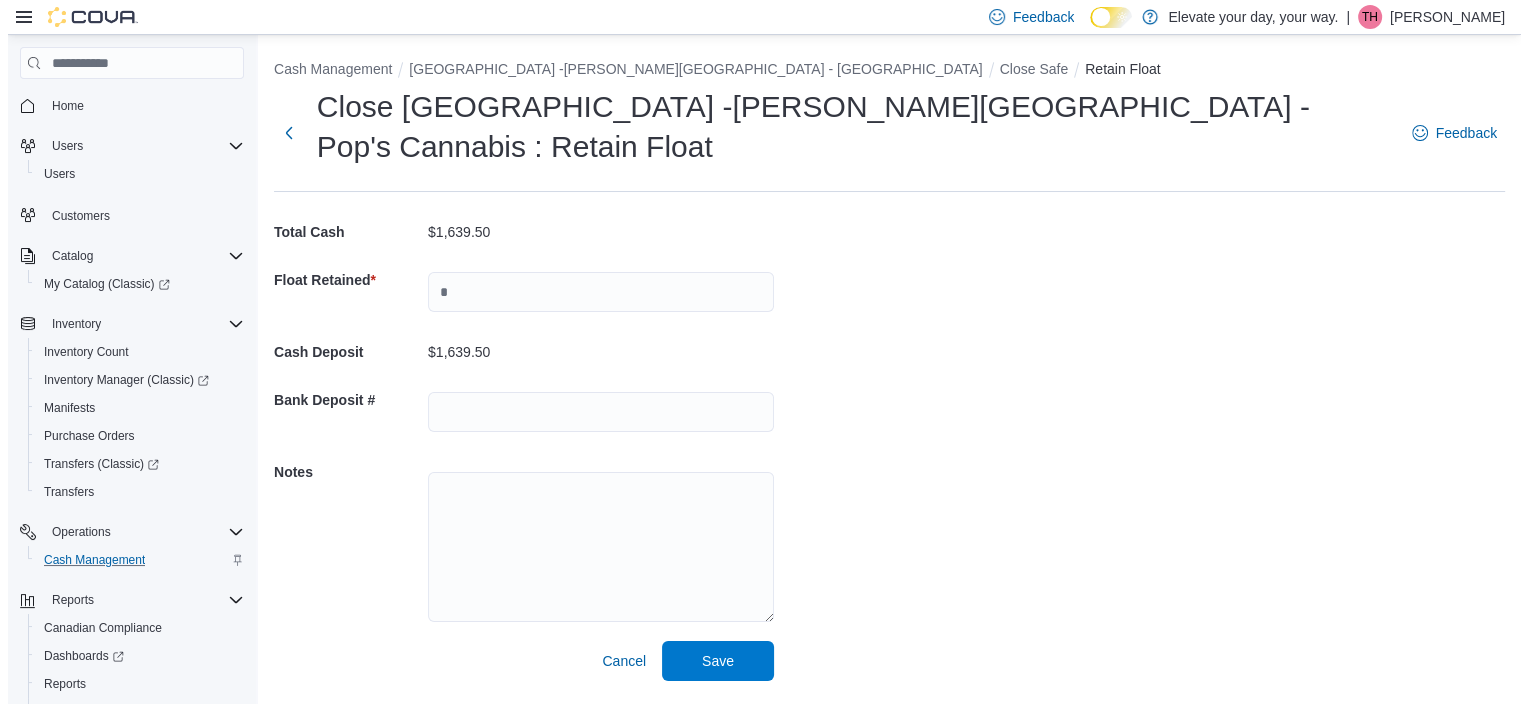 scroll, scrollTop: 0, scrollLeft: 0, axis: both 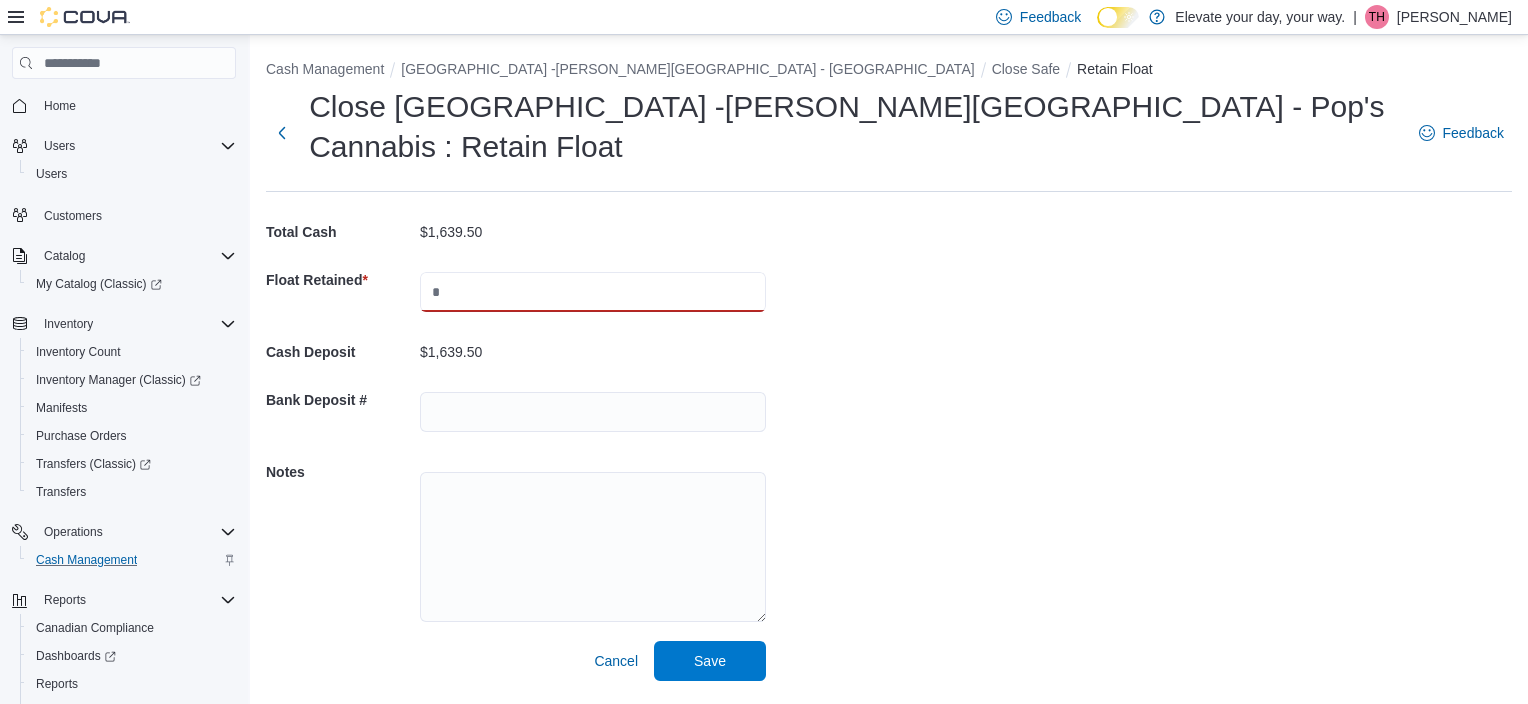 click at bounding box center [593, 292] 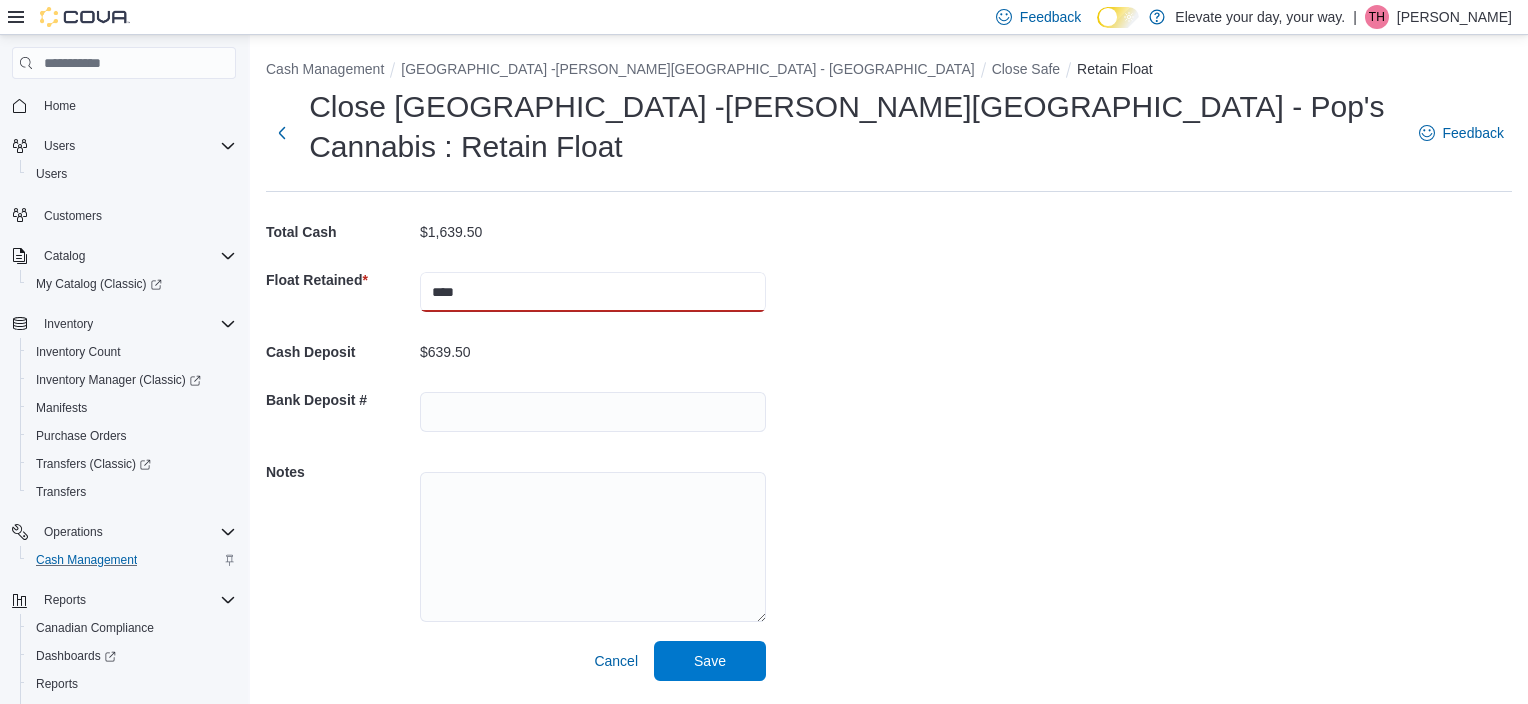 type on "****" 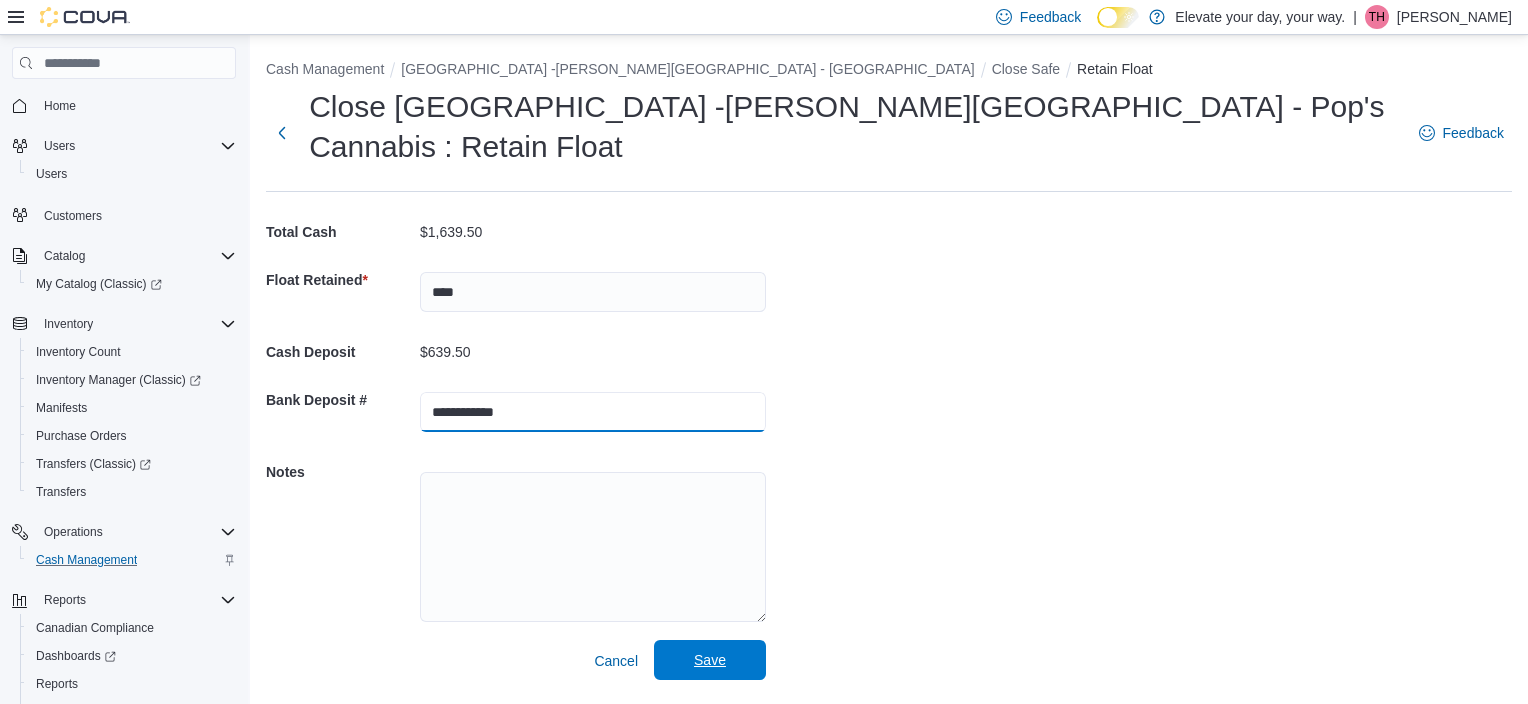 type on "**********" 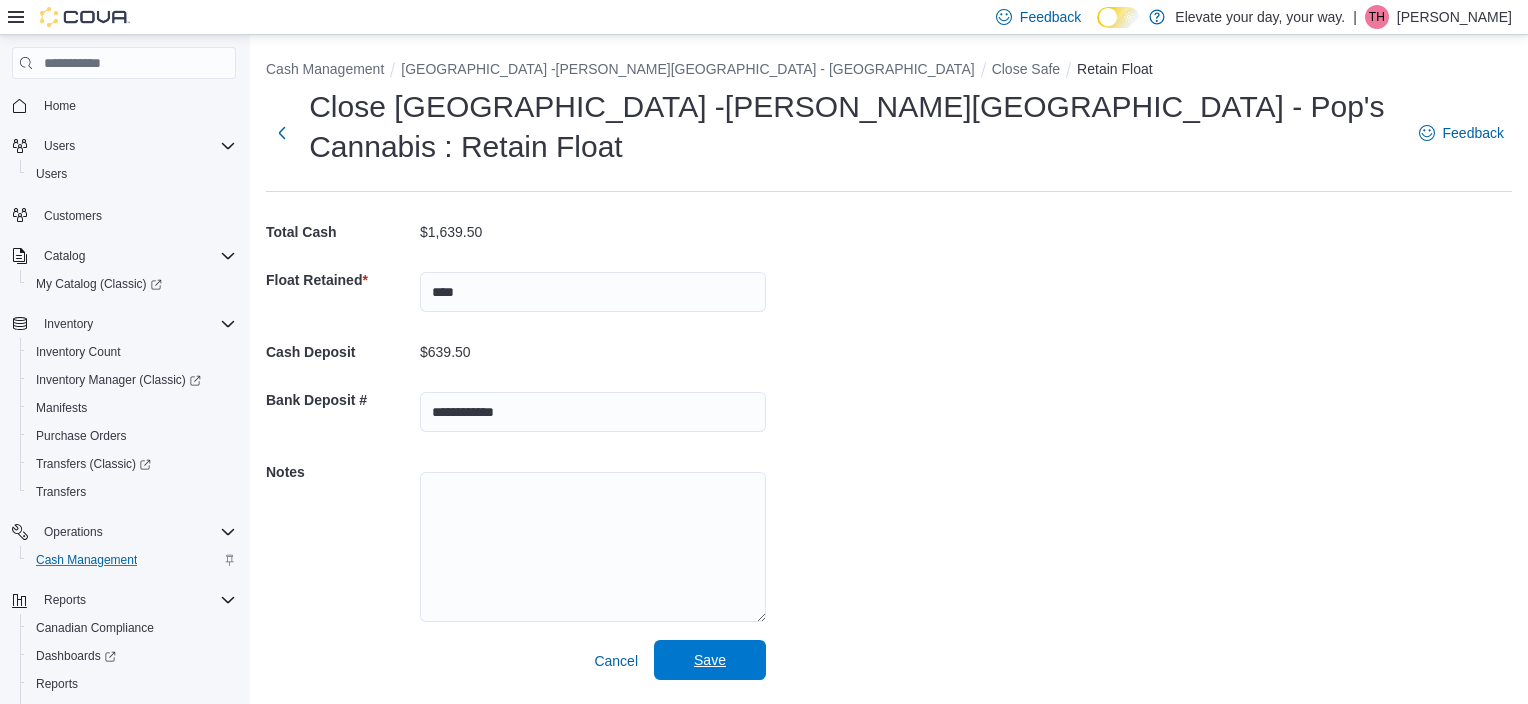 click on "Save" at bounding box center [710, 660] 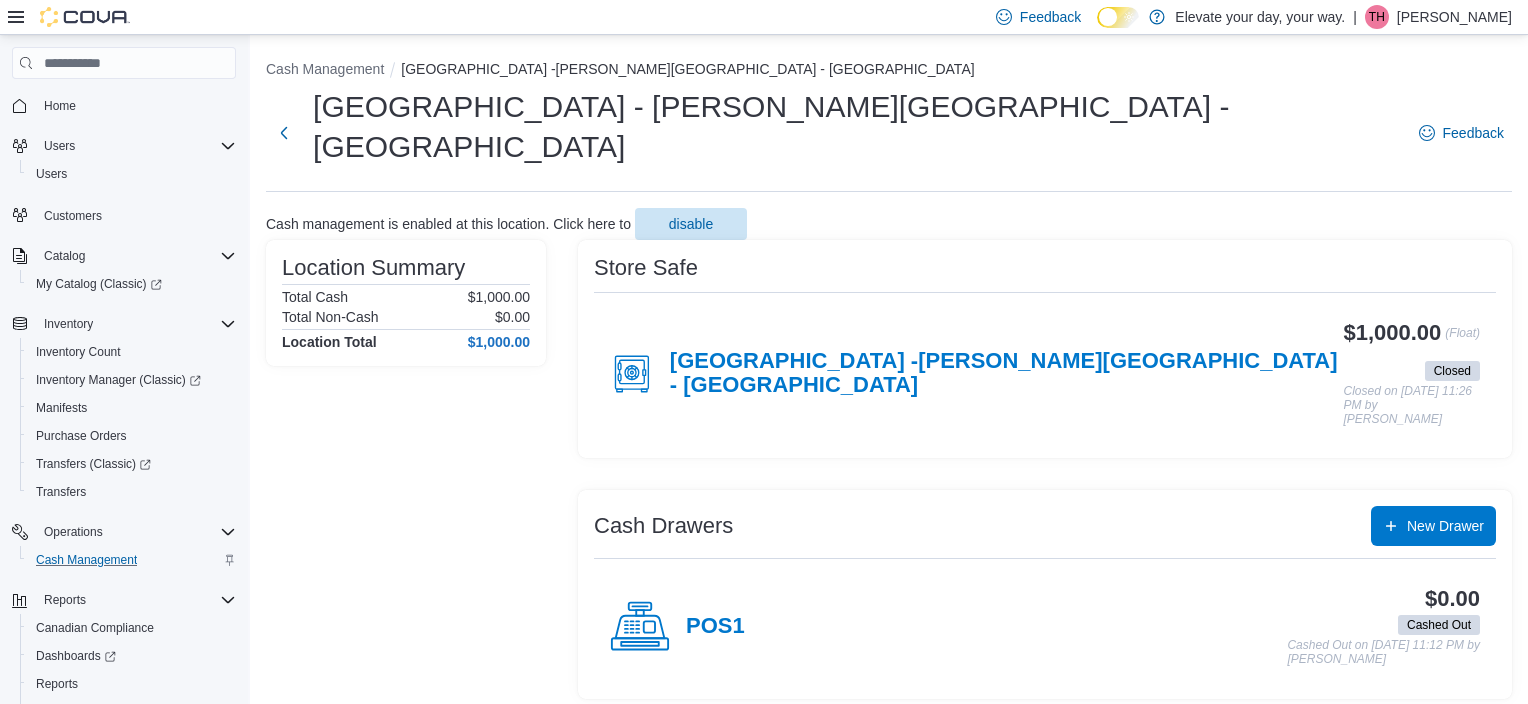 click on "[PERSON_NAME]" at bounding box center (1454, 17) 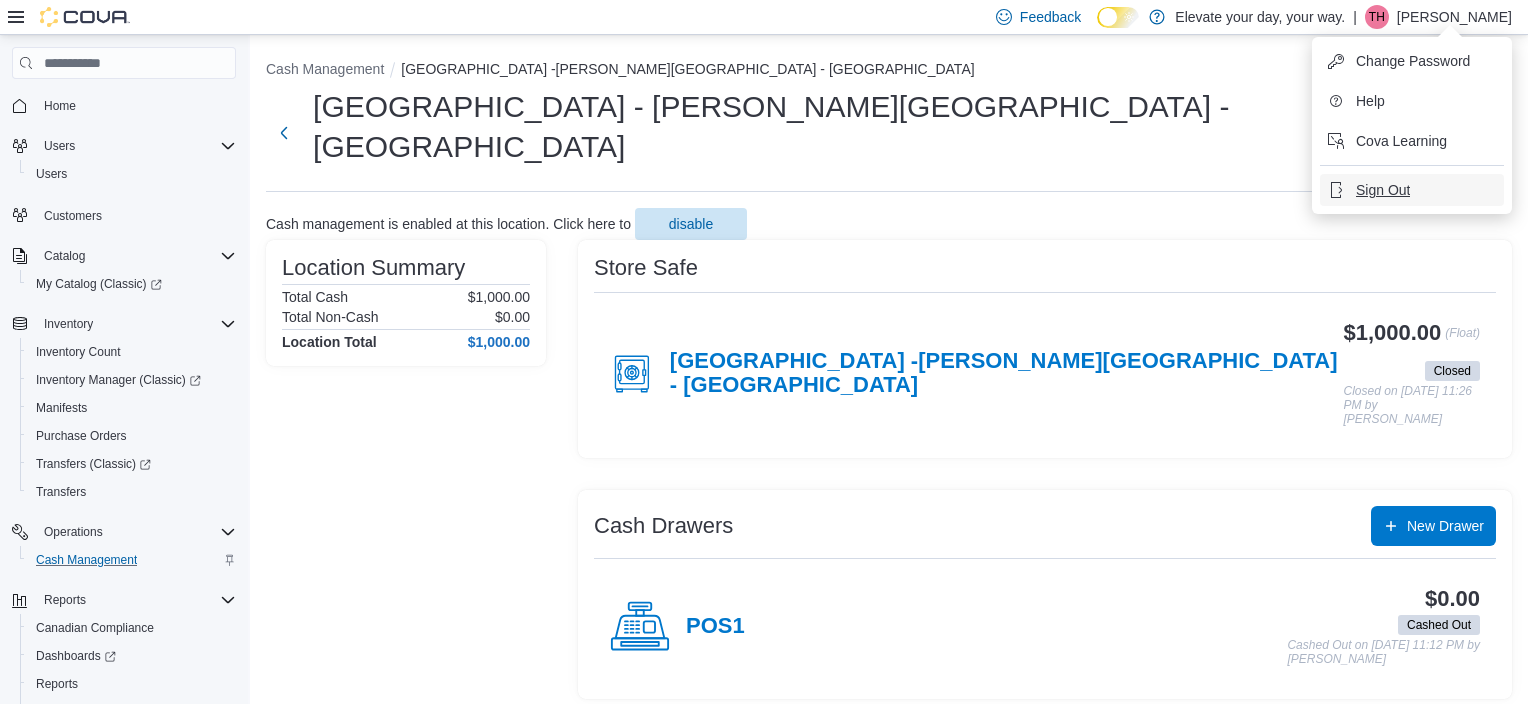 click on "Sign Out" at bounding box center [1383, 190] 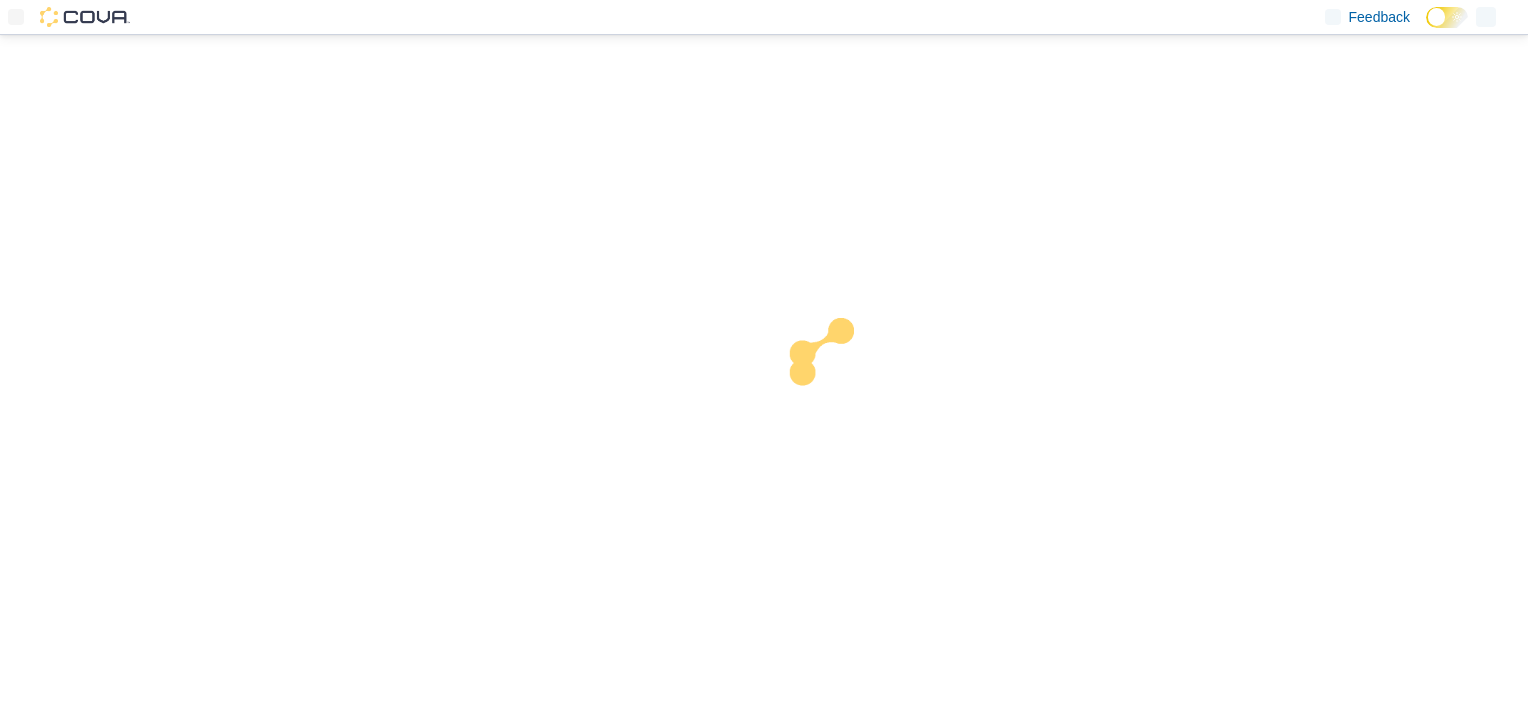 scroll, scrollTop: 0, scrollLeft: 0, axis: both 